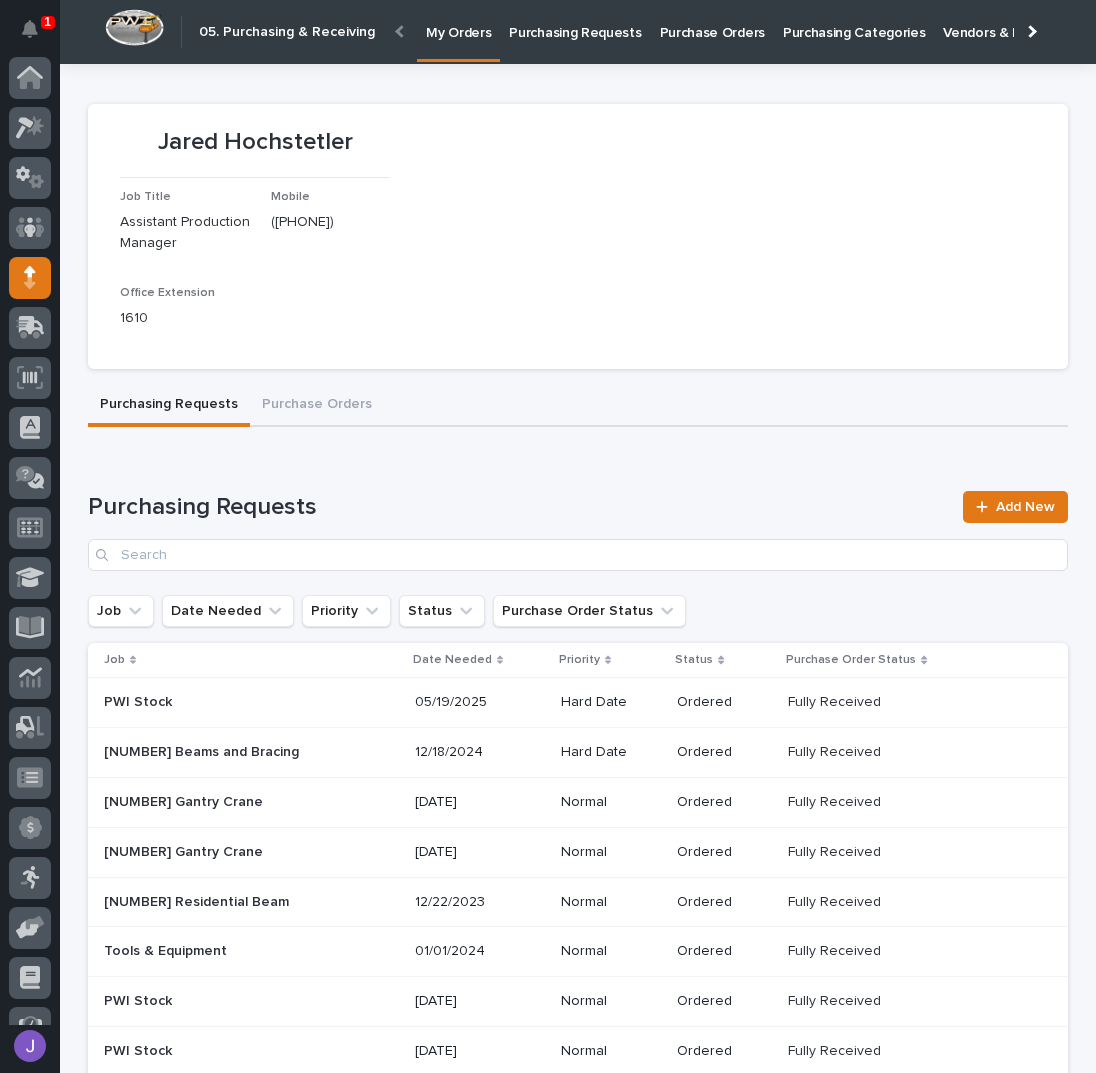 scroll, scrollTop: 0, scrollLeft: 0, axis: both 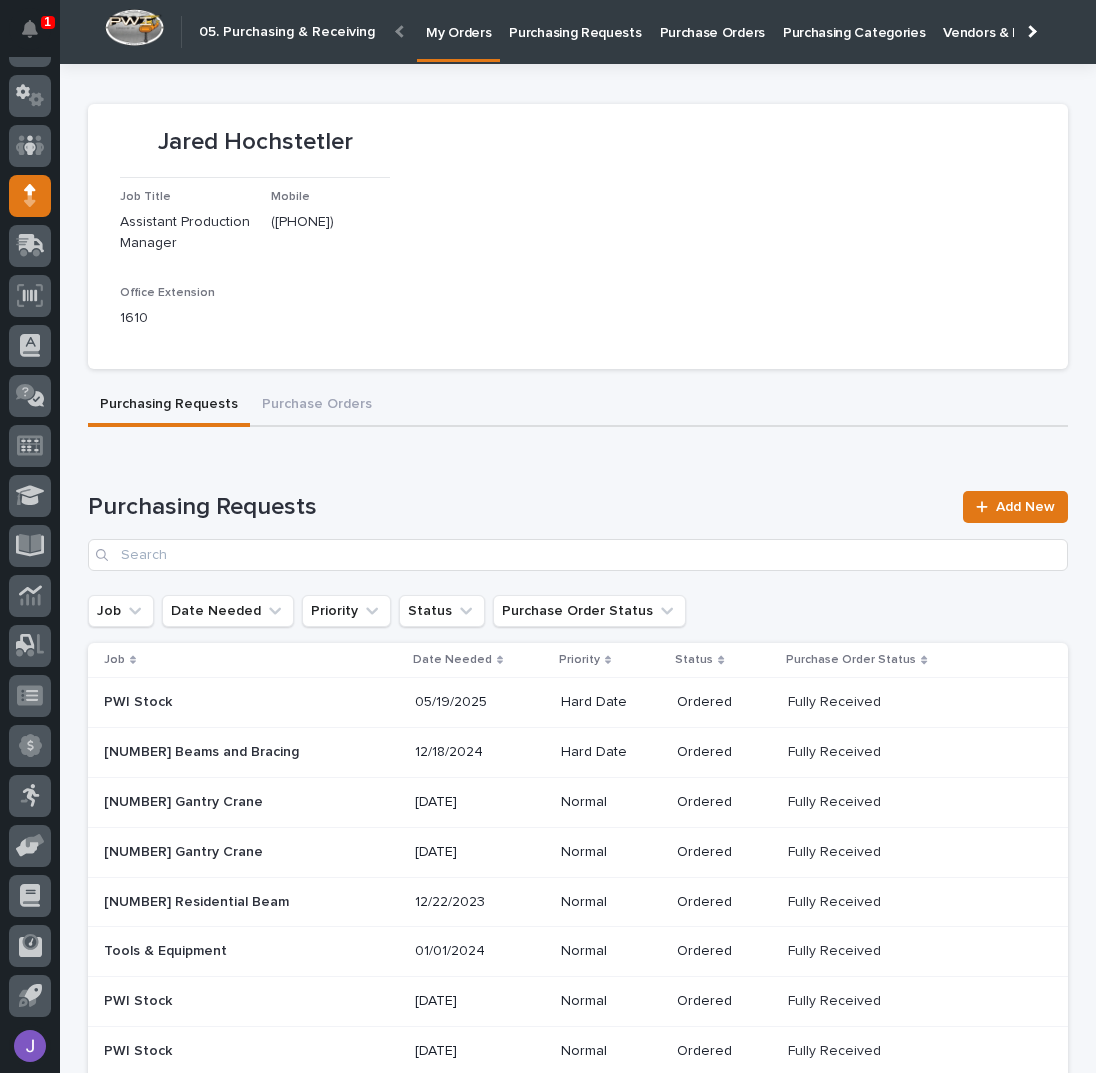 click on "Purchasing Requests" at bounding box center (575, 21) 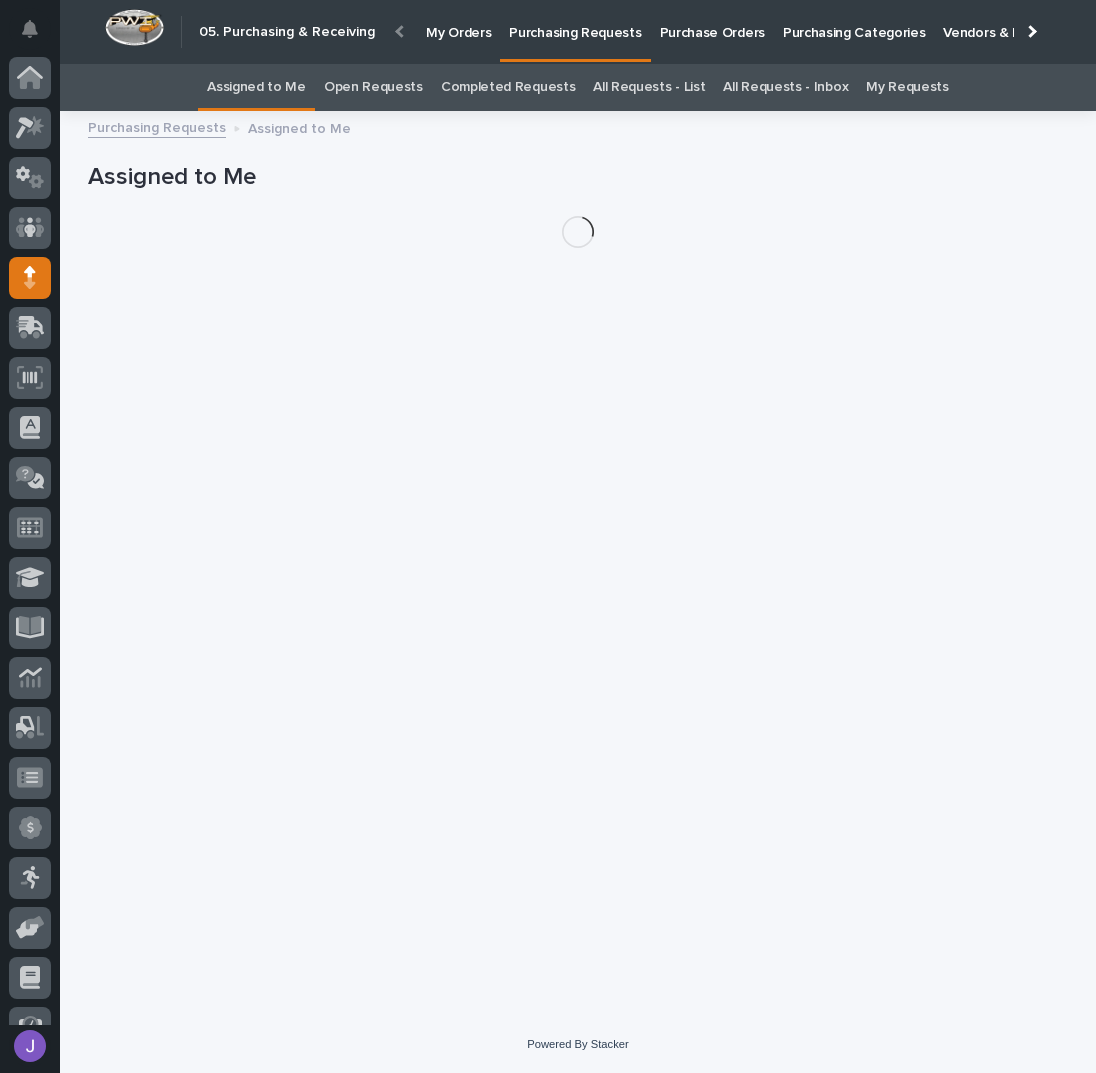 scroll, scrollTop: 82, scrollLeft: 0, axis: vertical 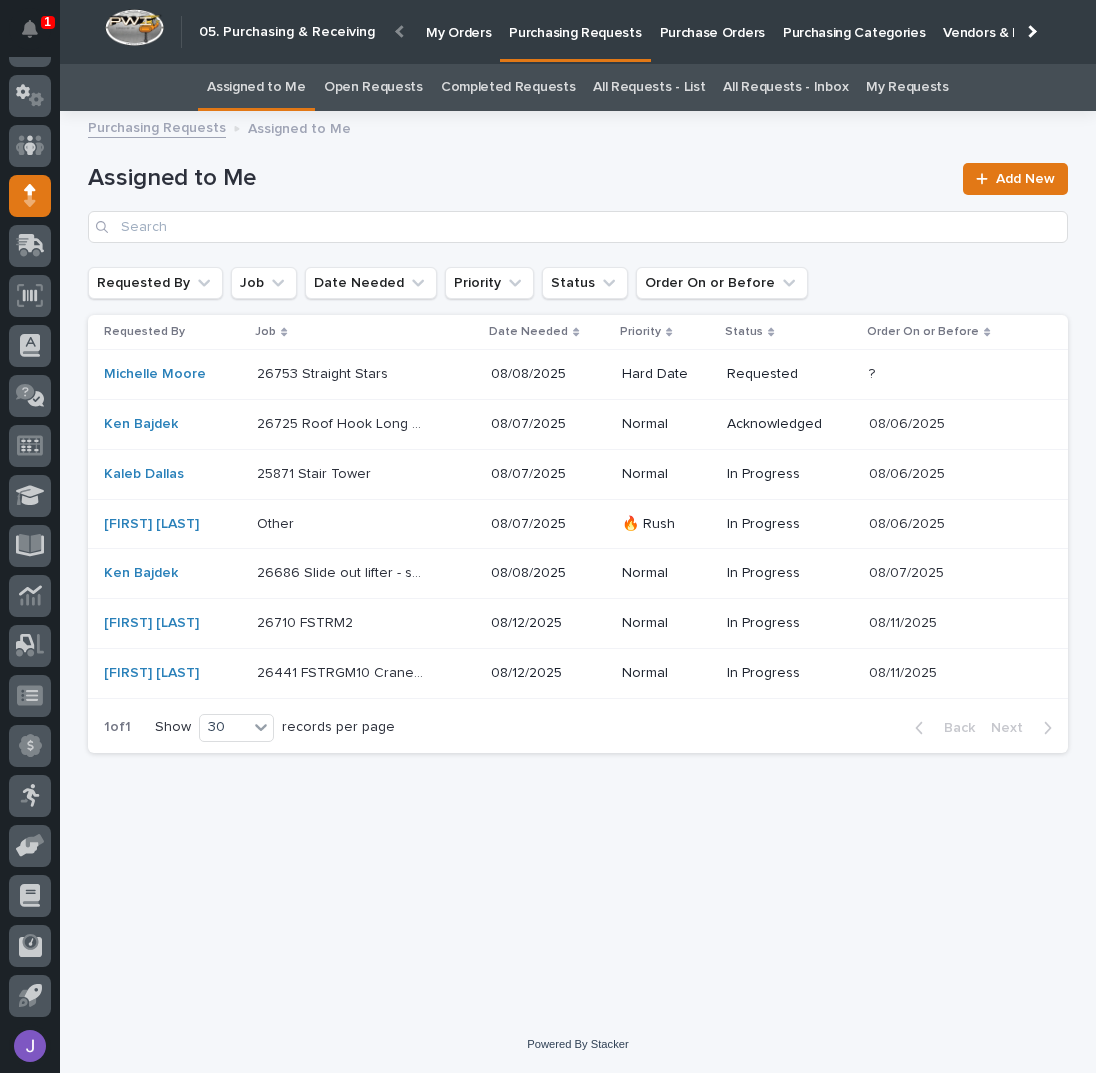 click on "Purchase Orders" at bounding box center (712, 21) 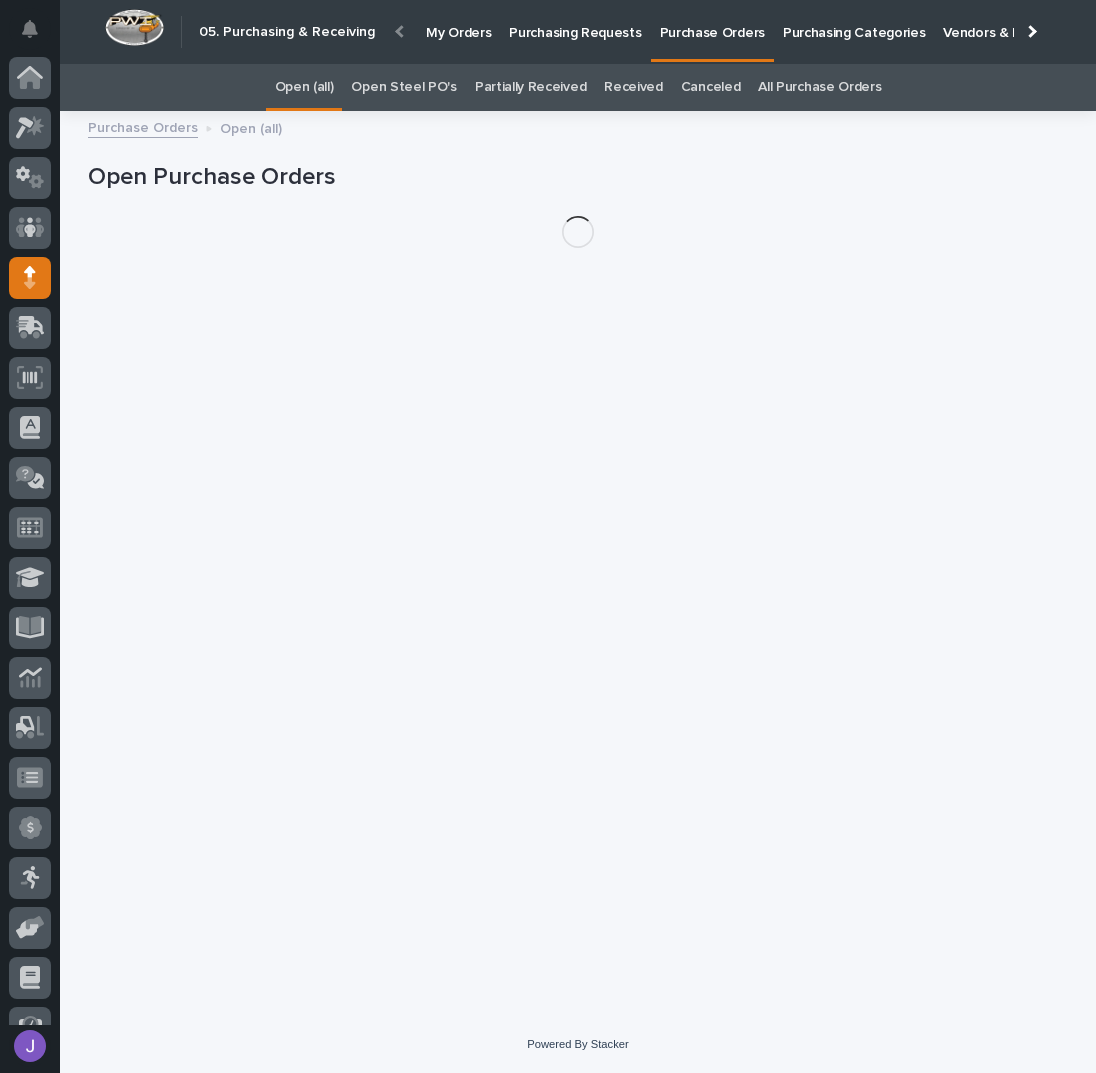 scroll, scrollTop: 82, scrollLeft: 0, axis: vertical 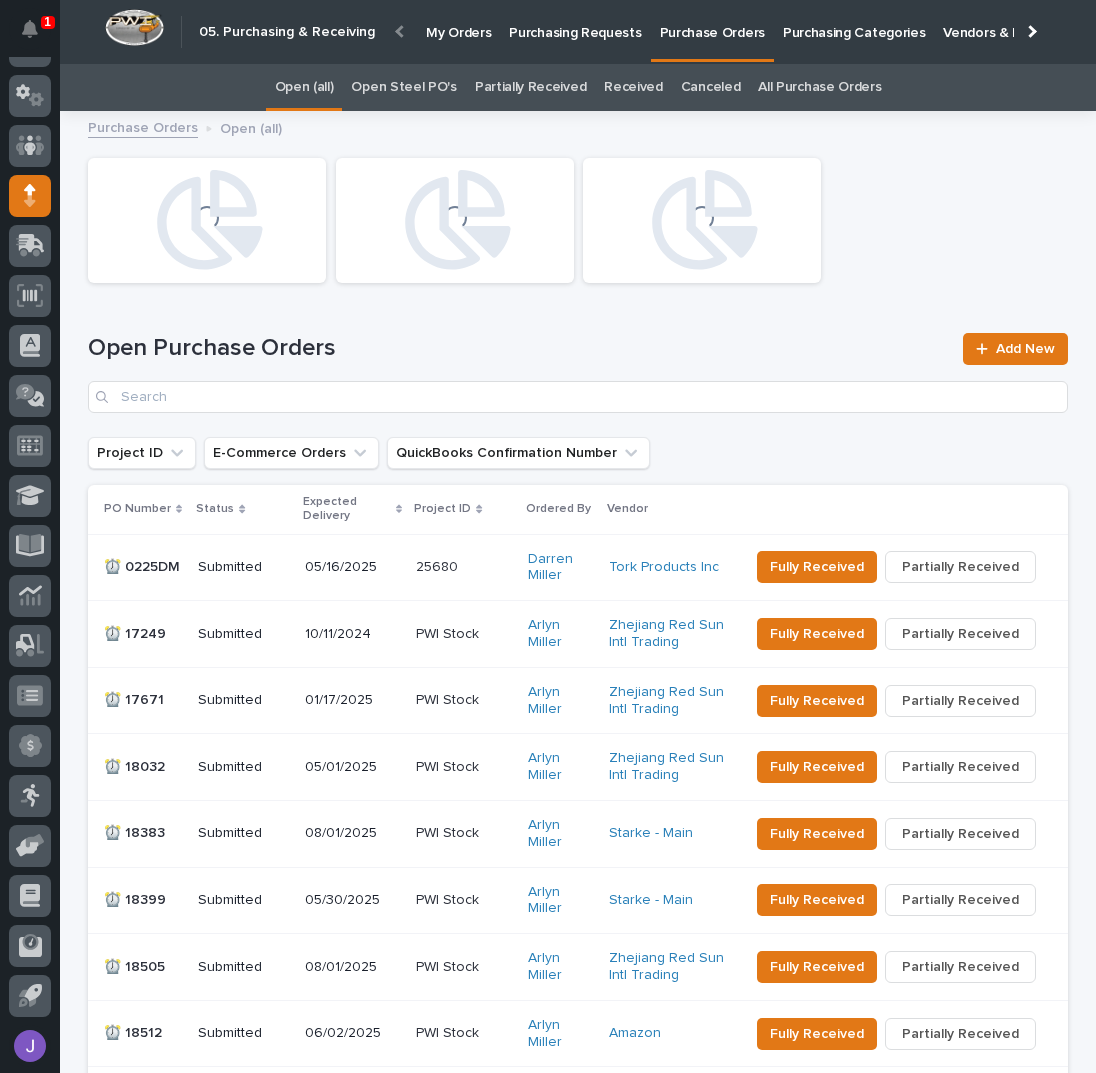 click on "Open Steel PO's" at bounding box center (403, 87) 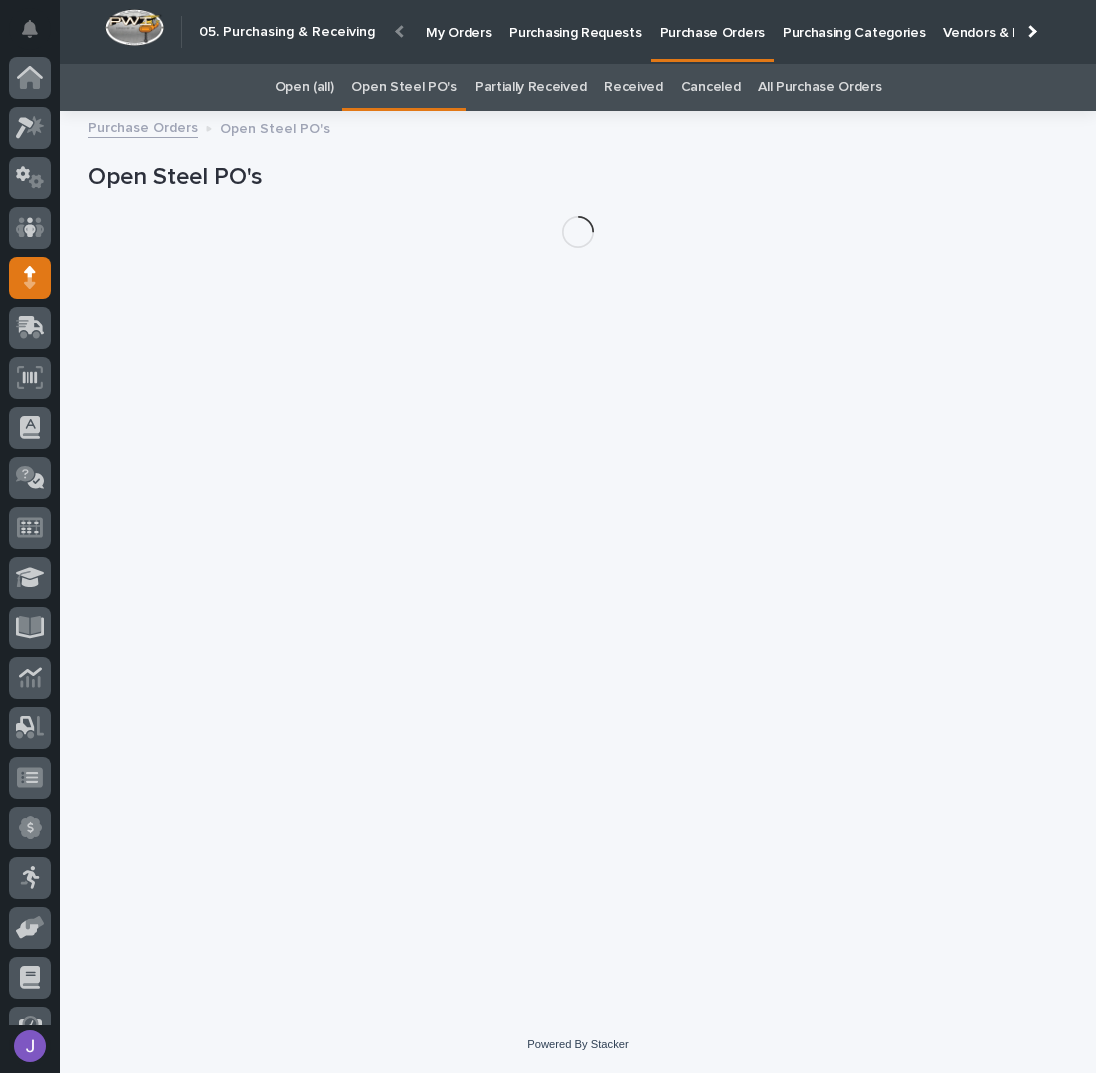 scroll, scrollTop: 82, scrollLeft: 0, axis: vertical 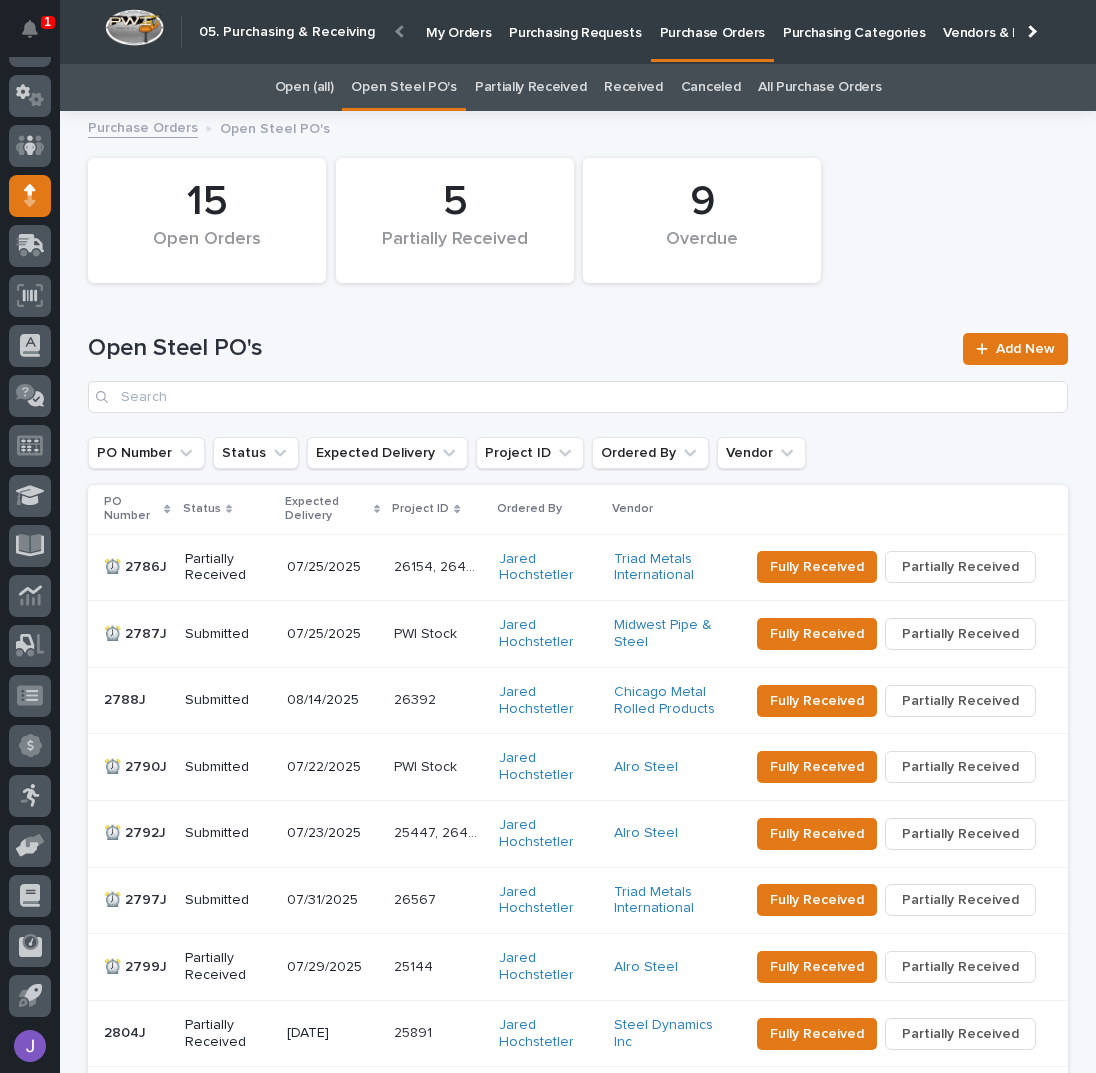 click on "Open Steel PO's Add New" at bounding box center (578, 365) 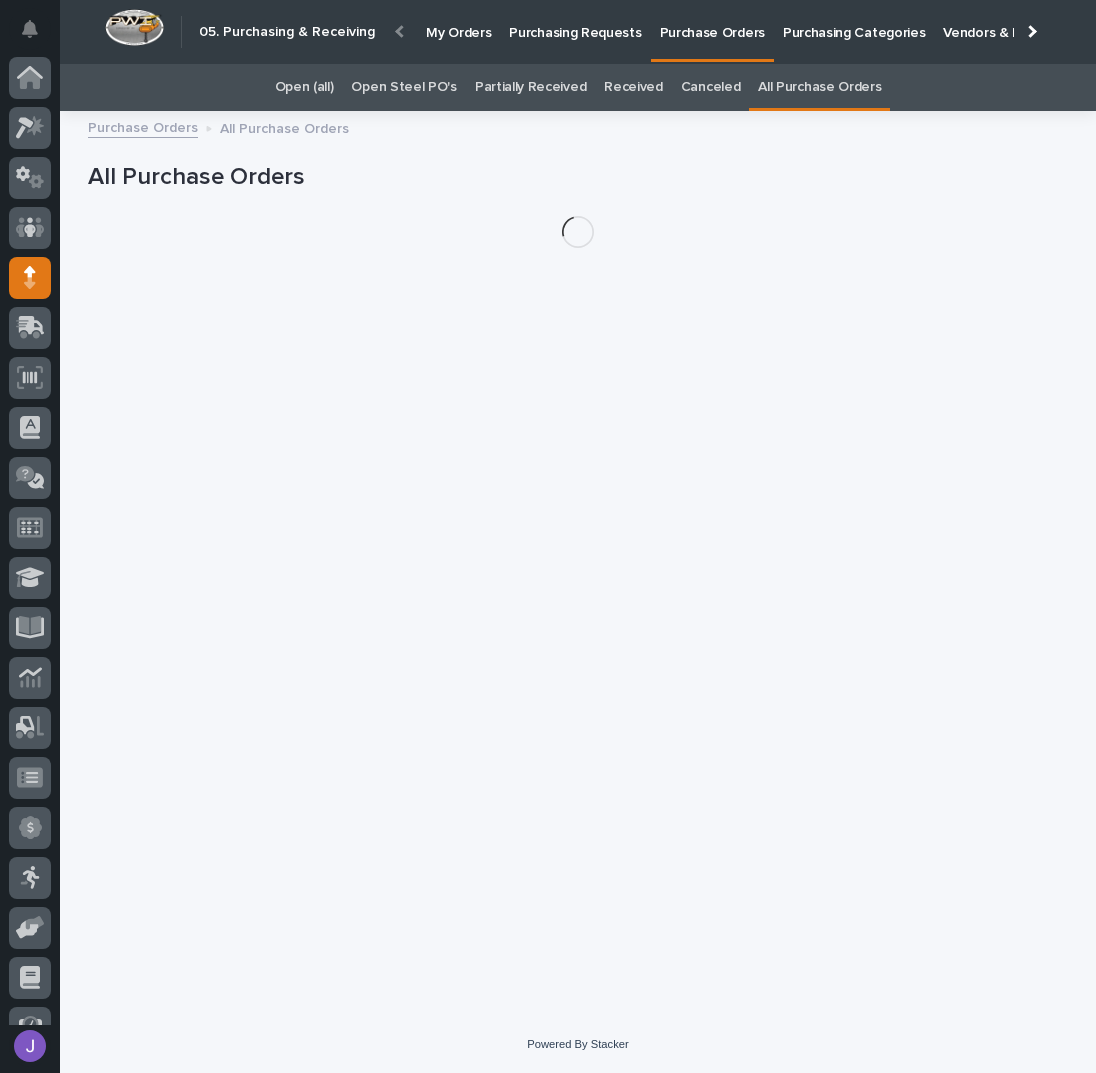 scroll, scrollTop: 82, scrollLeft: 0, axis: vertical 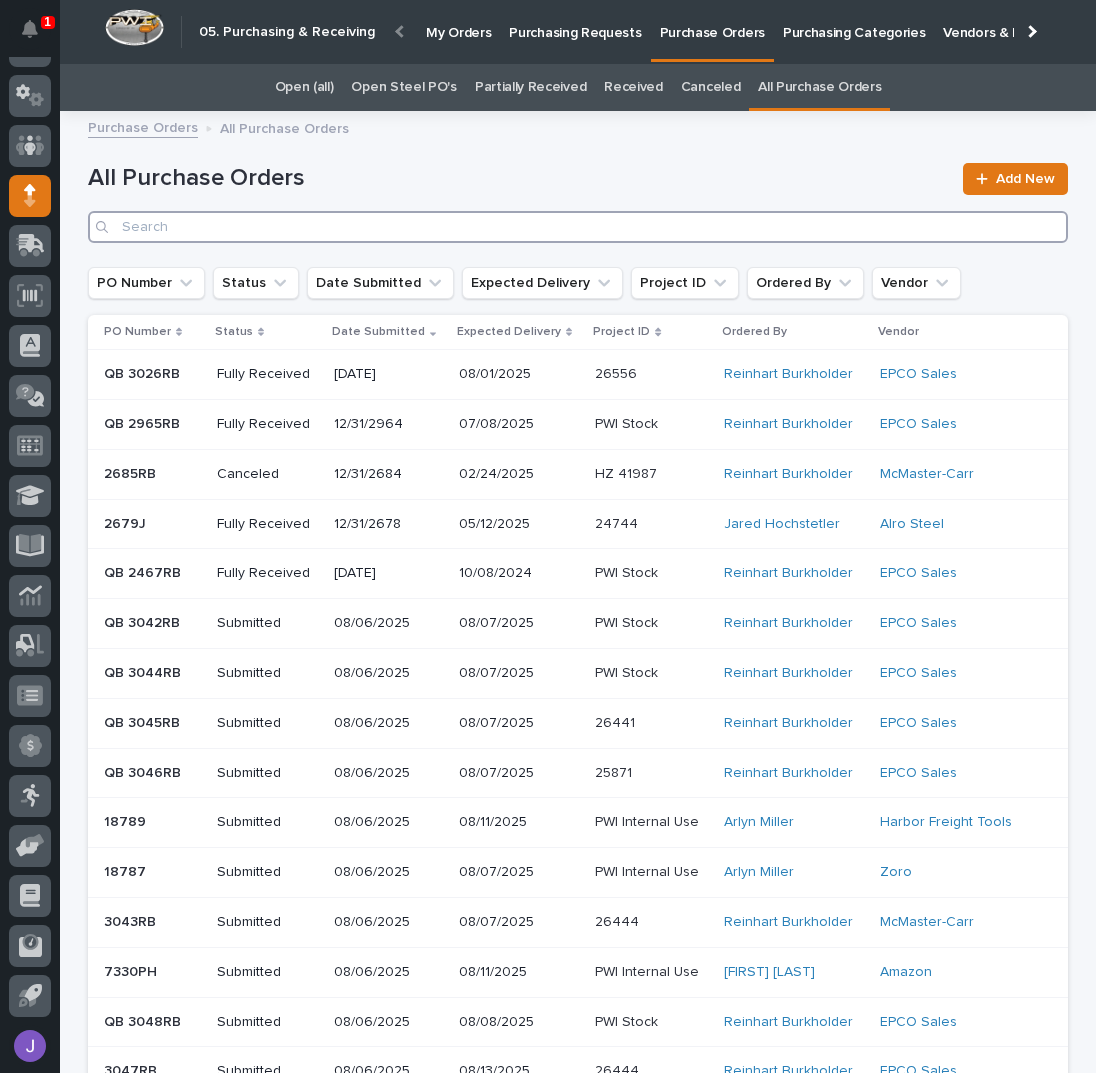 click at bounding box center [578, 227] 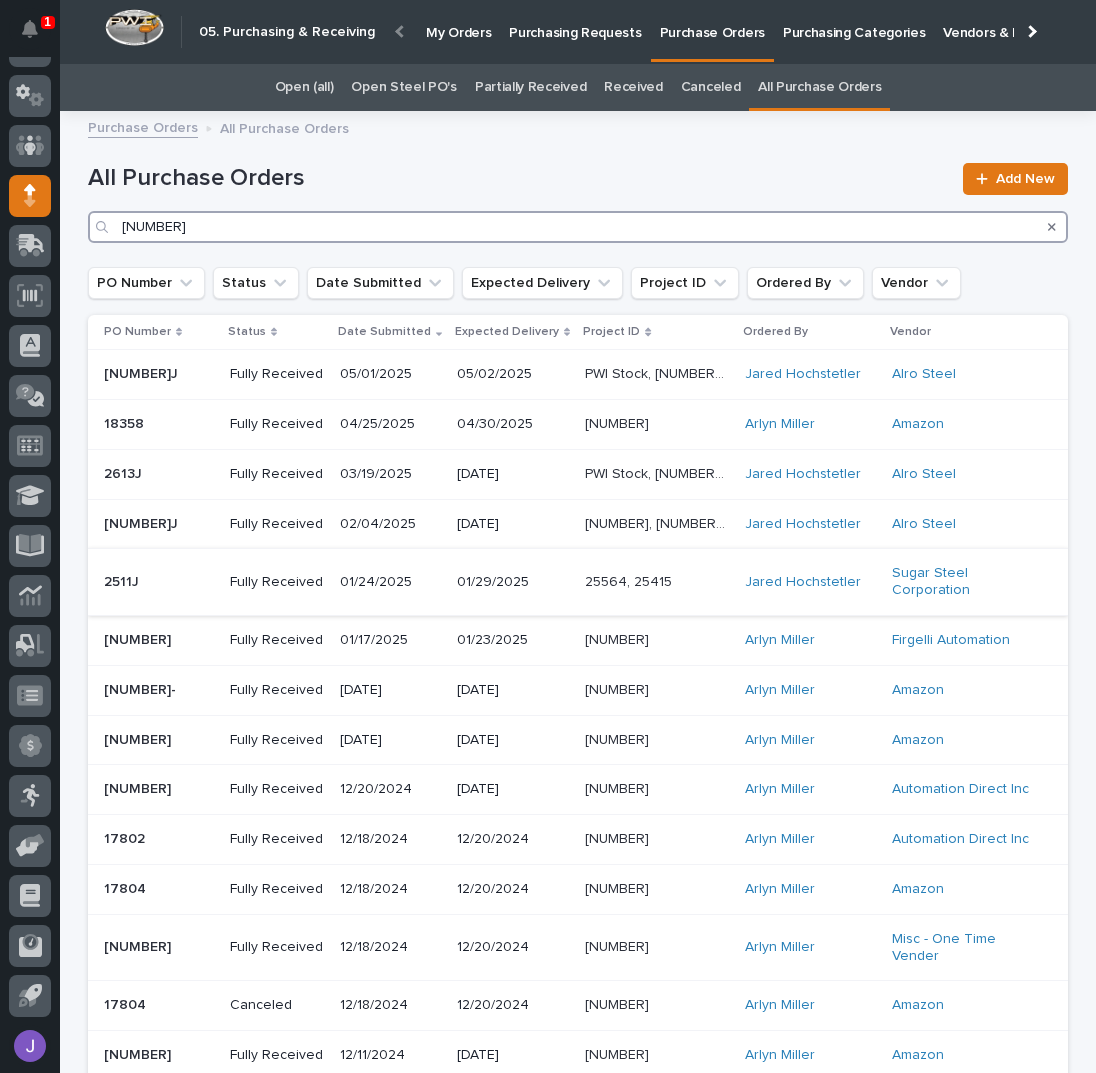 type on "[NUMBER]" 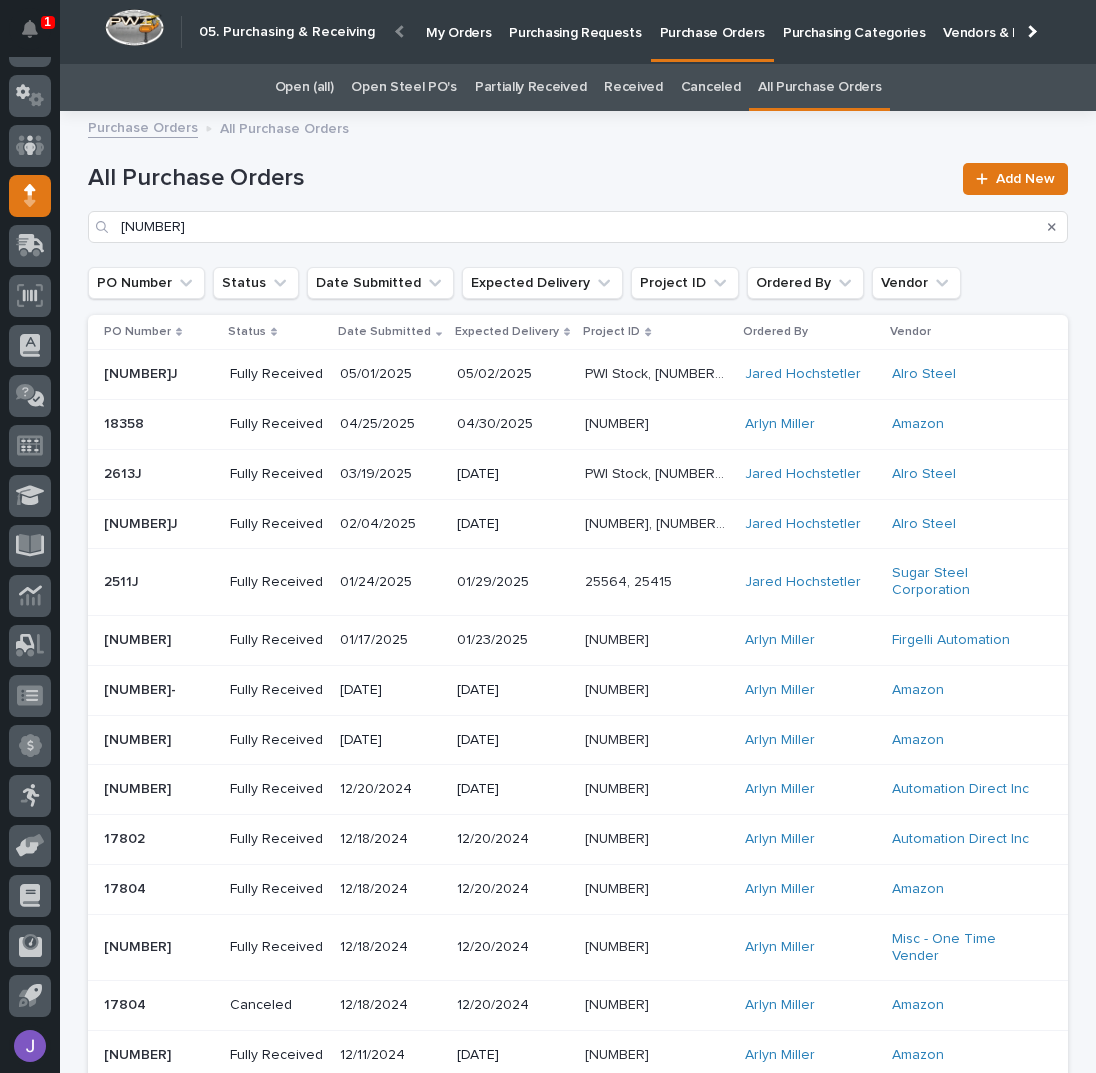 click at bounding box center [159, 582] 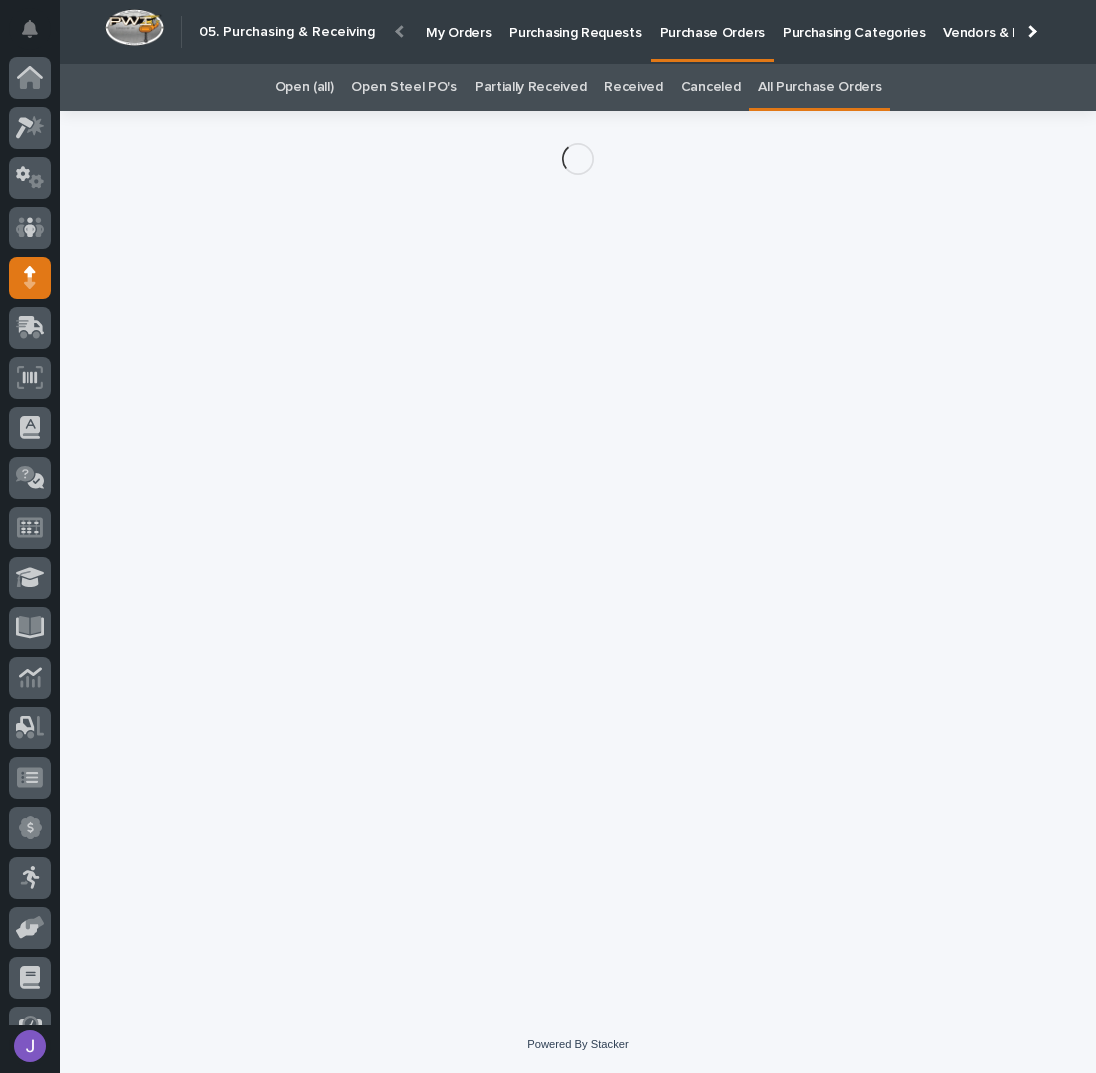 scroll, scrollTop: 82, scrollLeft: 0, axis: vertical 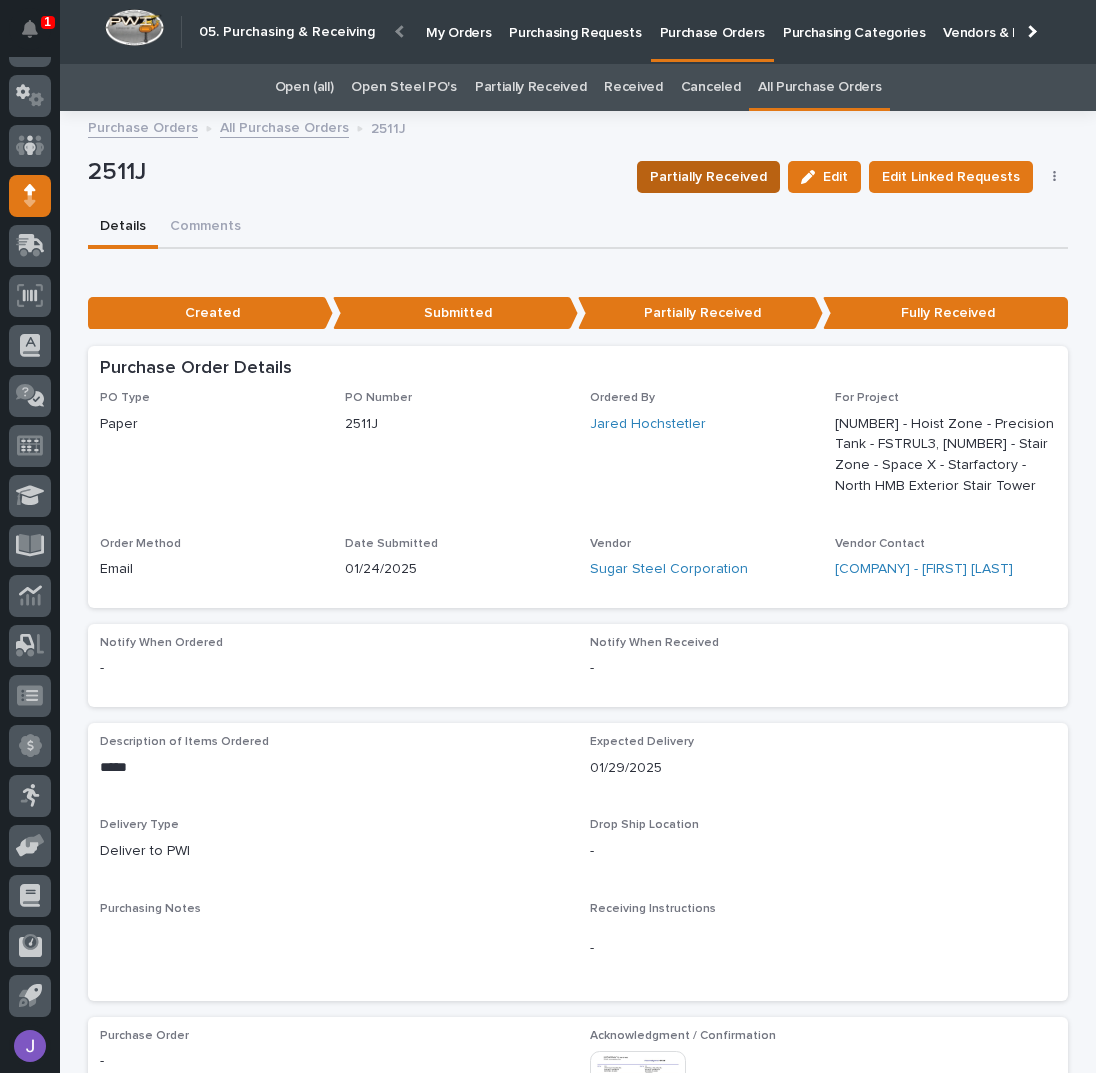click on "Partially Received" at bounding box center [708, 177] 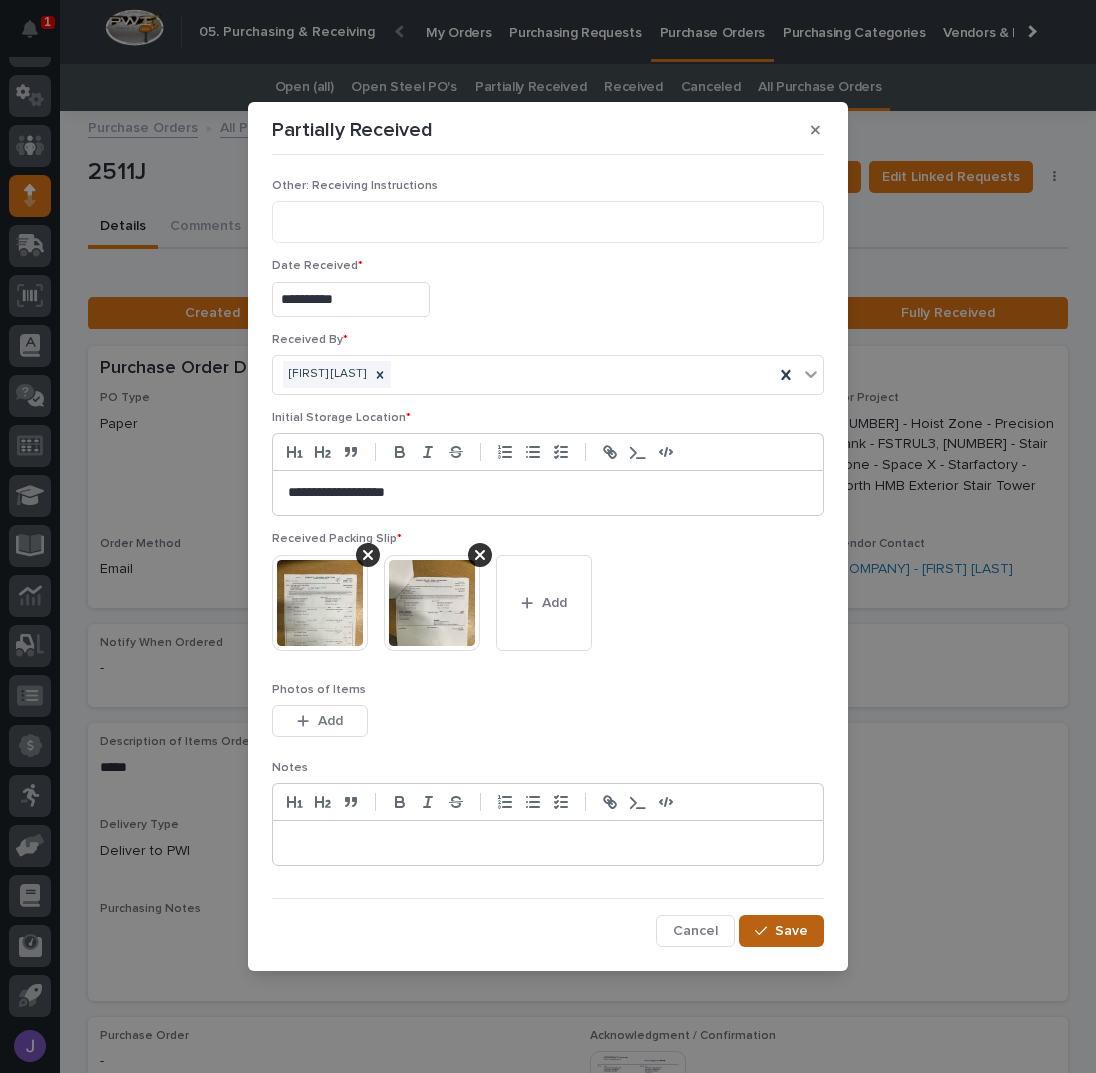 click on "Save" at bounding box center [781, 931] 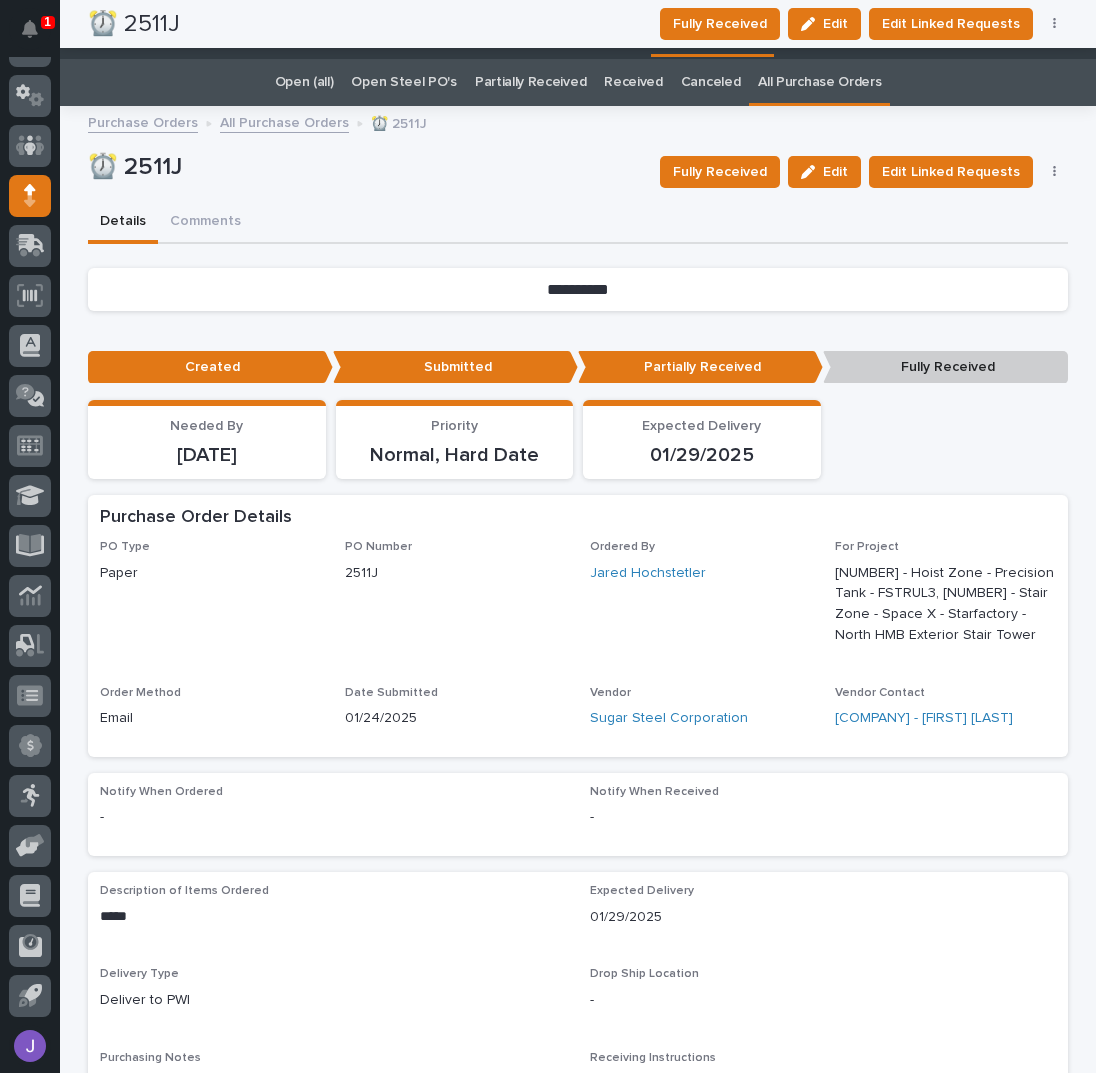 scroll, scrollTop: 0, scrollLeft: 0, axis: both 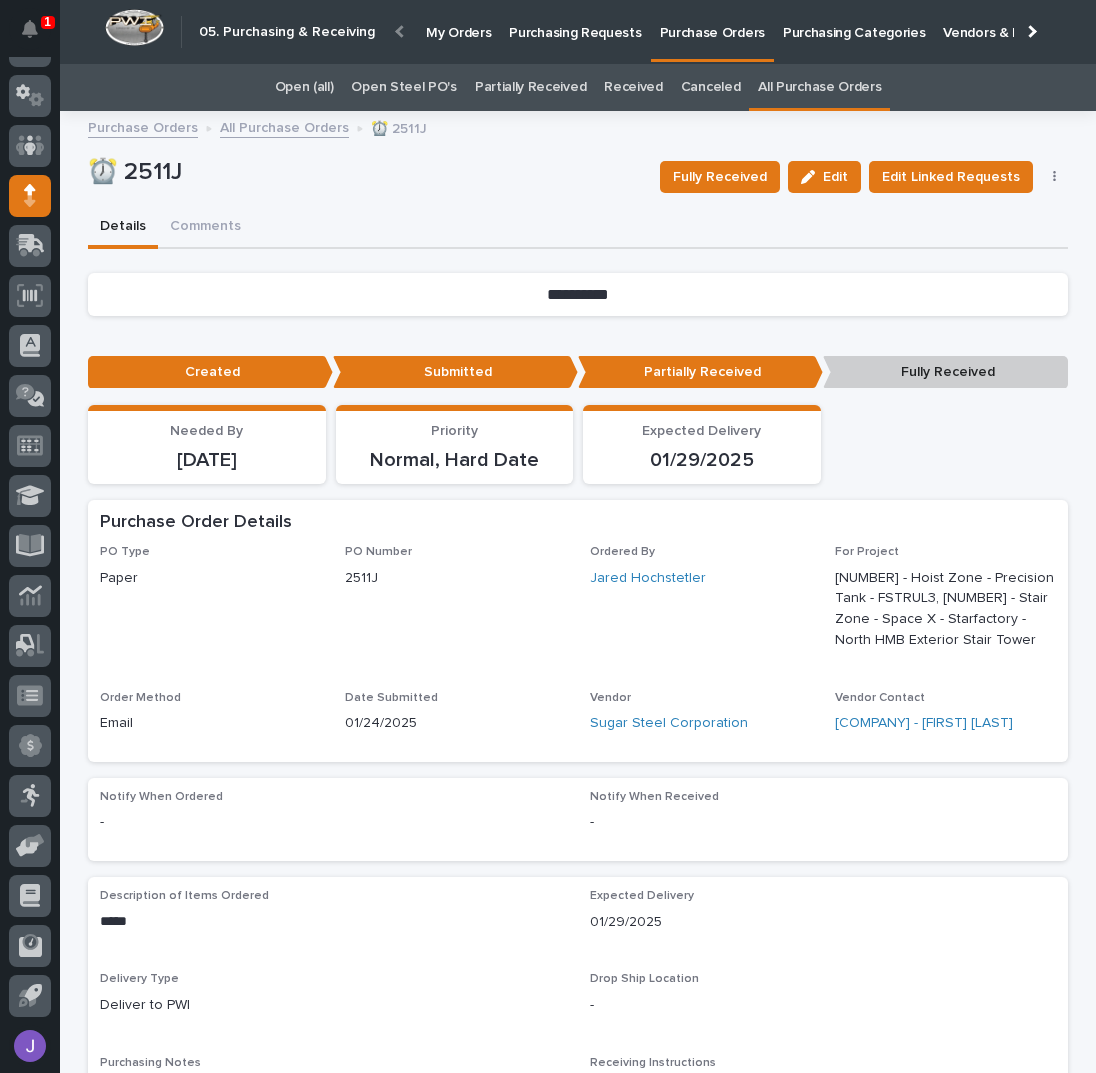 click on "Purchasing Requests" at bounding box center (575, 21) 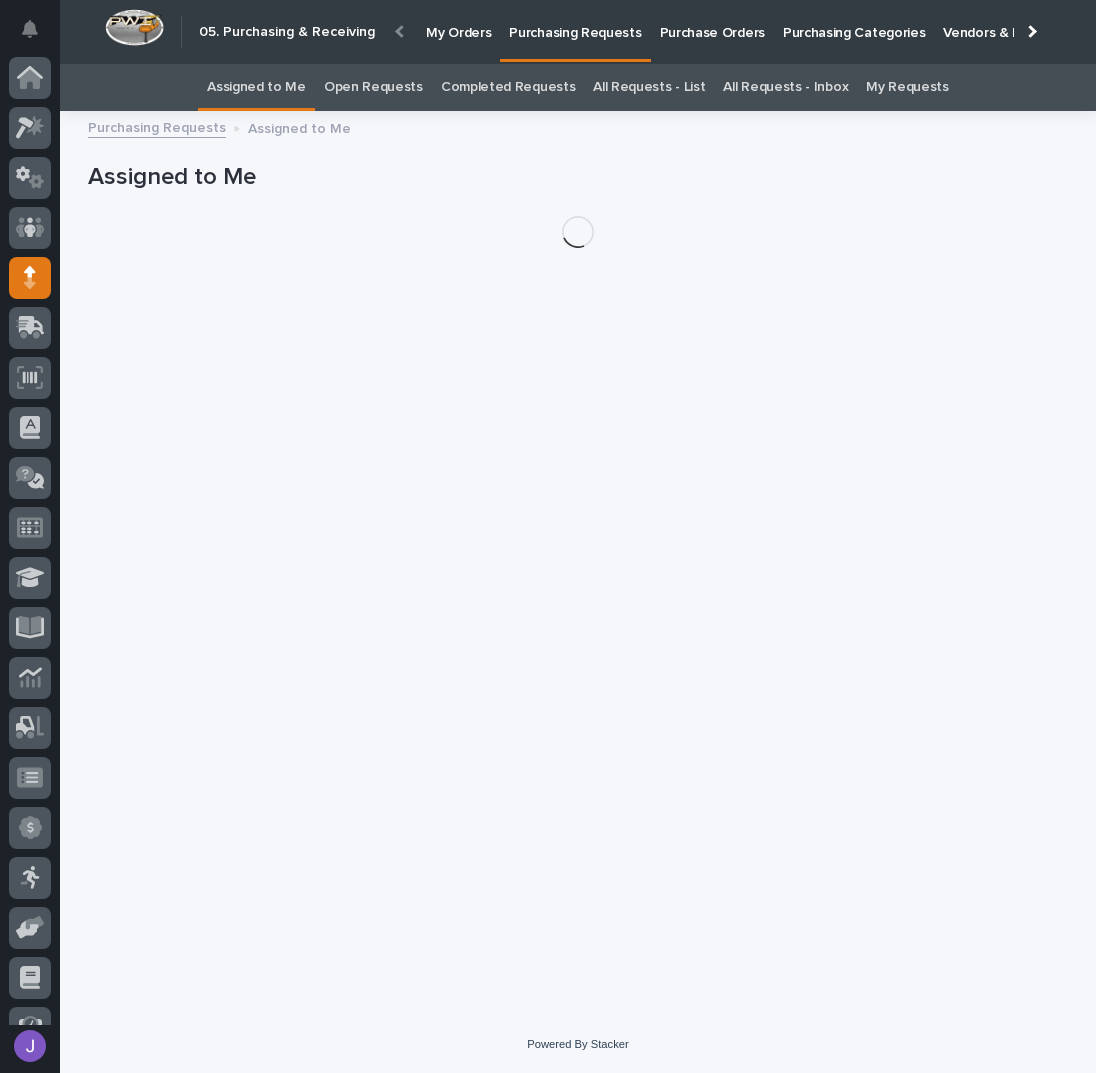scroll, scrollTop: 82, scrollLeft: 0, axis: vertical 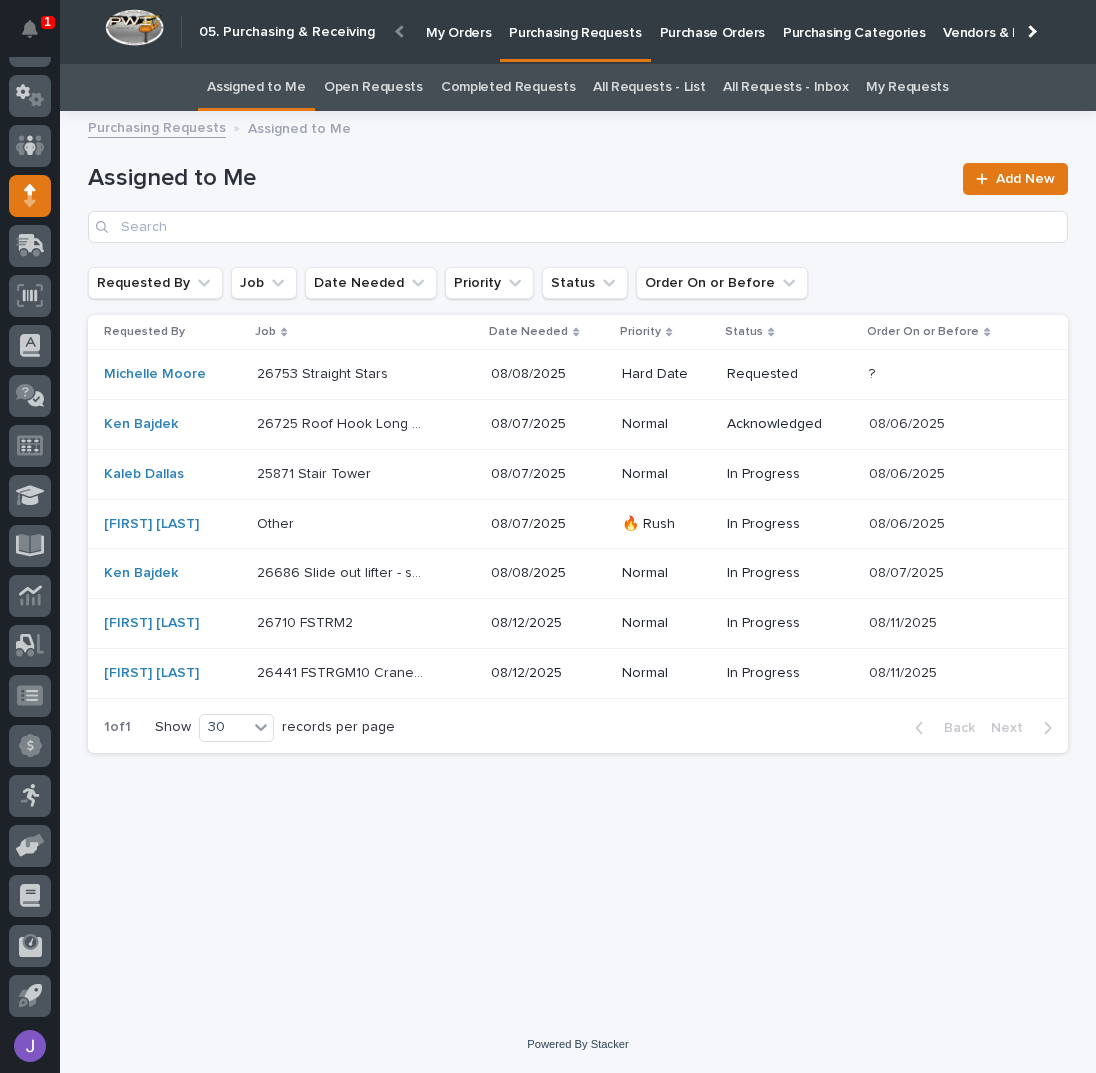 click on "Assigned to Me Add New" at bounding box center (578, 195) 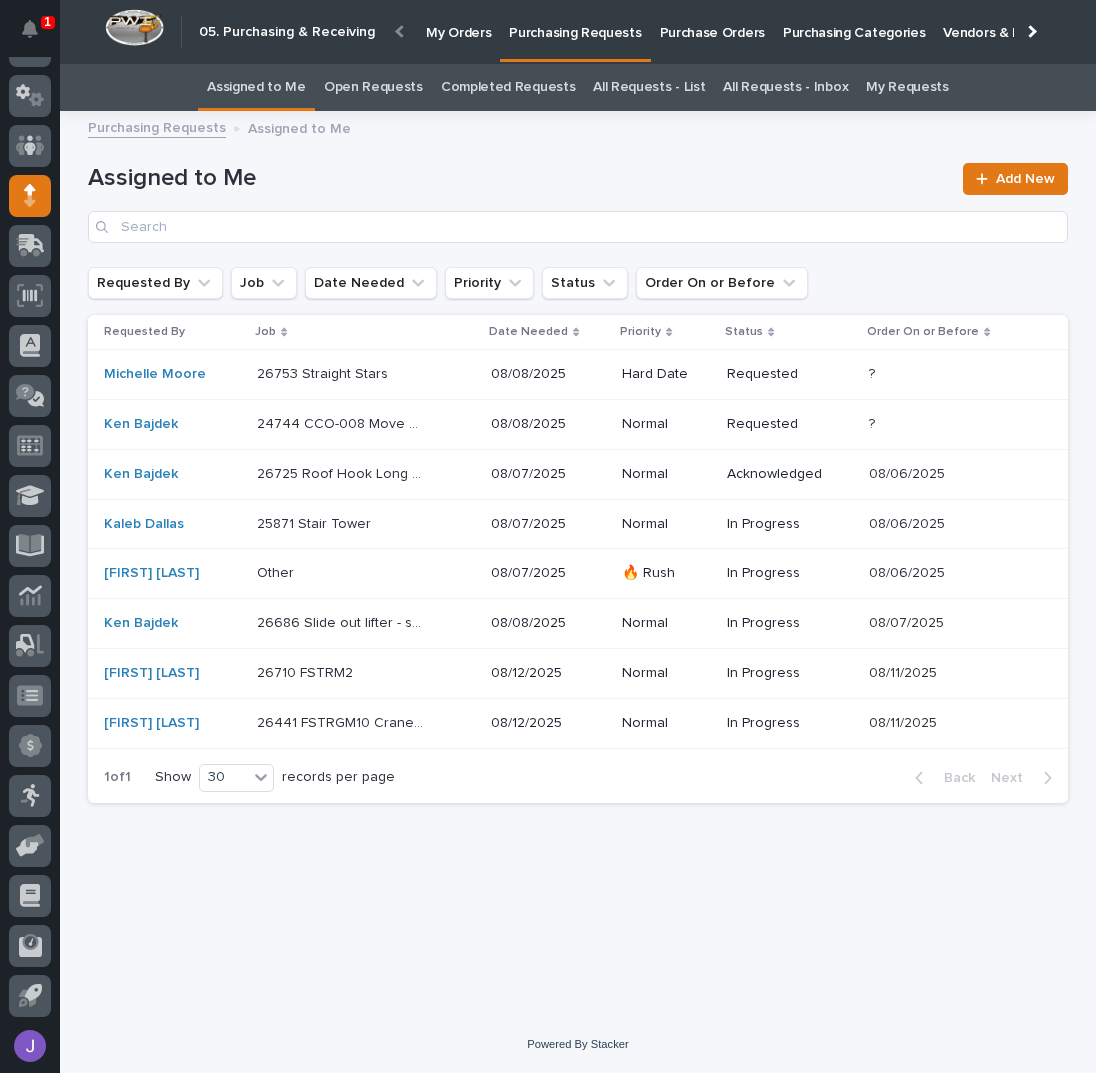 click at bounding box center (340, 374) 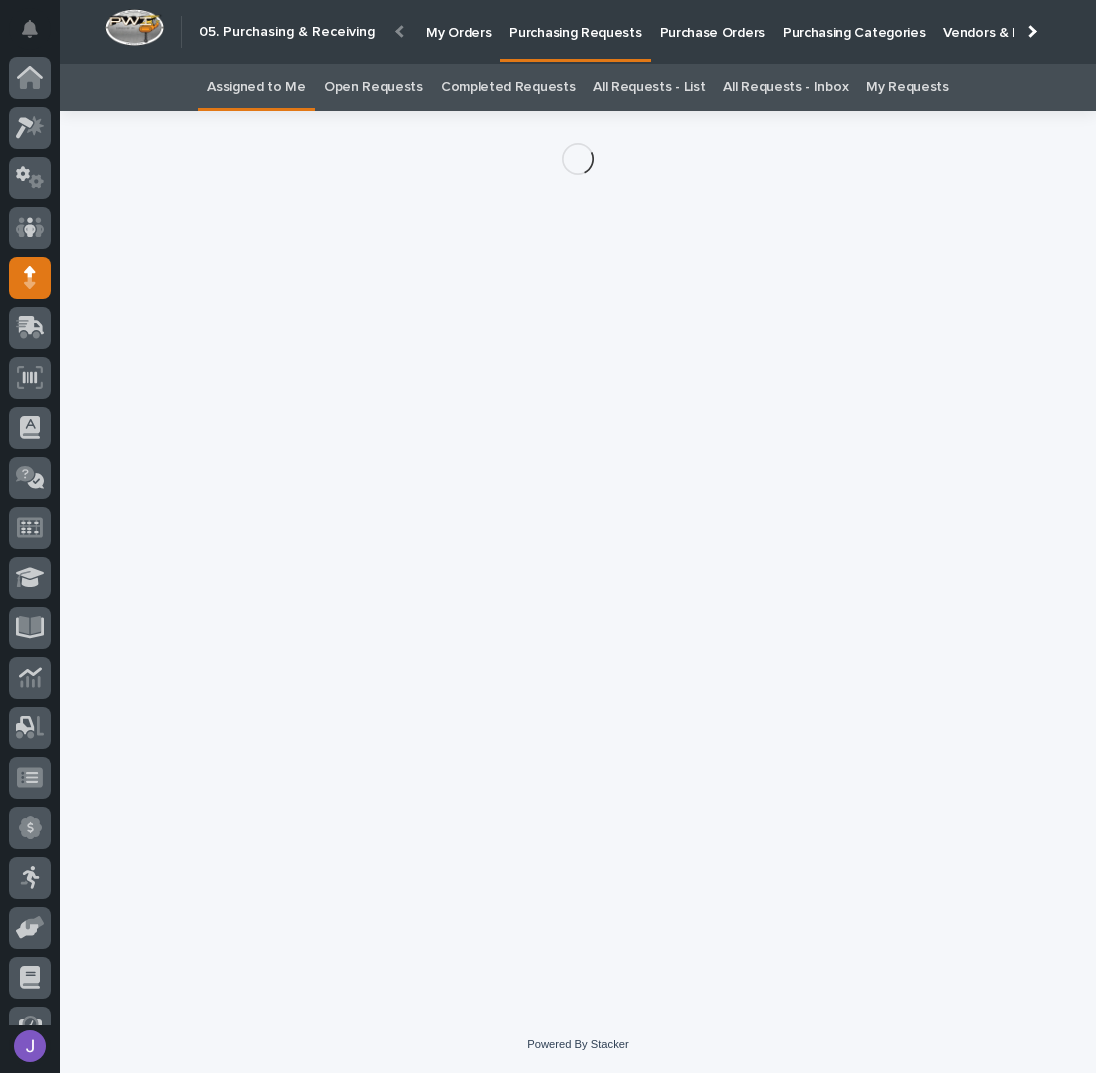 scroll, scrollTop: 82, scrollLeft: 0, axis: vertical 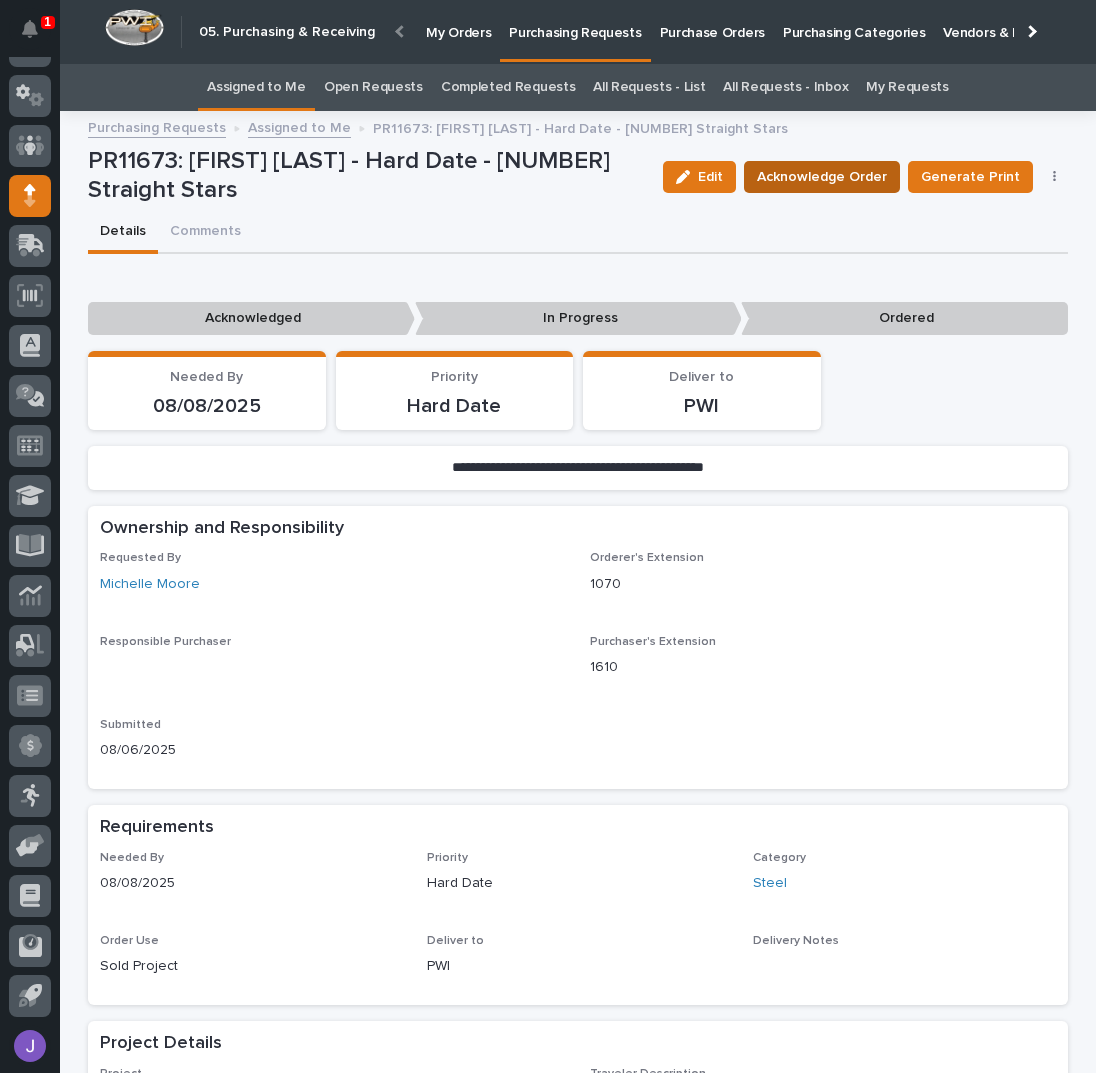 click on "Acknowledge Order" at bounding box center [822, 177] 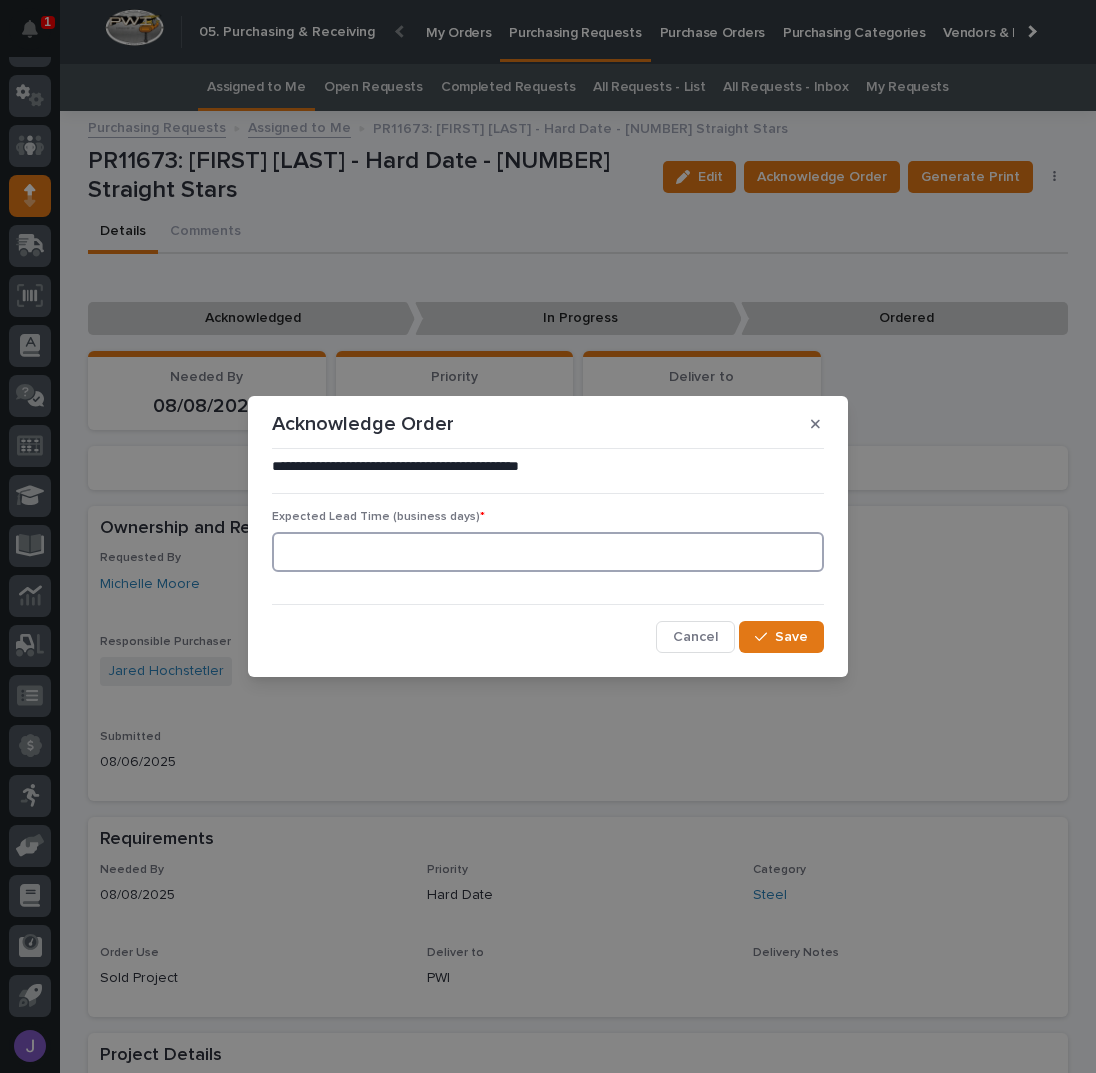 click at bounding box center [548, 552] 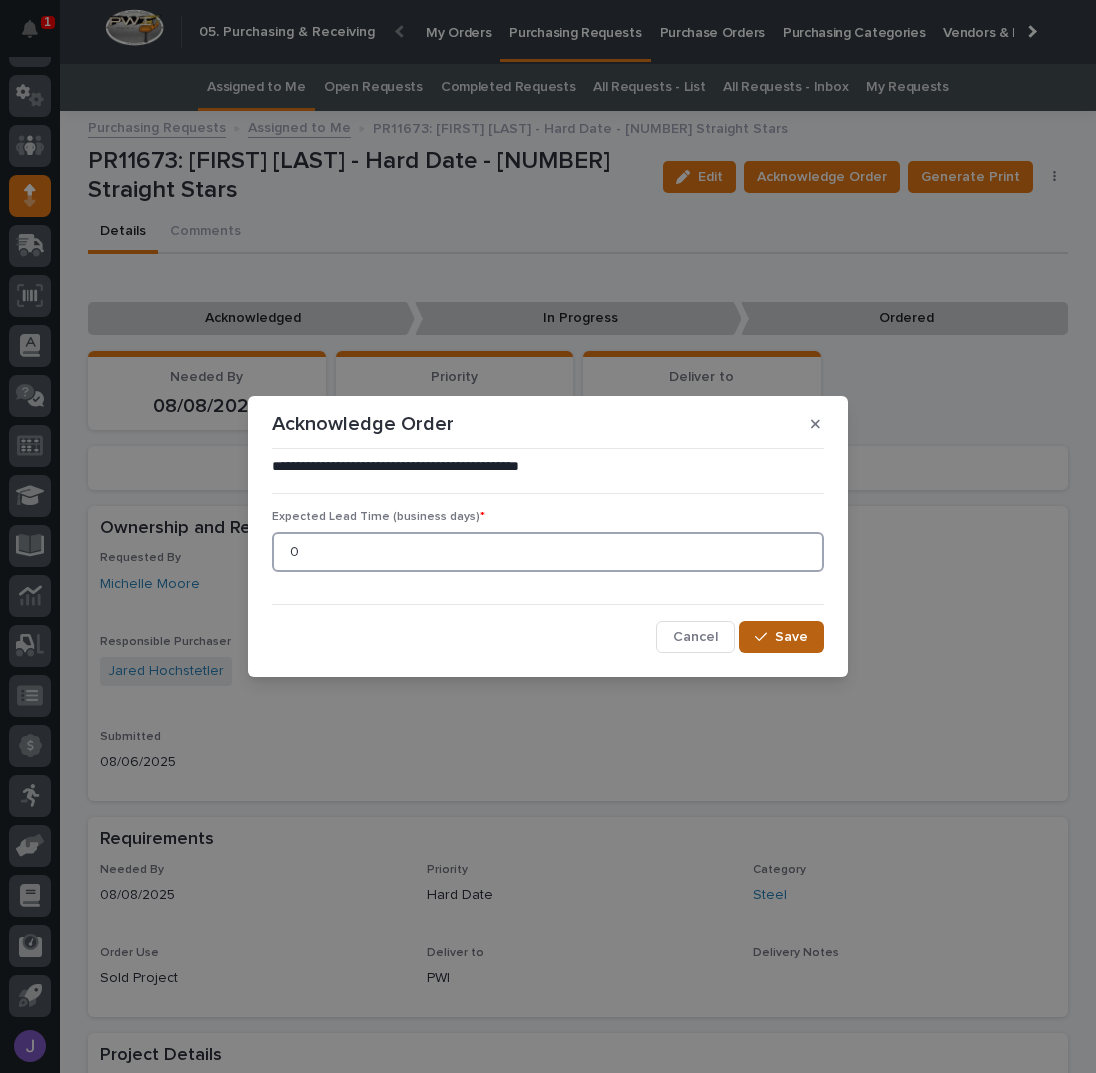 type on "0" 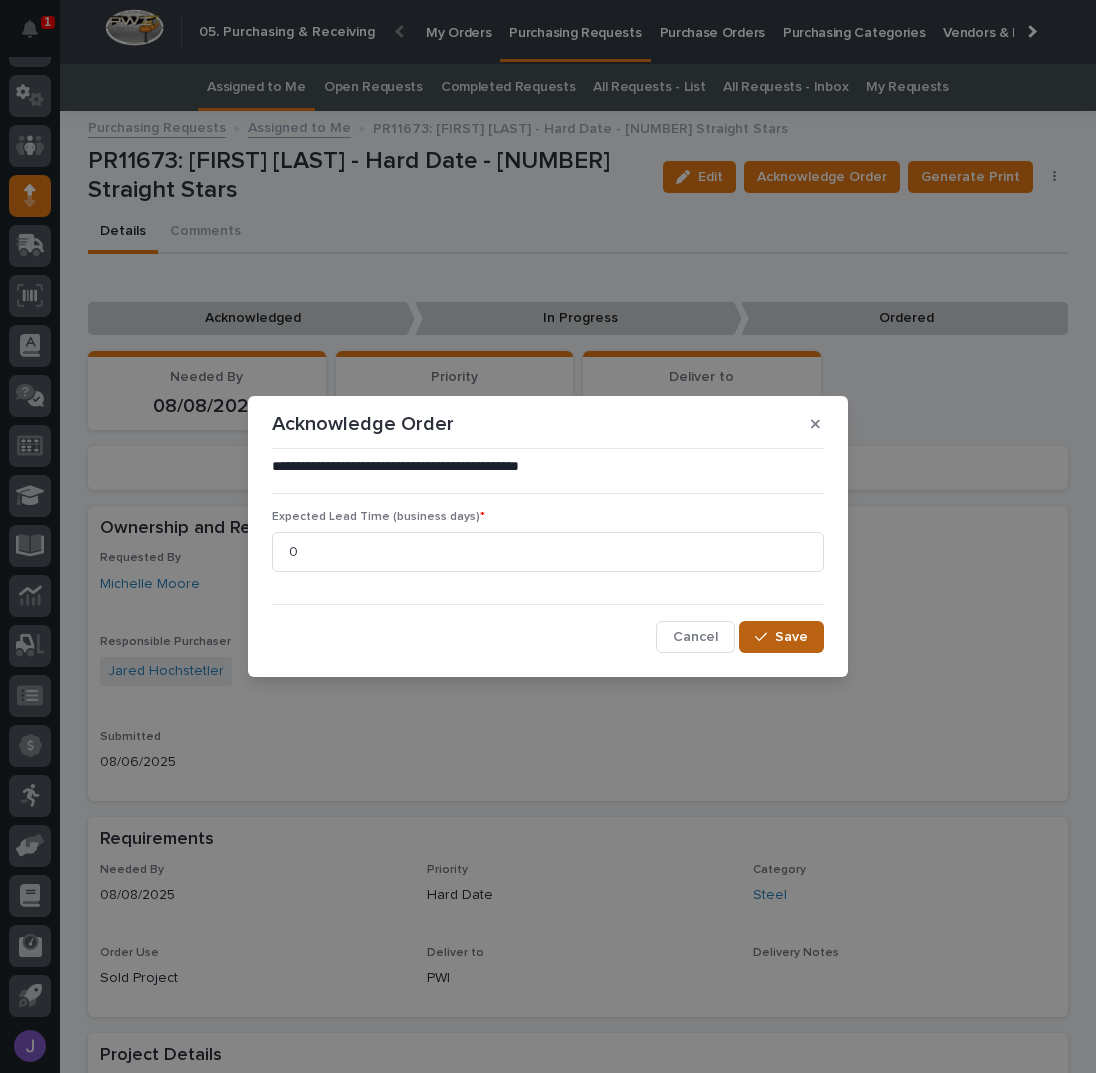 click on "Save" at bounding box center (781, 637) 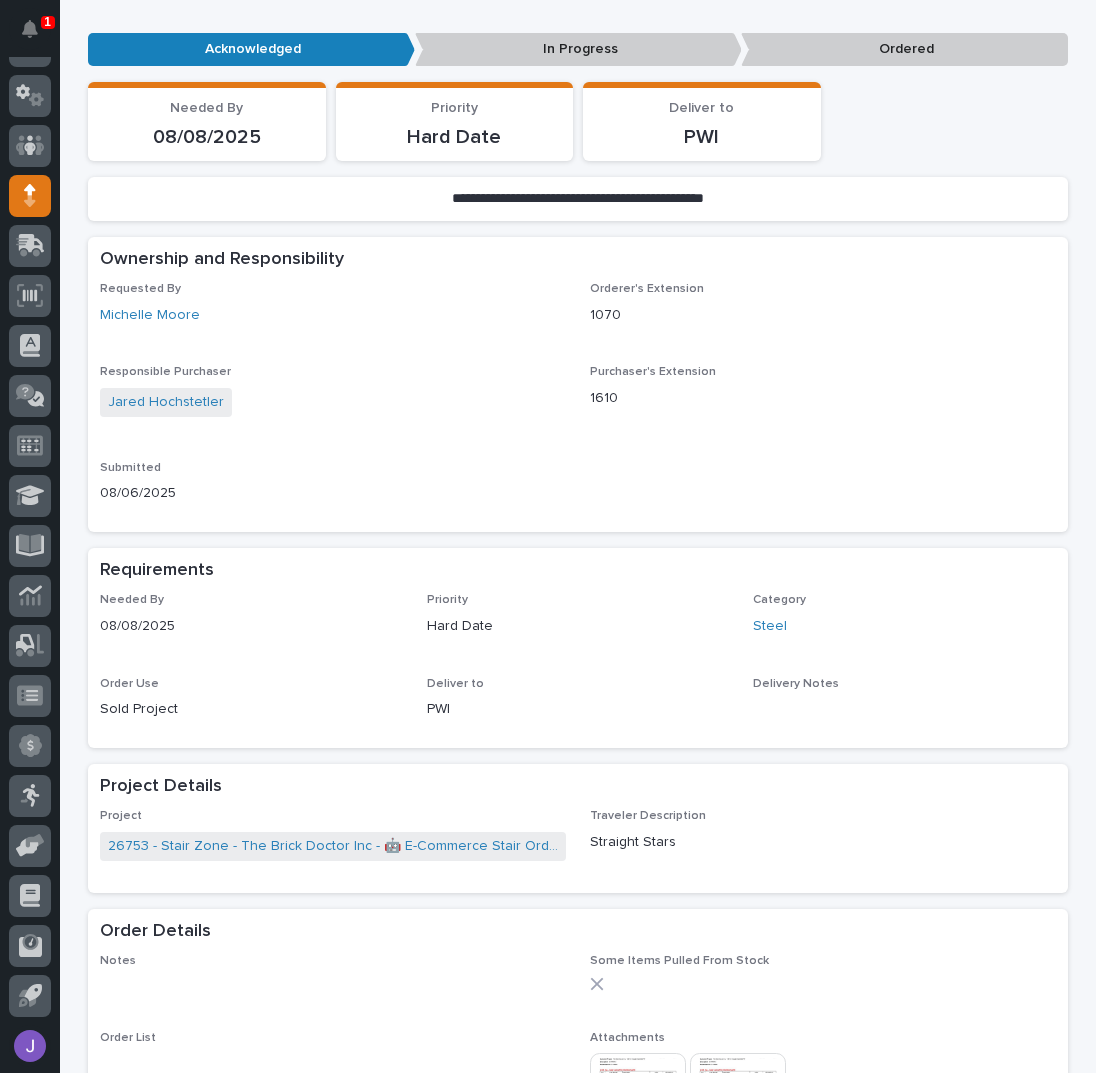 scroll, scrollTop: 666, scrollLeft: 0, axis: vertical 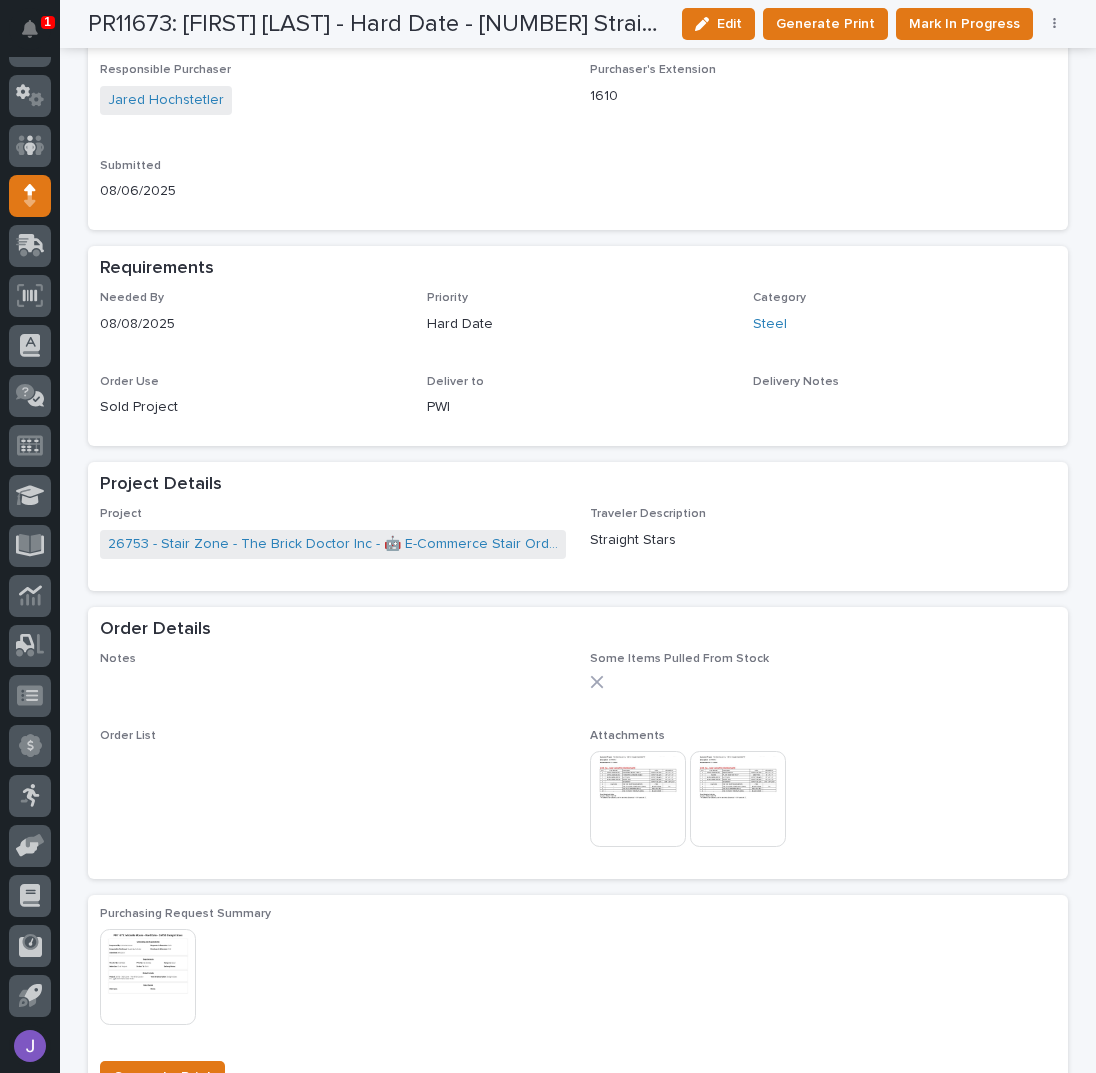 click at bounding box center [638, 799] 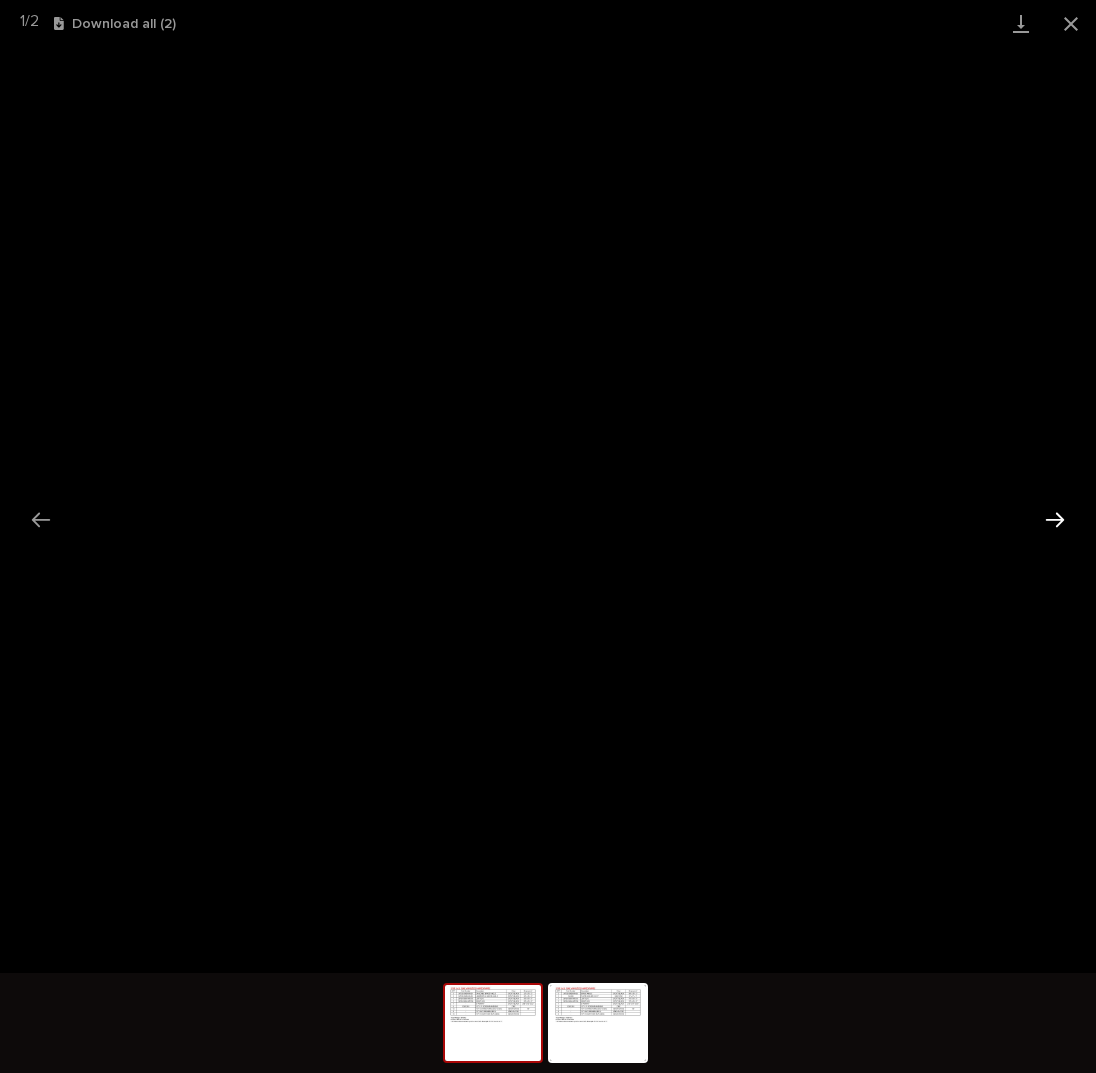 click at bounding box center [1055, 519] 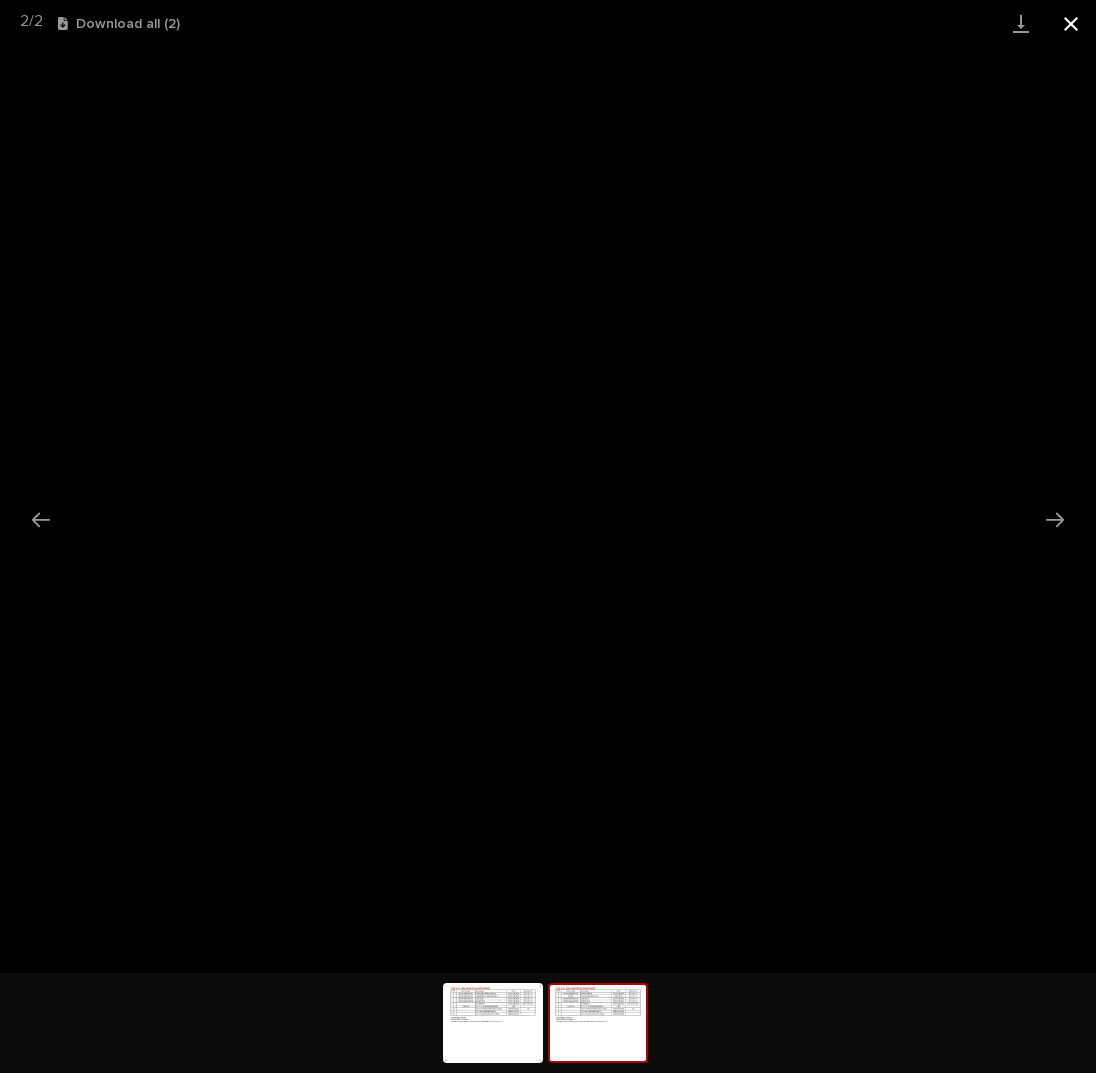 click at bounding box center [1071, 23] 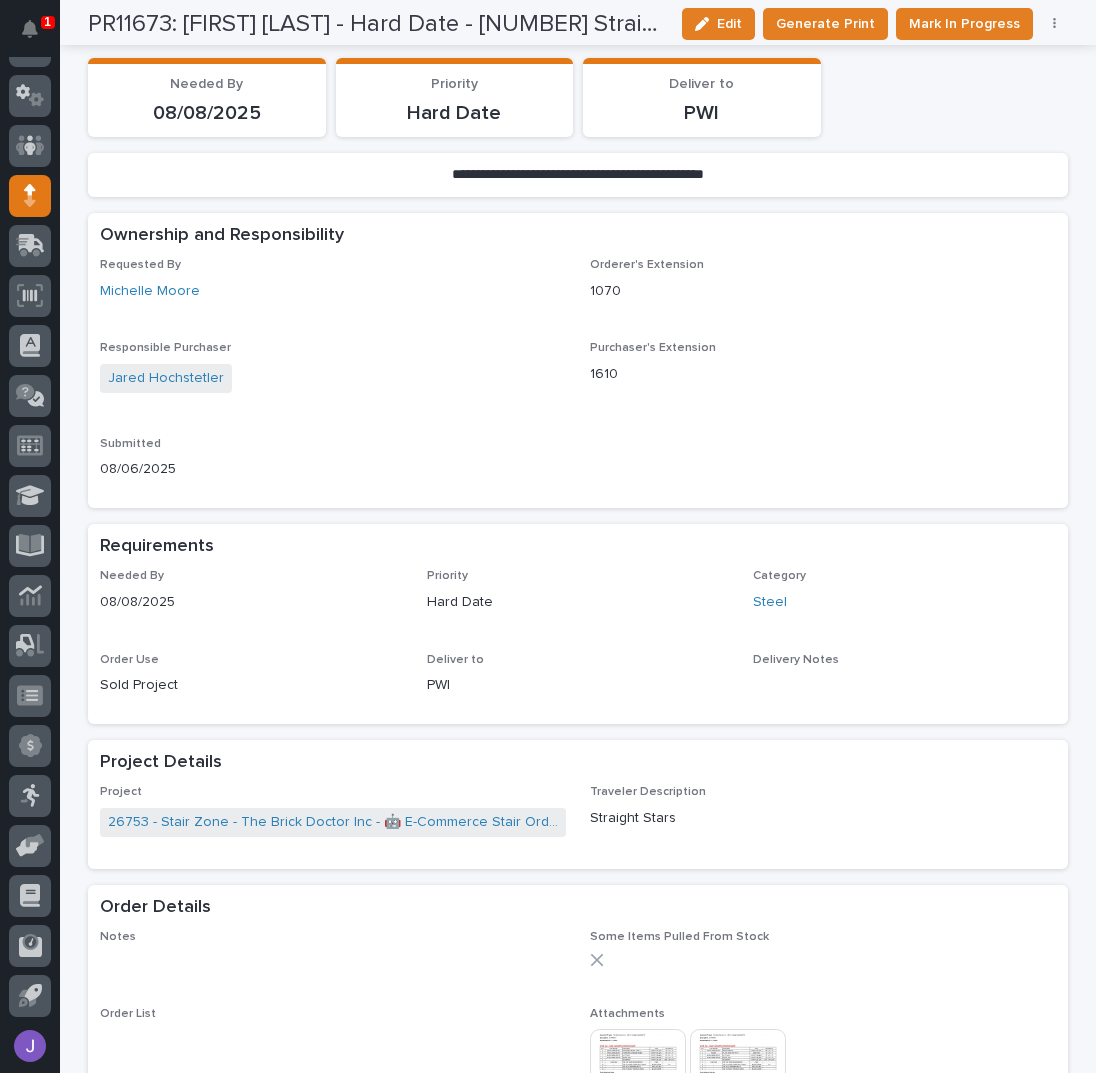 scroll, scrollTop: 0, scrollLeft: 0, axis: both 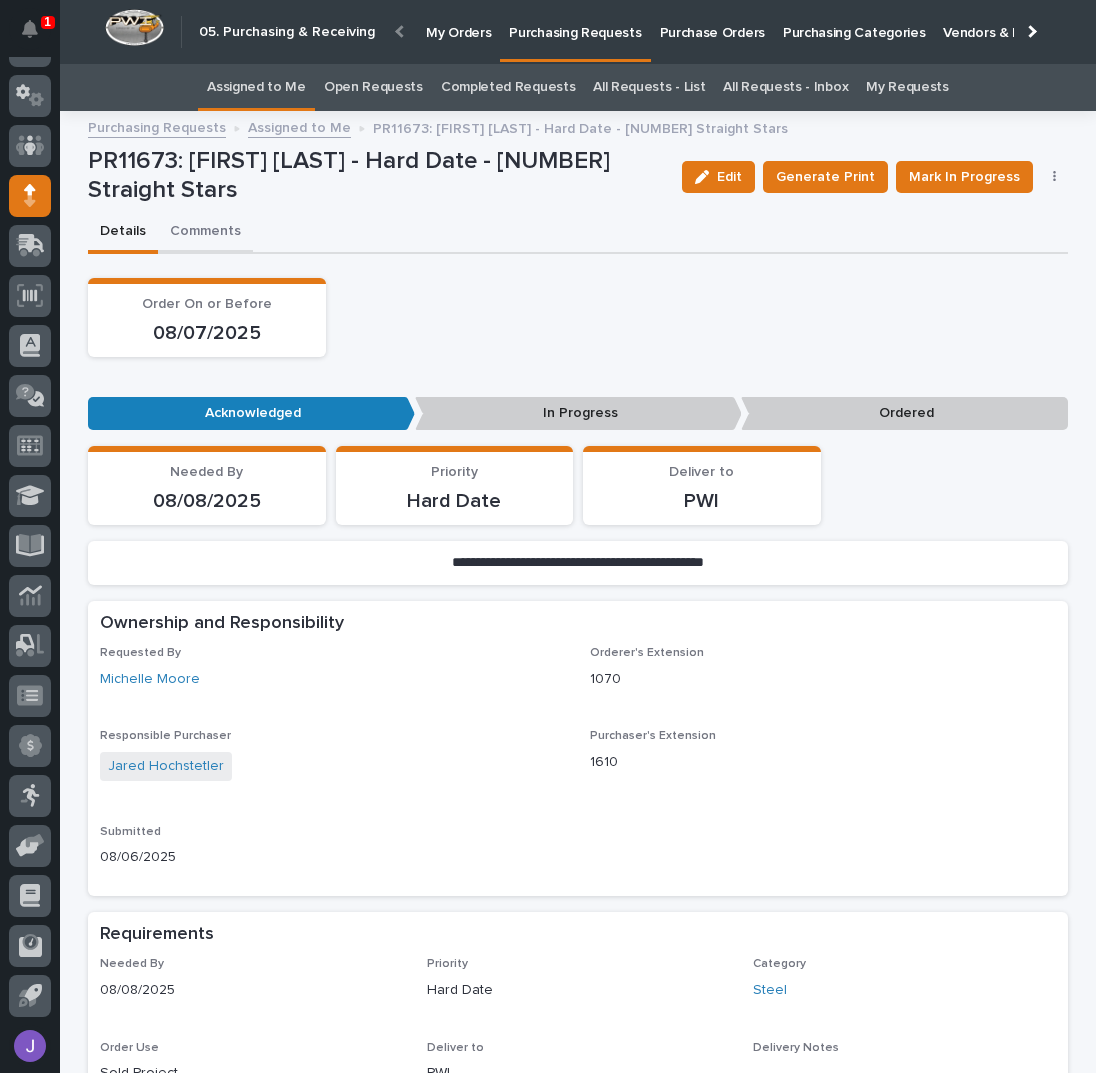 click on "Comments" at bounding box center (205, 233) 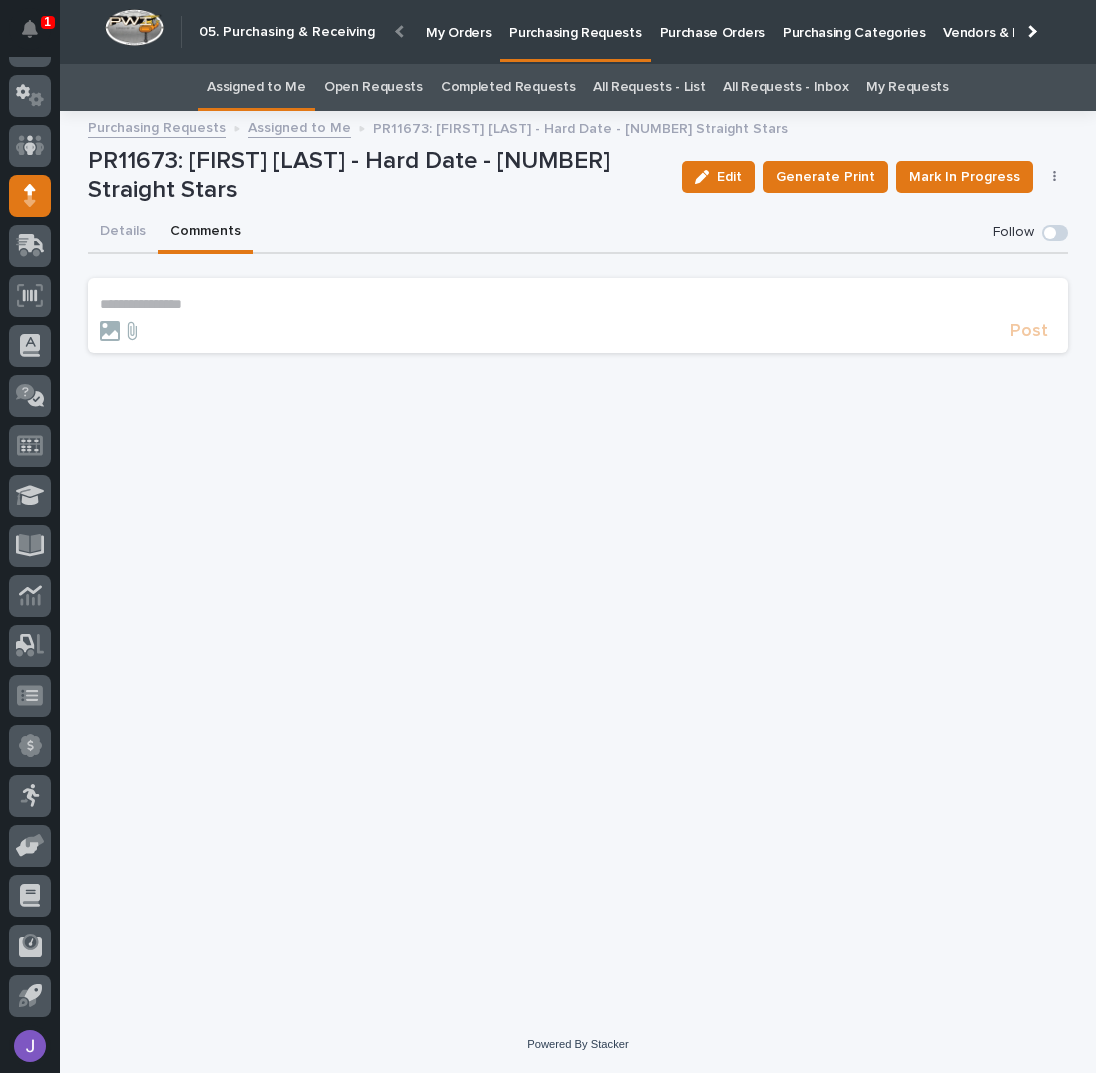 click on "**********" at bounding box center [578, 315] 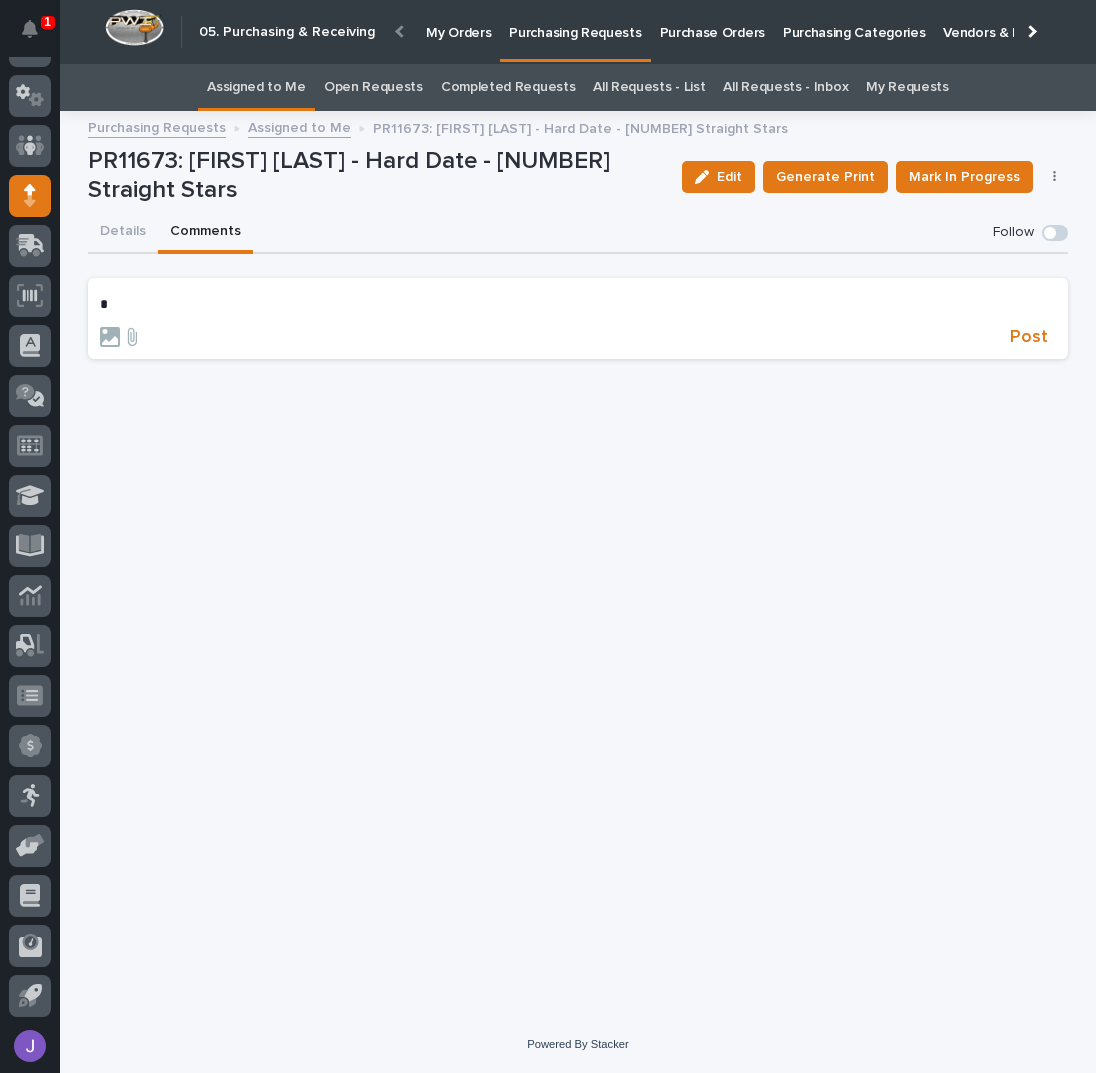 type 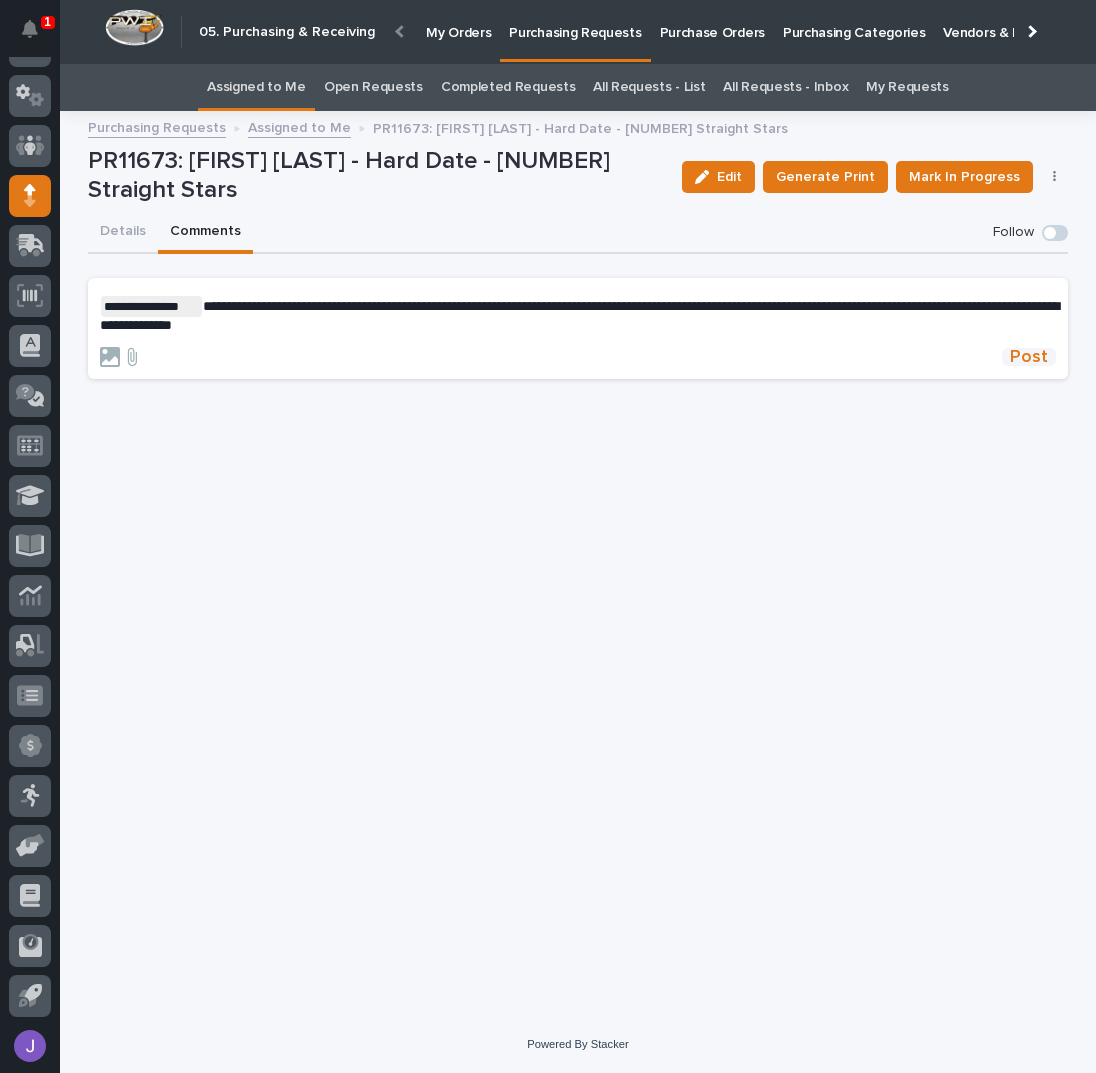 click on "Post" at bounding box center (1029, 357) 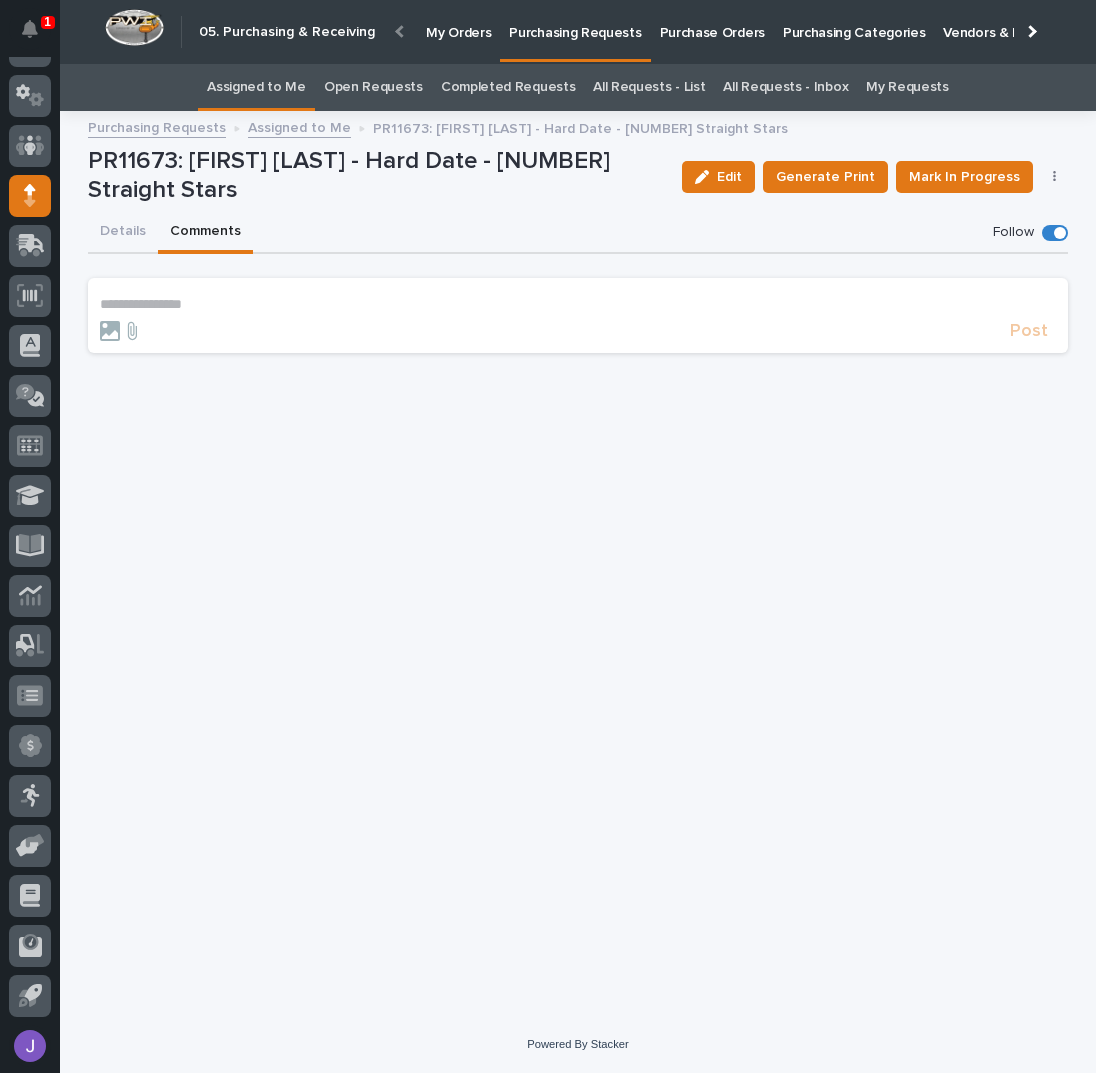 click on "Assigned to Me" at bounding box center (256, 87) 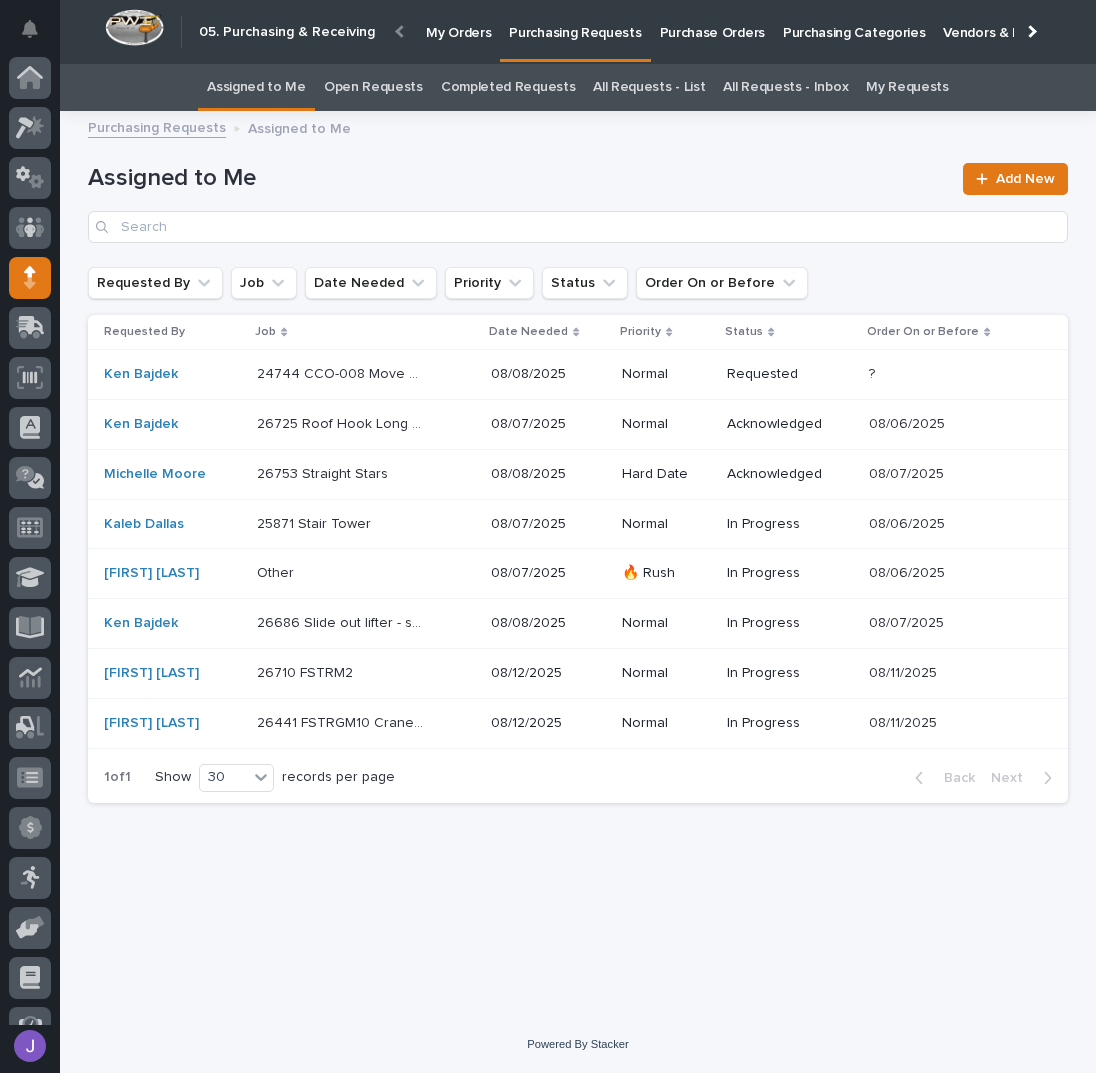 scroll, scrollTop: 82, scrollLeft: 0, axis: vertical 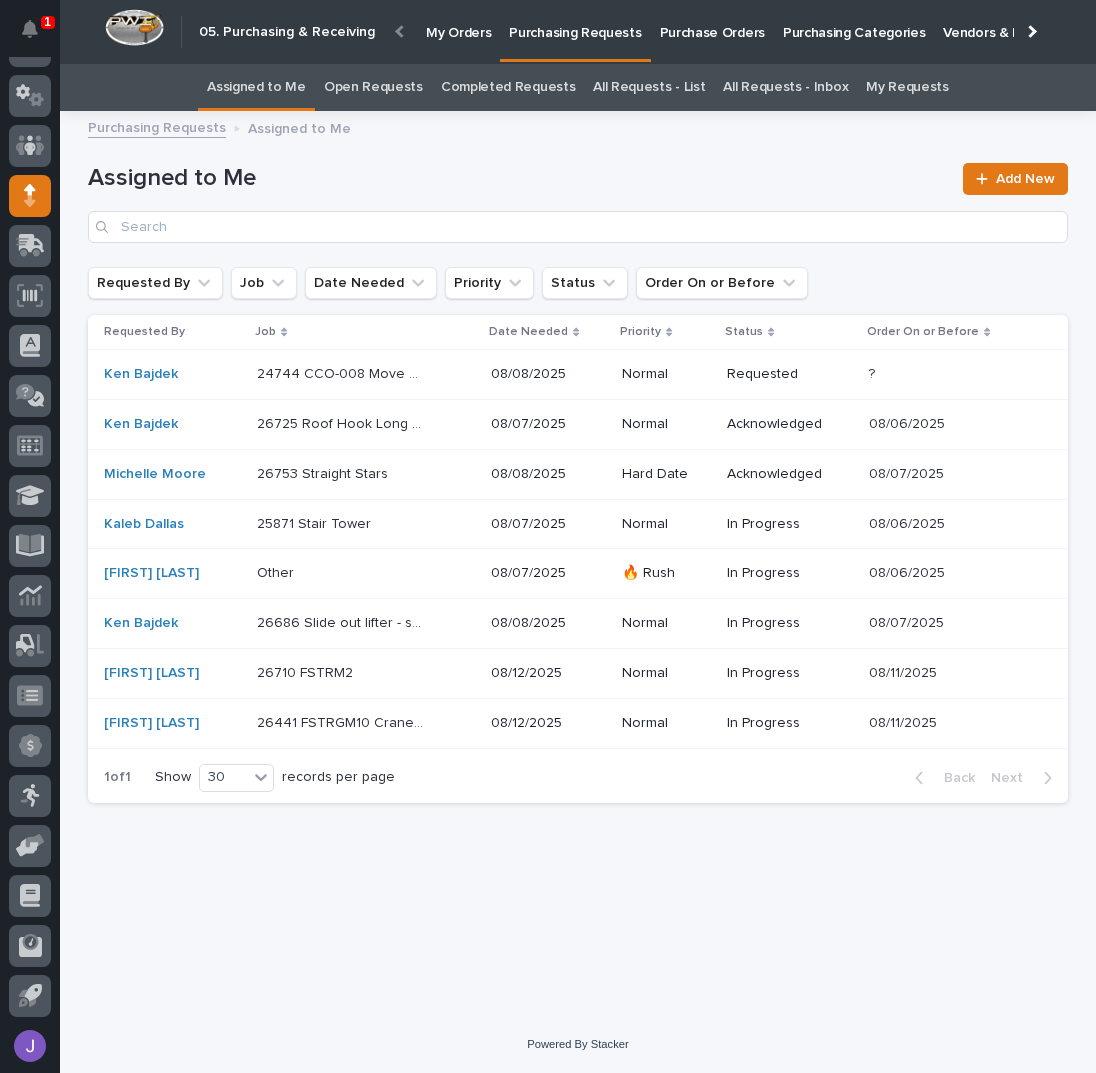 click on "24744 CCO-008 Move & Extend System A&B - Steel  24744 CCO-008 Move & Extend System A&B - Steel" at bounding box center (366, 374) 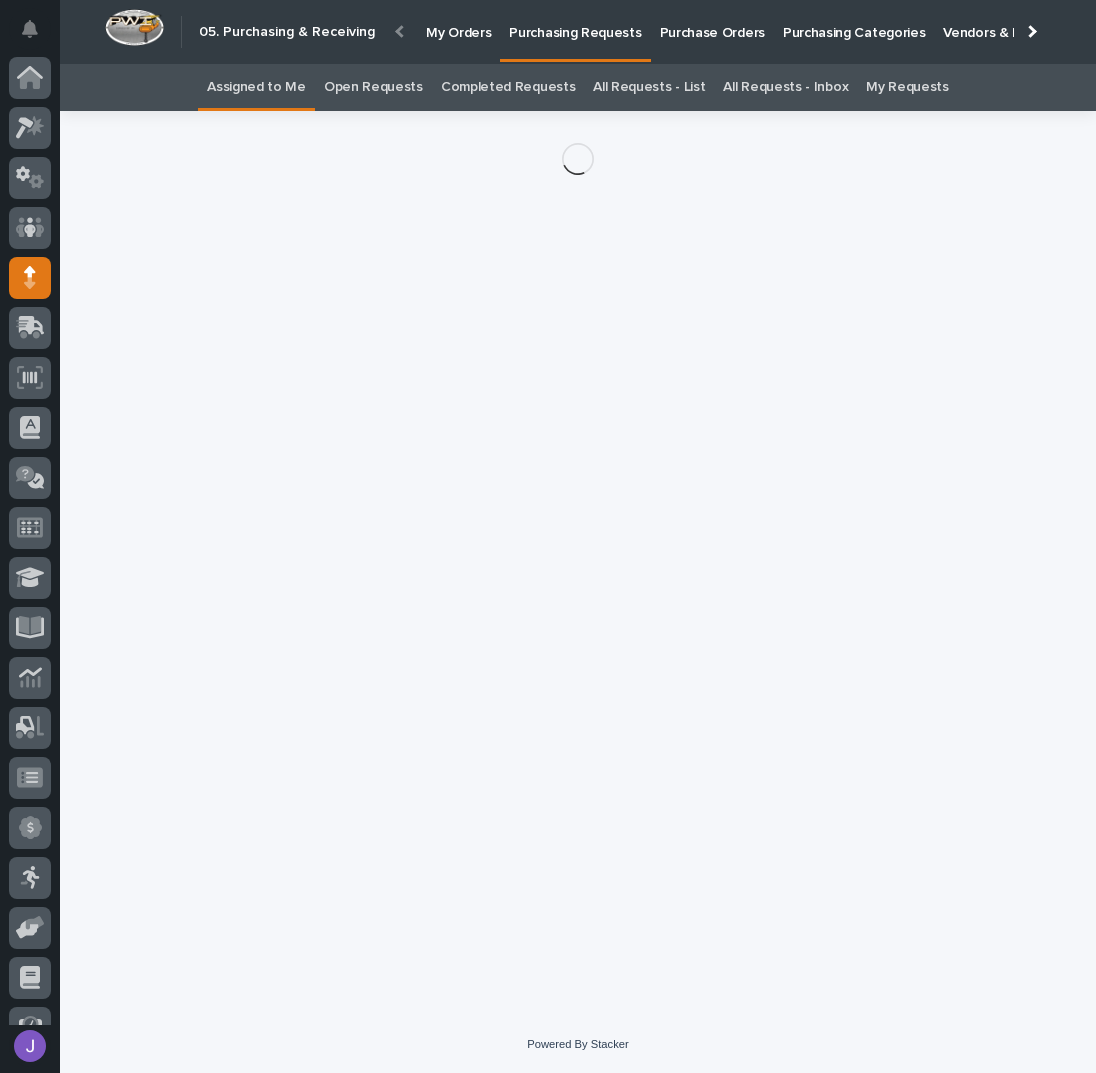 scroll, scrollTop: 82, scrollLeft: 0, axis: vertical 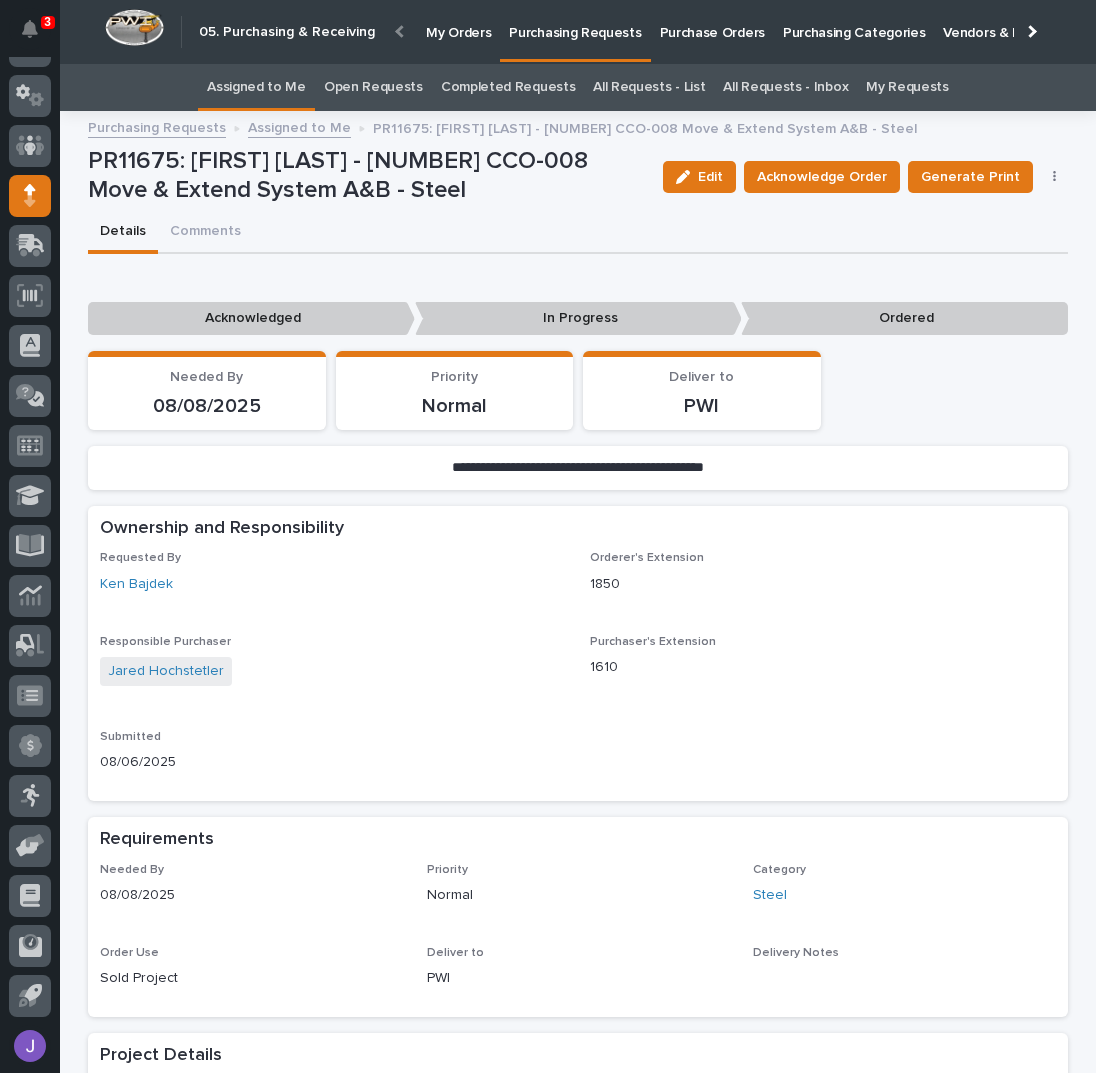 click on "PR11675: [FIRST] [LAST] - [NUMBER] CCO-008 Move & Extend System A&B - Steel" at bounding box center [367, 180] 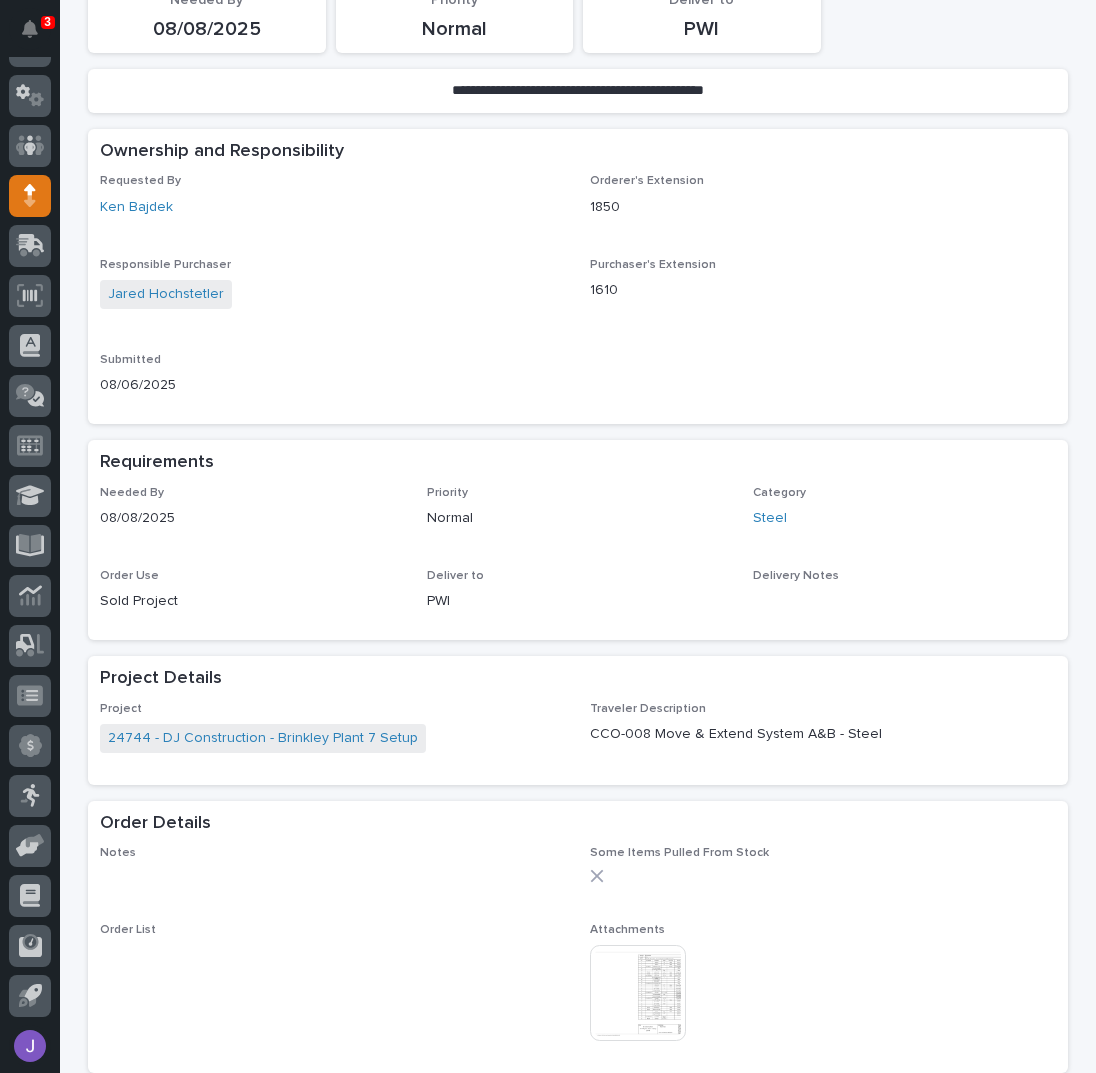 scroll, scrollTop: 533, scrollLeft: 0, axis: vertical 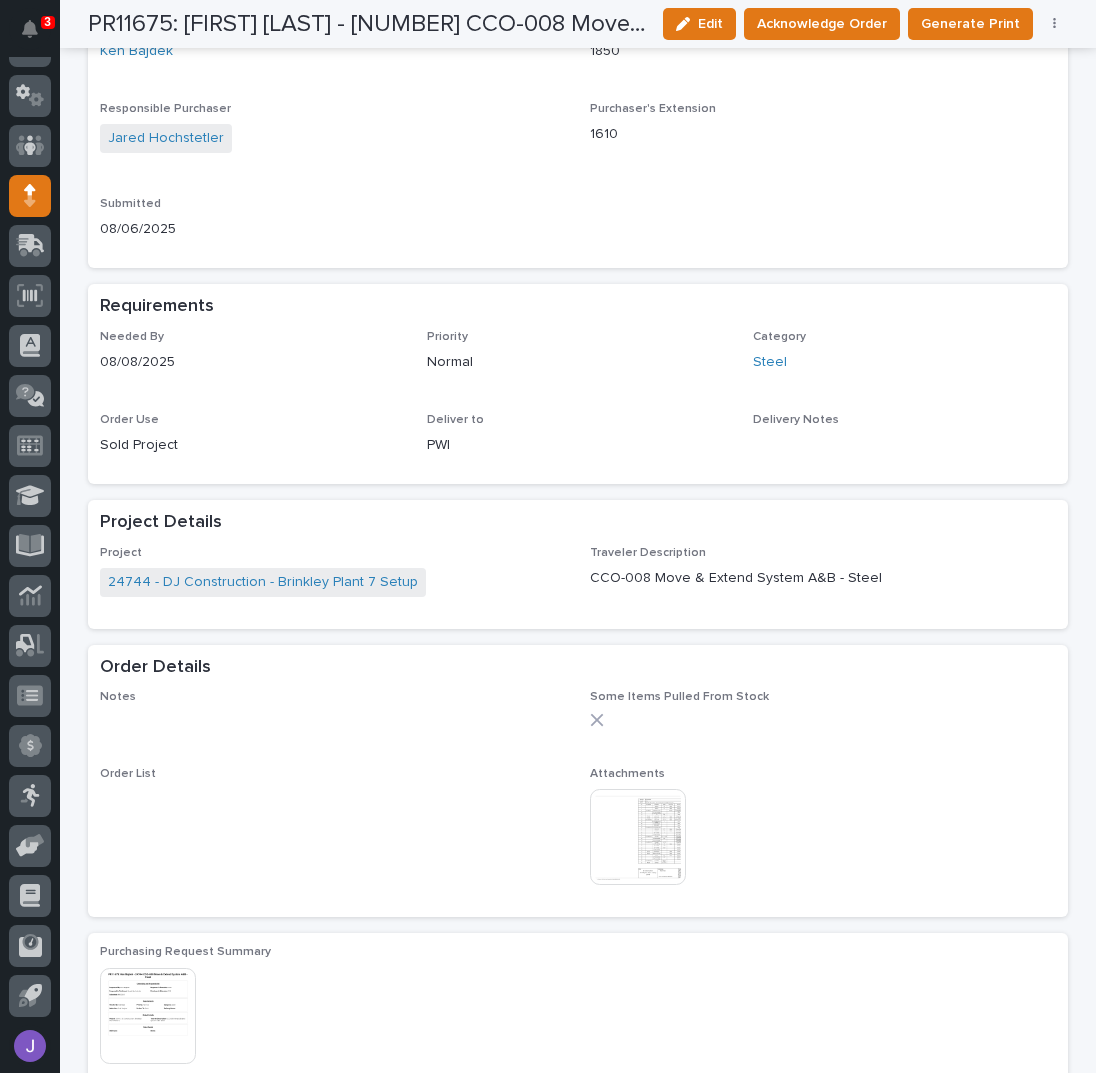 click at bounding box center (638, 837) 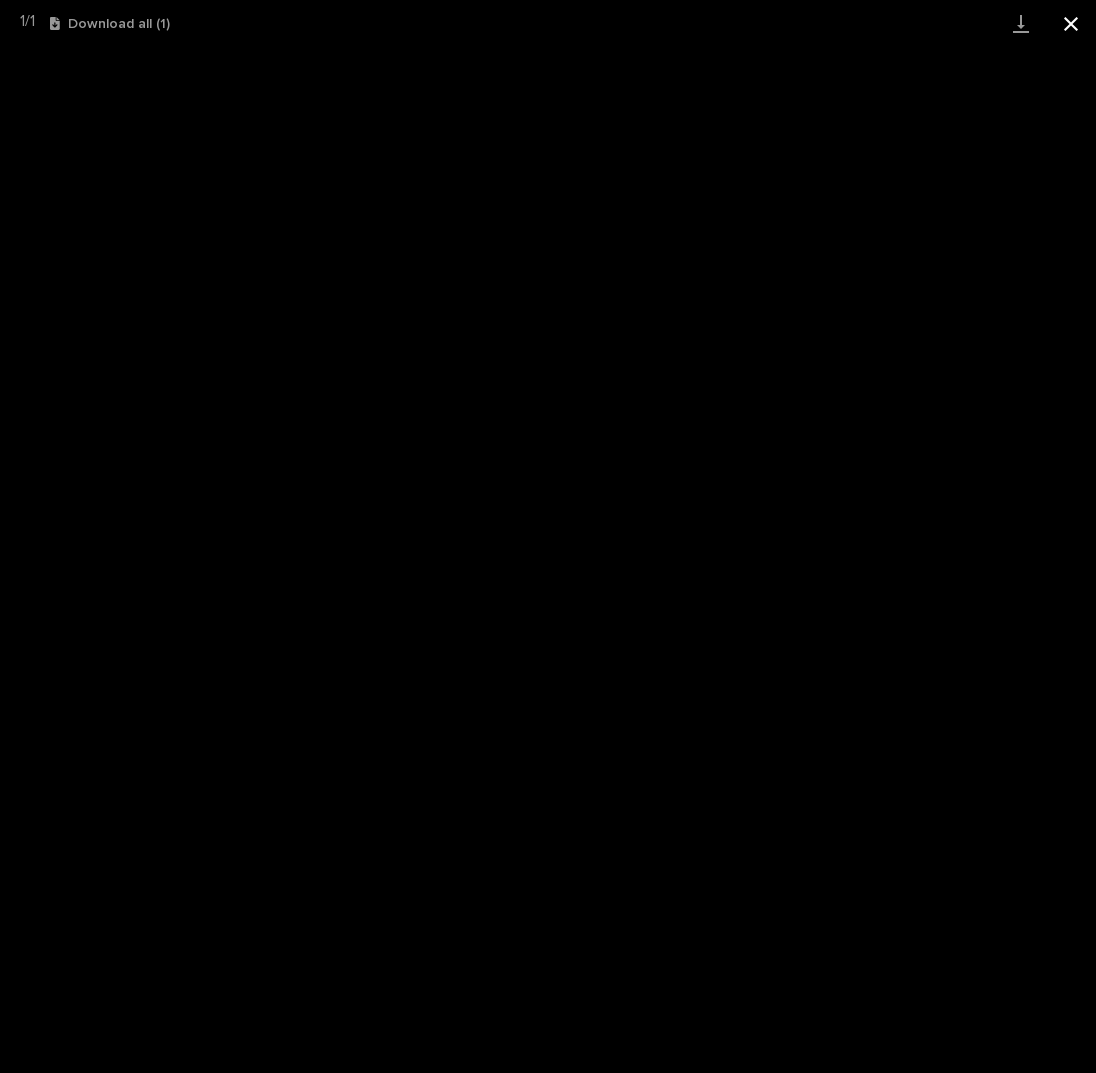 click at bounding box center (1071, 23) 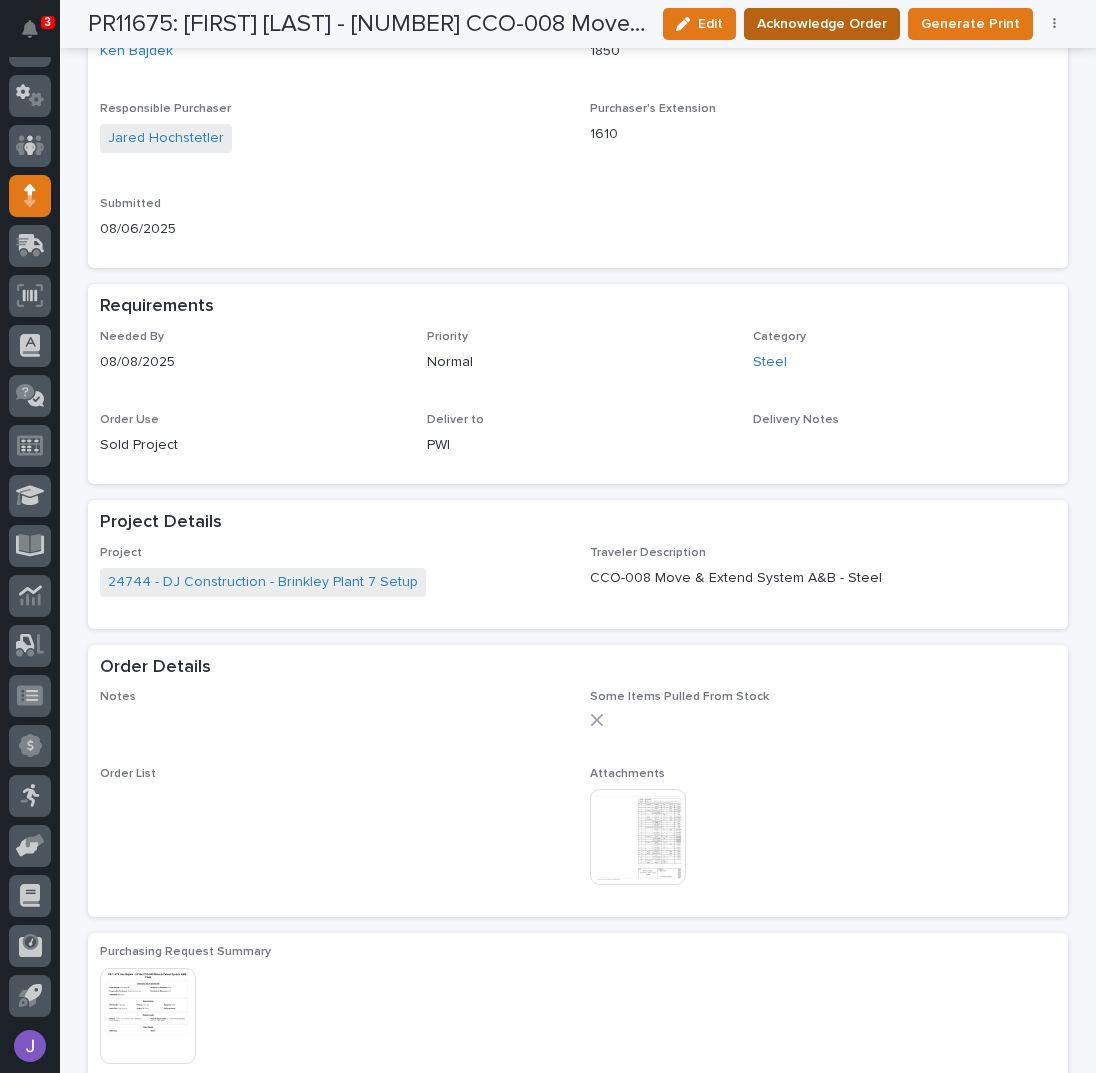 click on "Acknowledge Order" at bounding box center [822, 24] 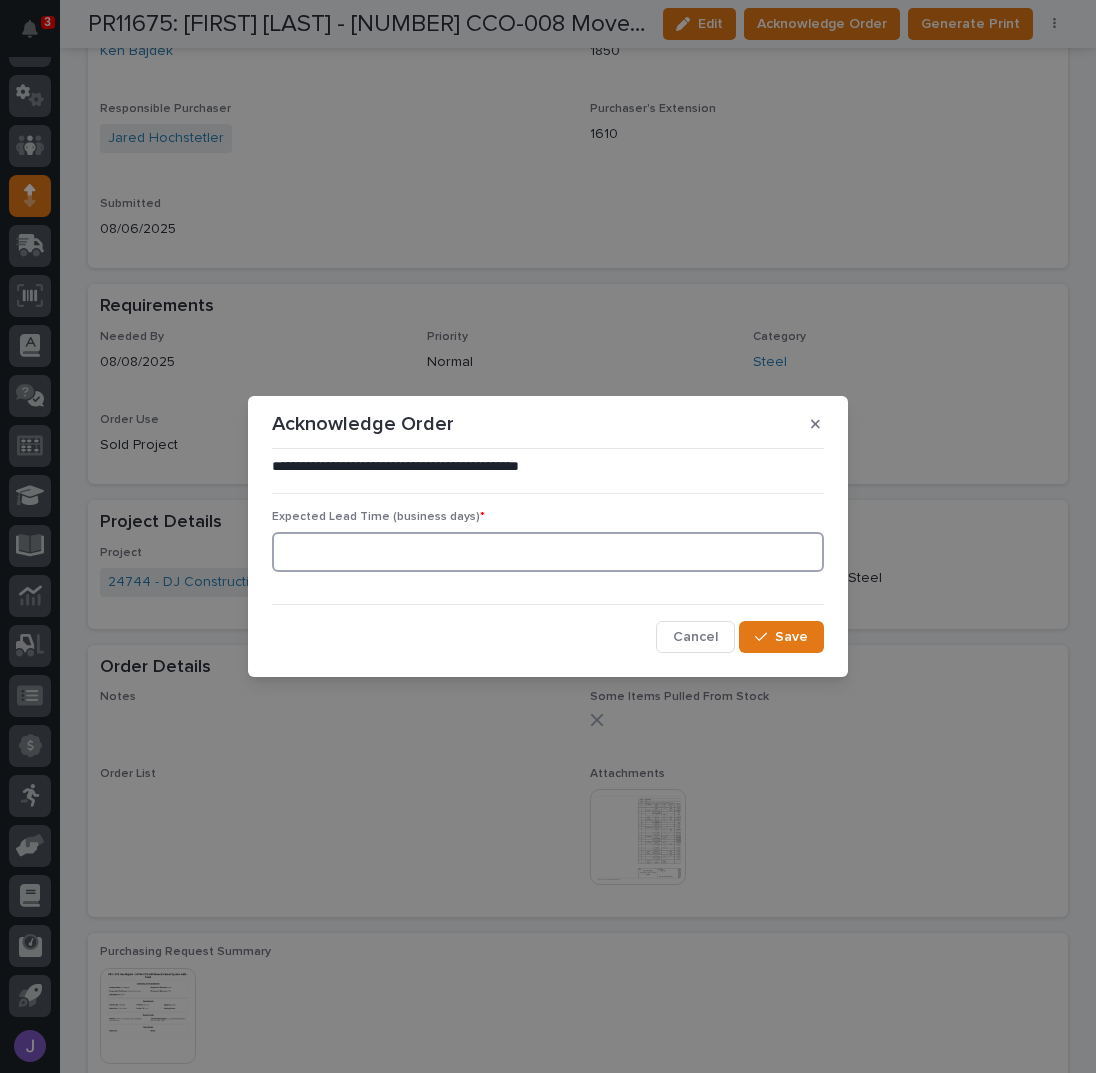 click at bounding box center (548, 552) 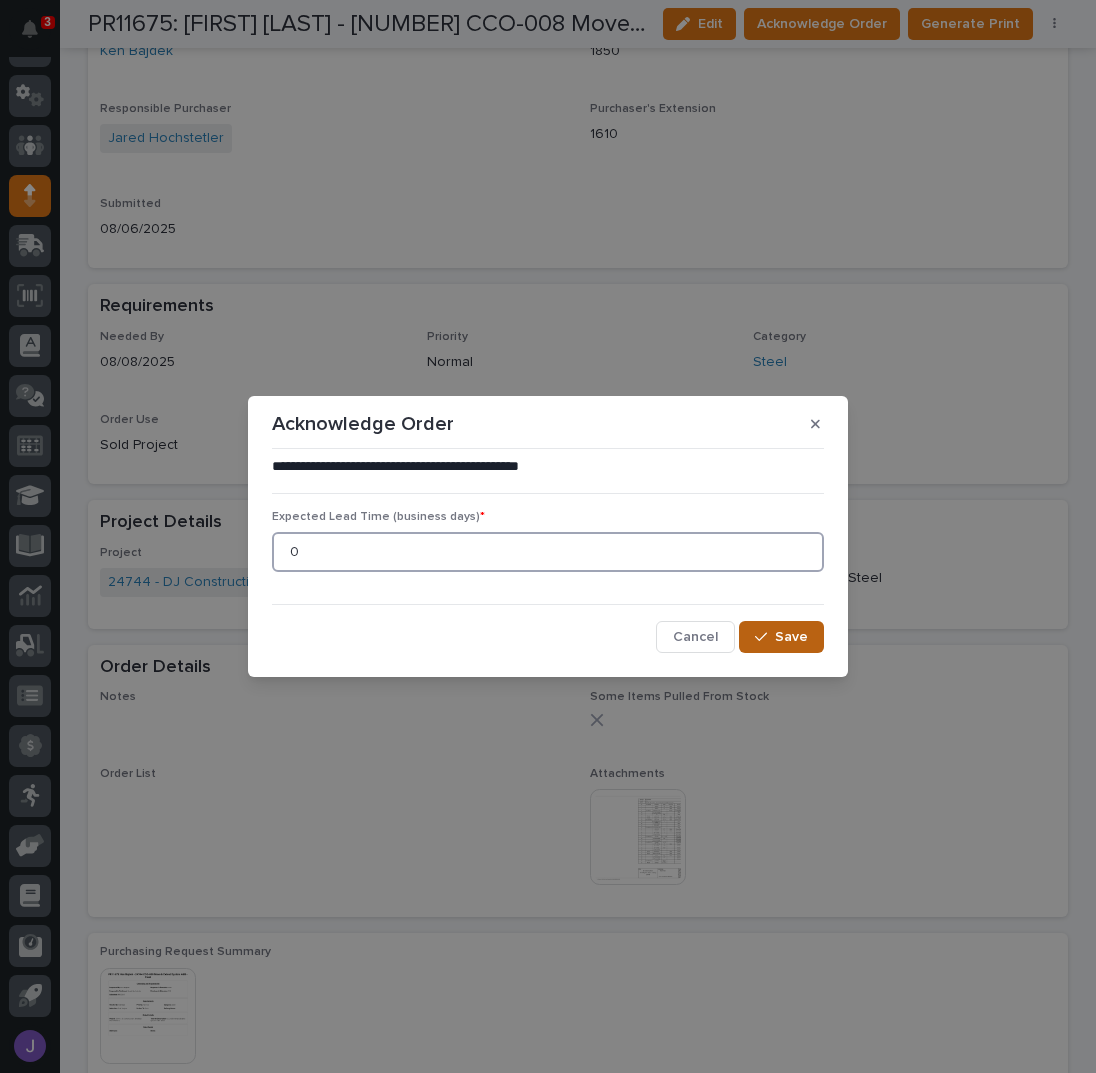 type on "0" 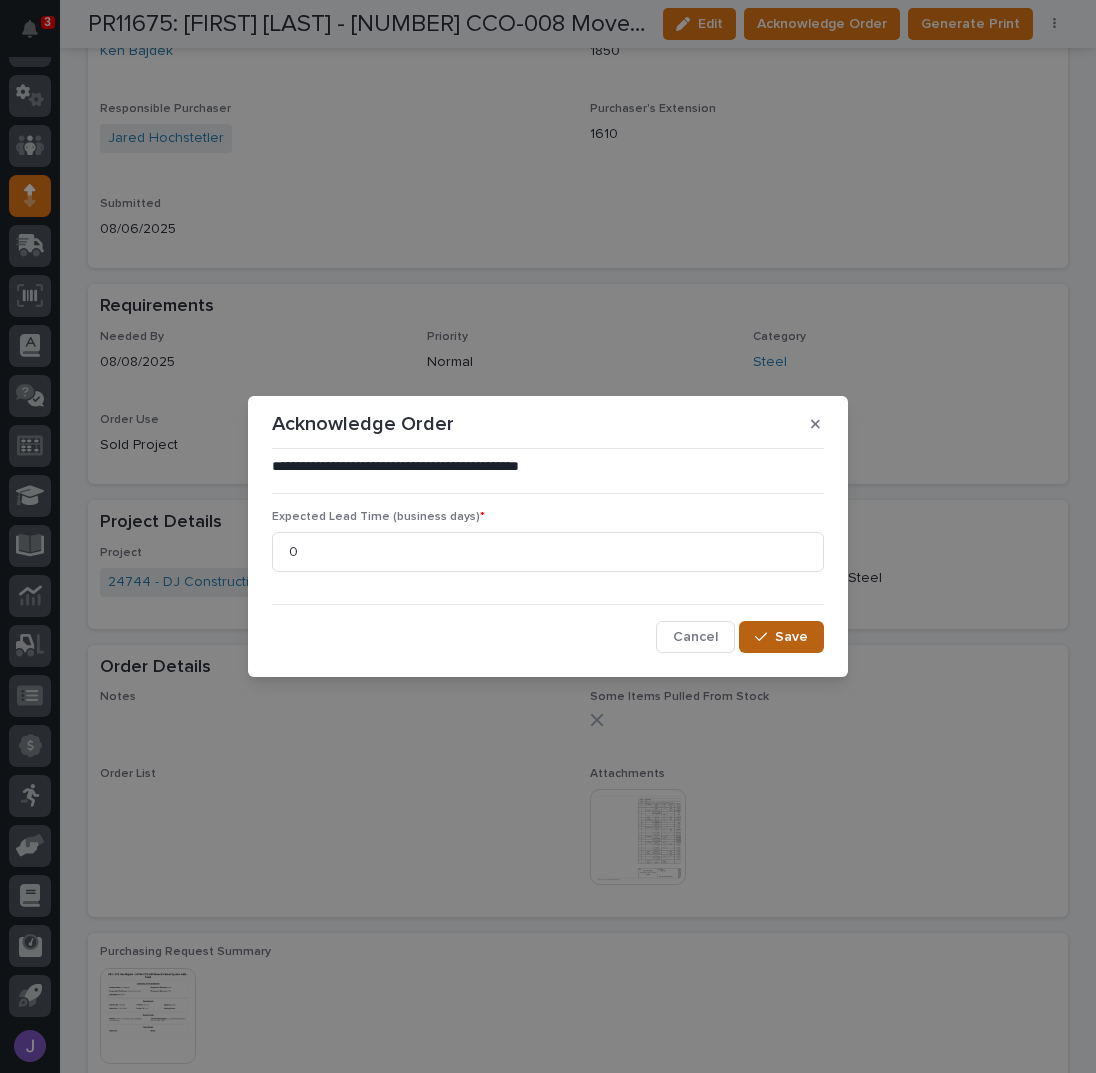 click on "Save" at bounding box center [781, 637] 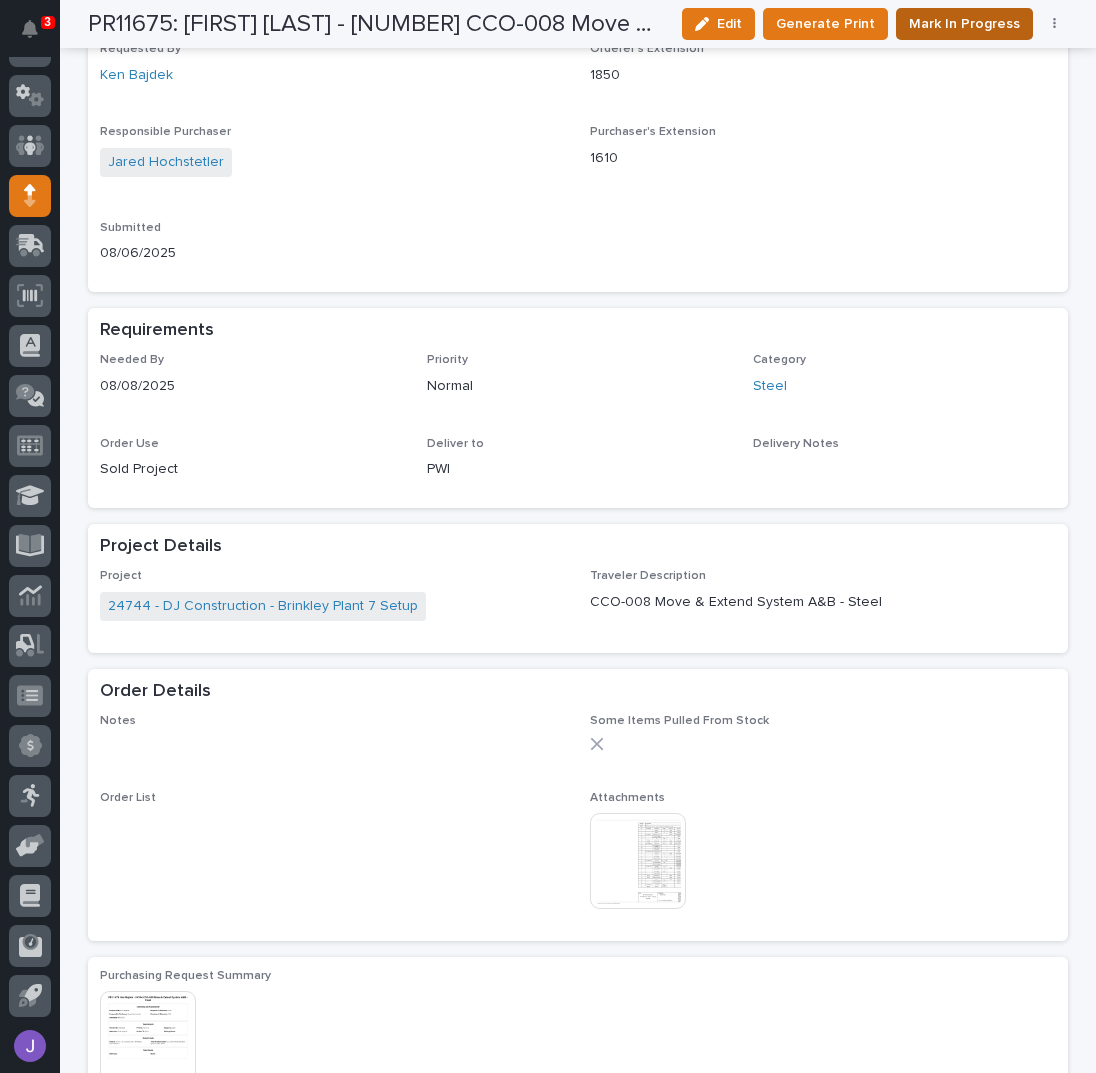 scroll, scrollTop: 739, scrollLeft: 0, axis: vertical 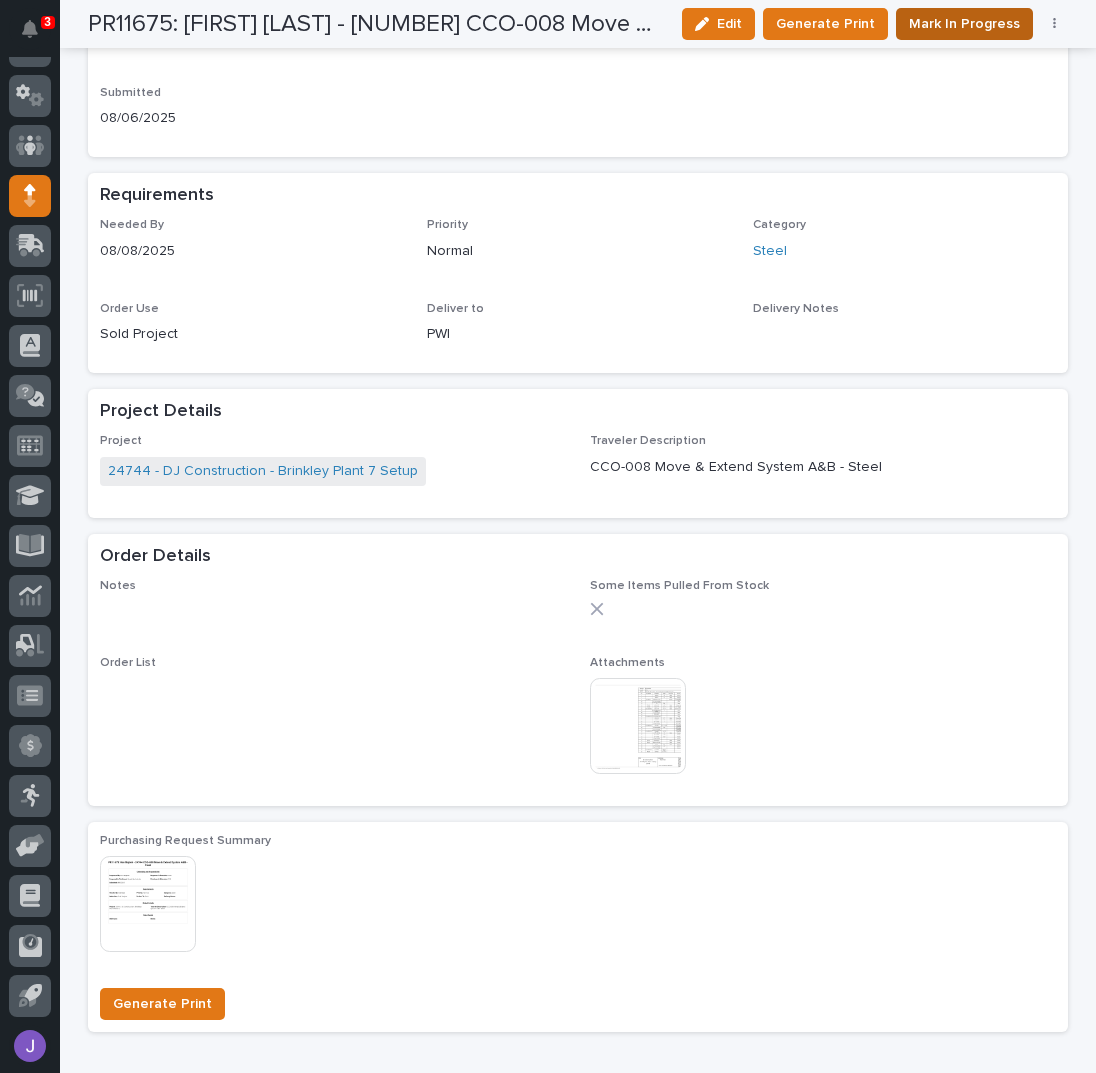 click on "Mark In Progress" at bounding box center (964, 24) 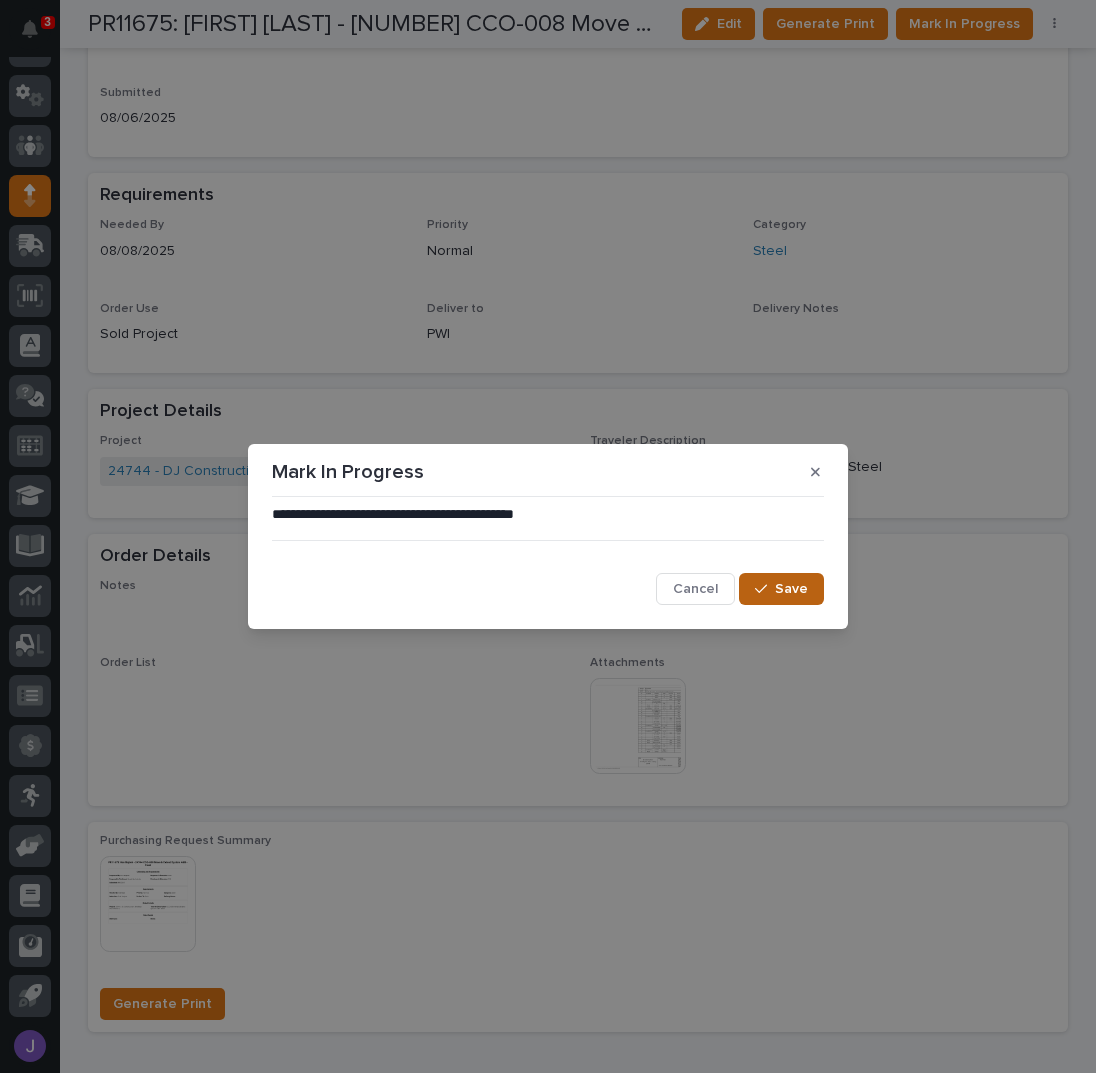 click 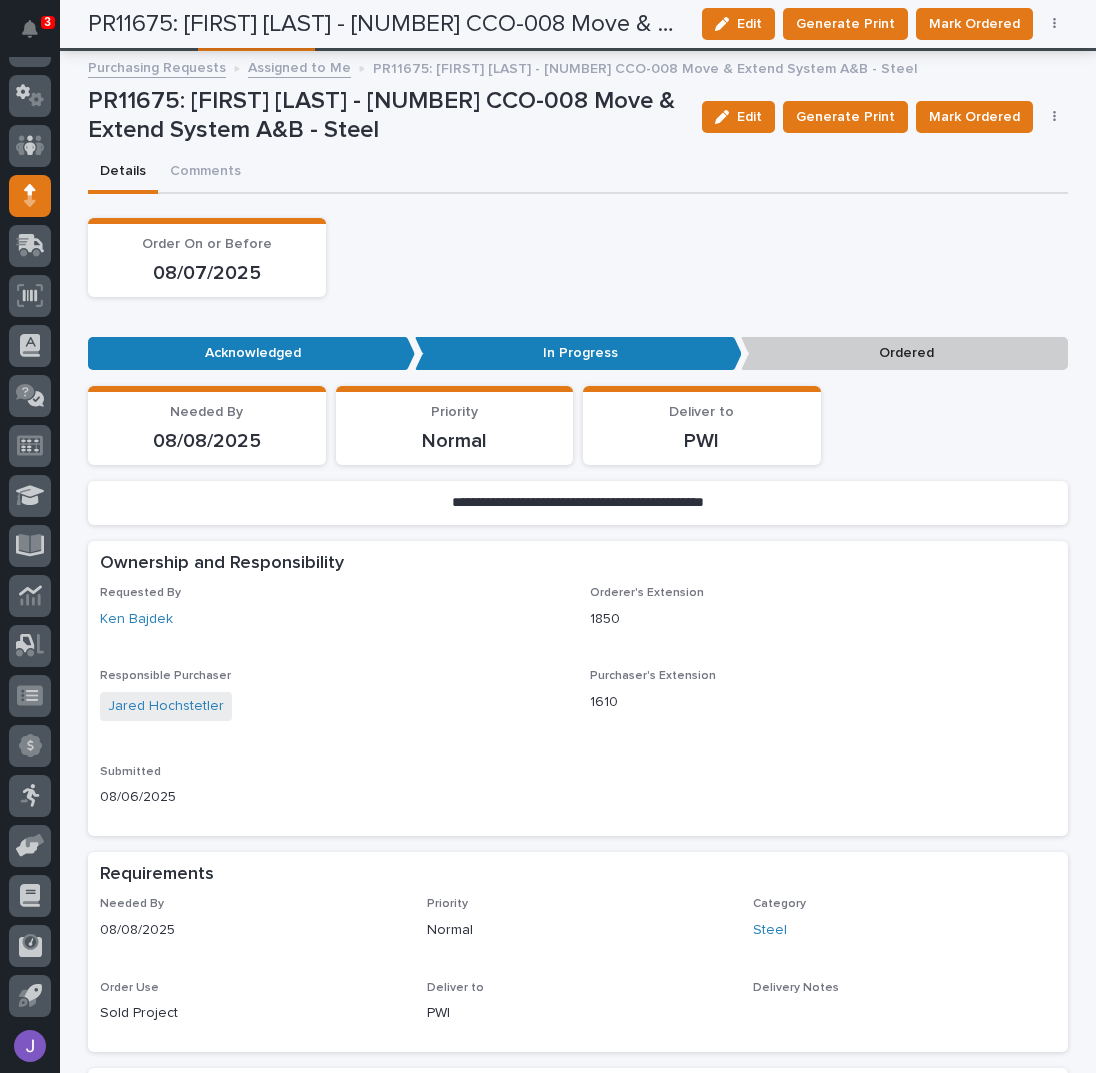 scroll, scrollTop: 0, scrollLeft: 0, axis: both 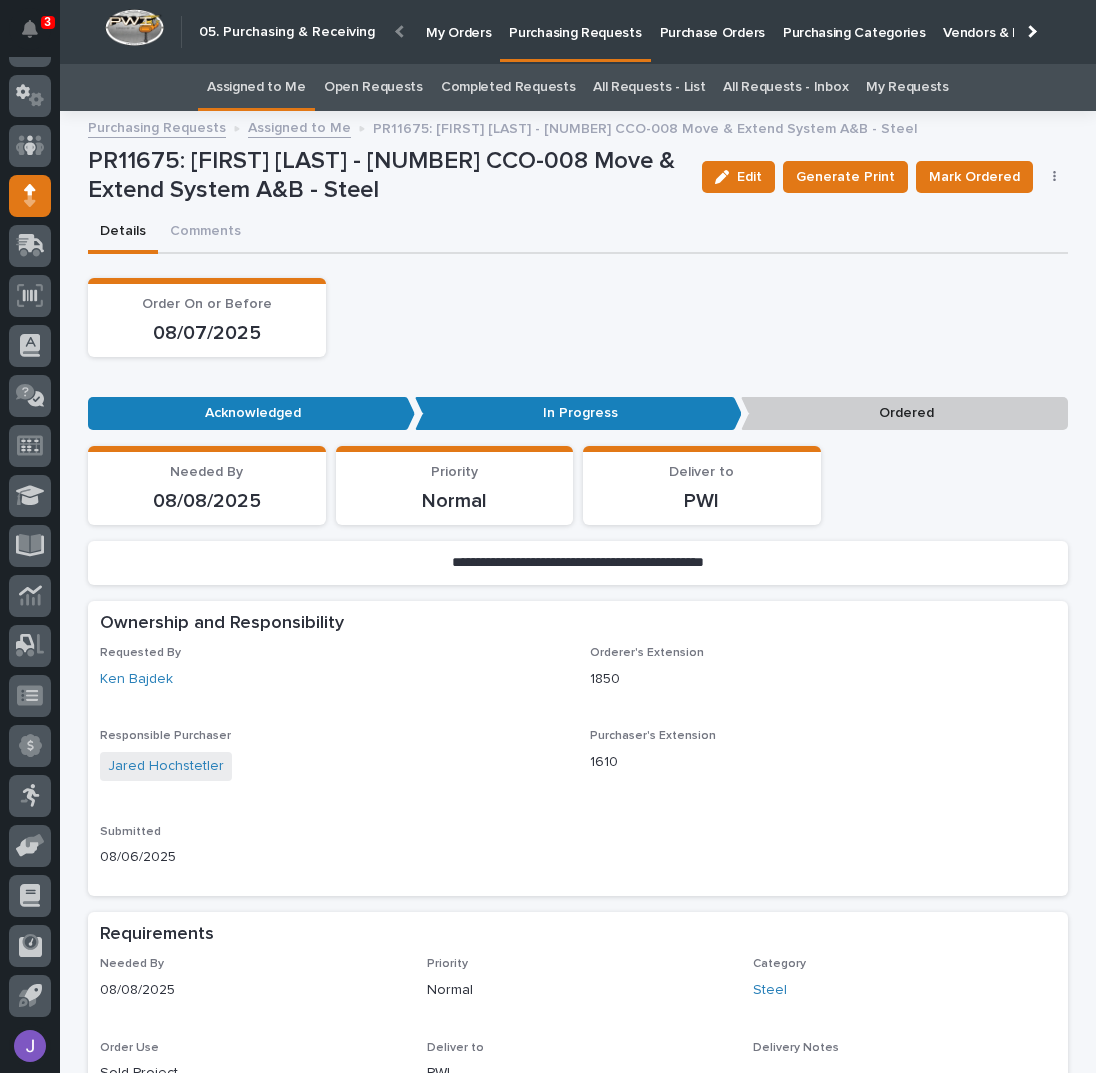 click on "Assigned to Me" at bounding box center (256, 87) 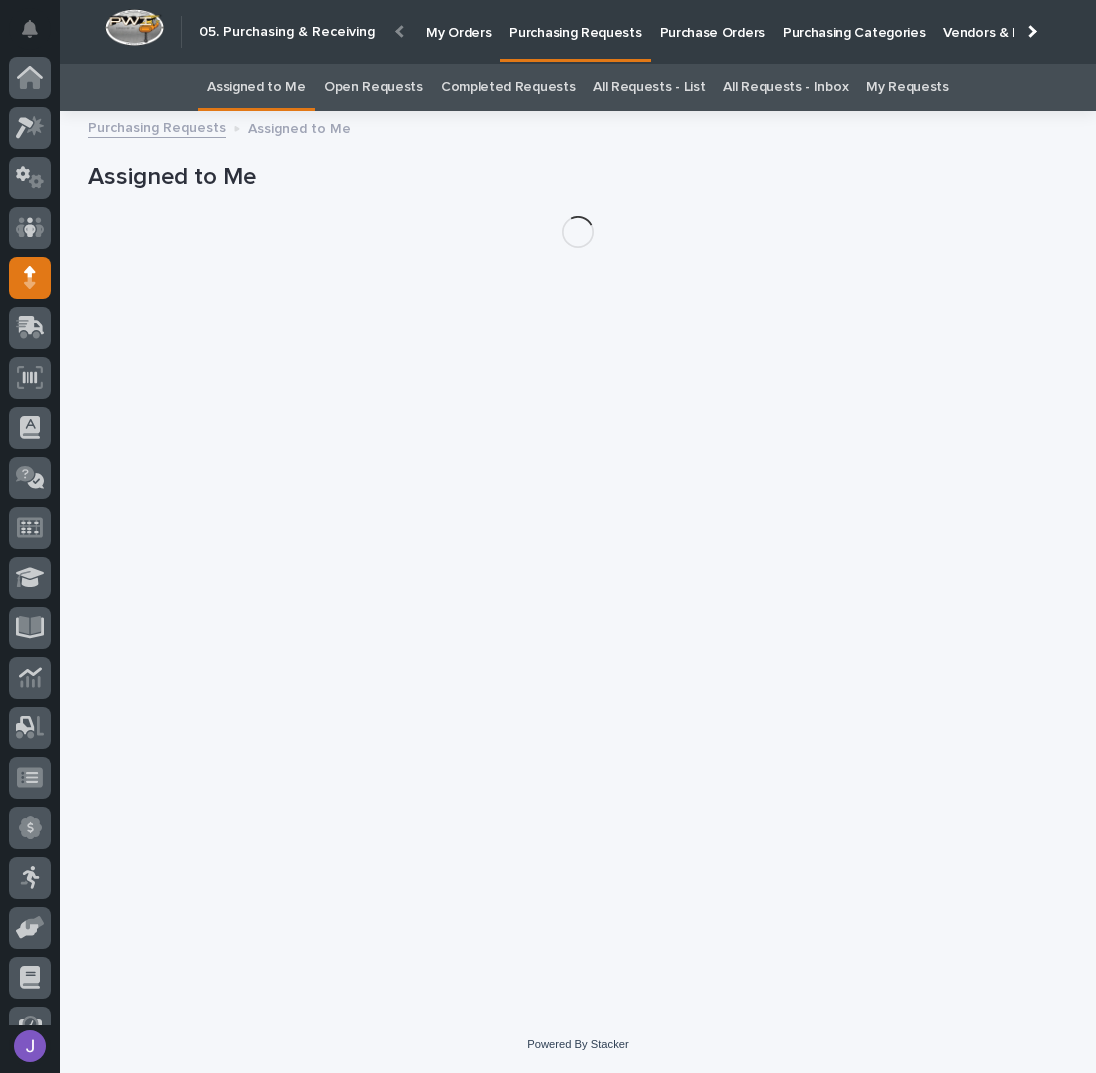 scroll, scrollTop: 82, scrollLeft: 0, axis: vertical 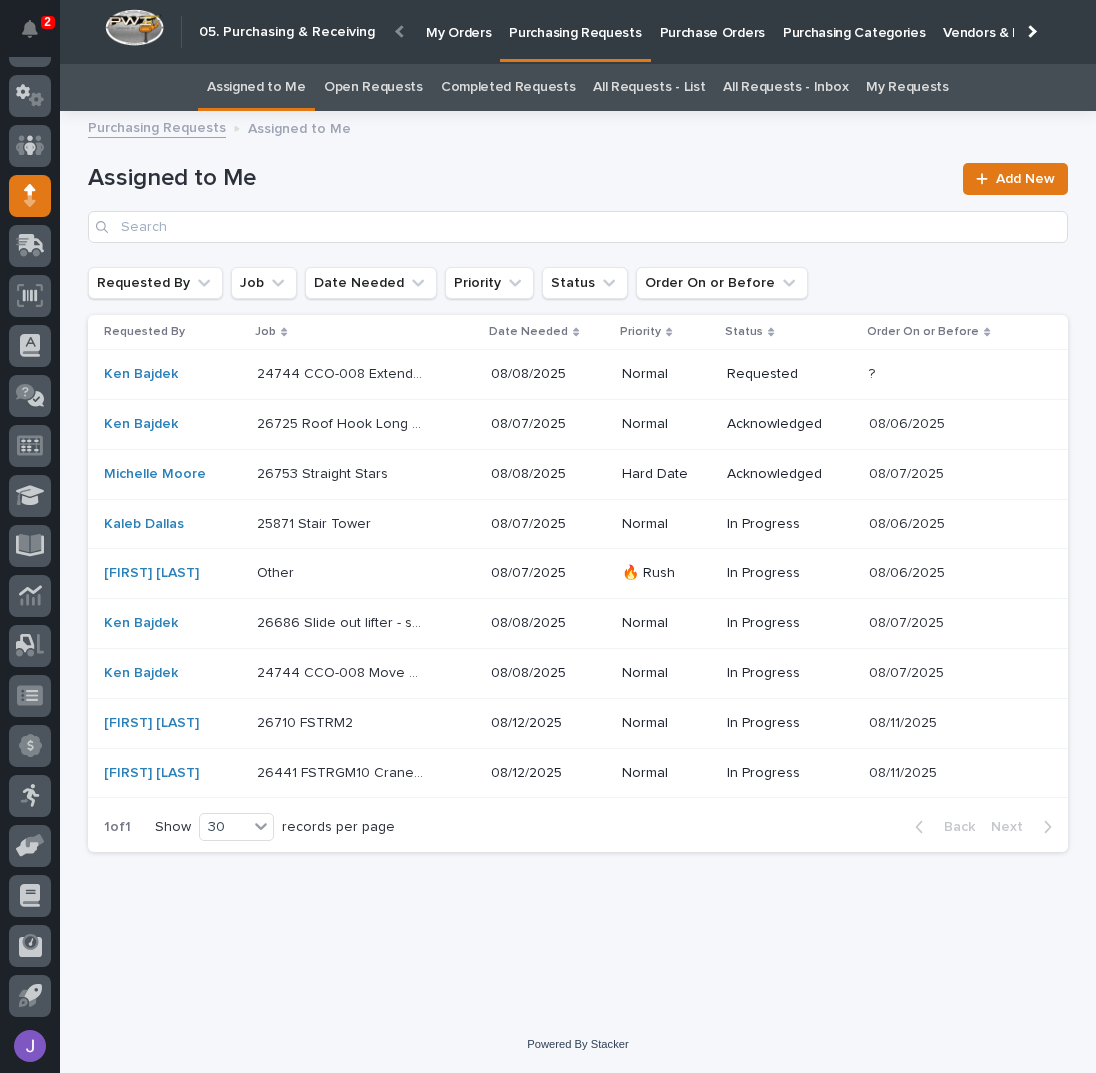 click on "[NUMBER] CCO-008 Extend System A&B Electrification -  Parts & HW [NUMBER] CCO-008 Extend System A&B Electrification -  Parts & HW" at bounding box center (366, 374) 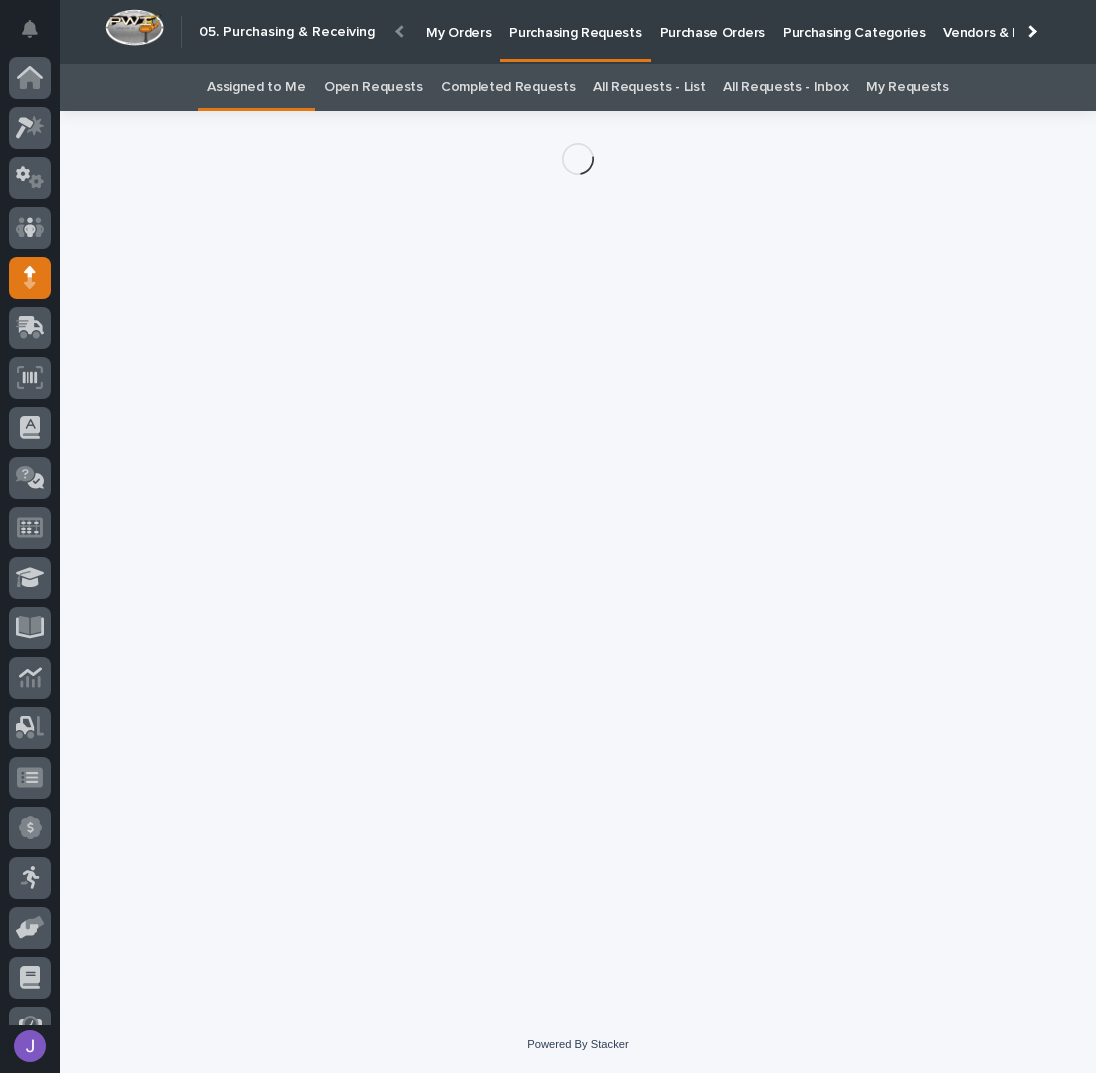 scroll, scrollTop: 82, scrollLeft: 0, axis: vertical 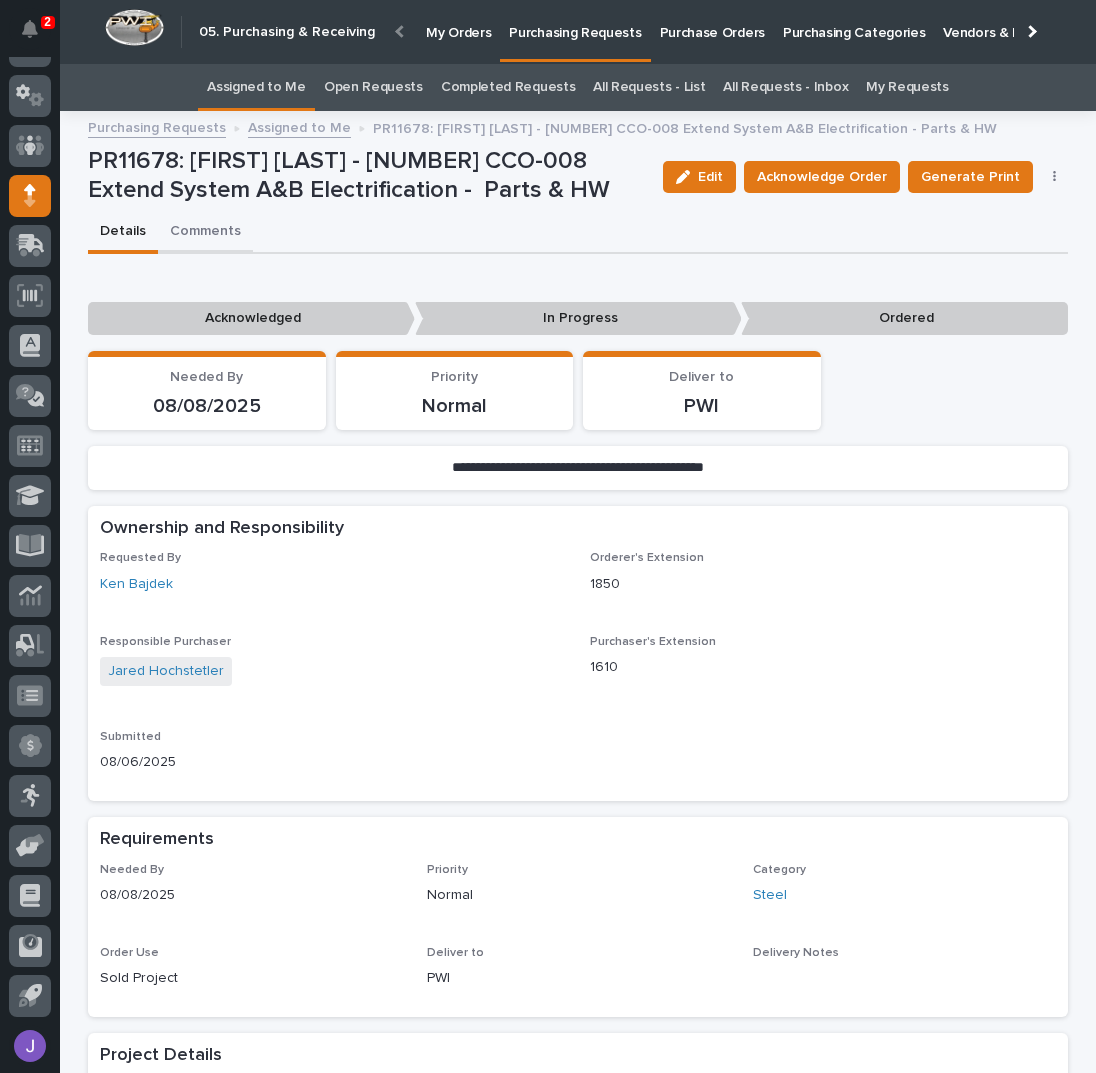 click on "Comments" at bounding box center (205, 233) 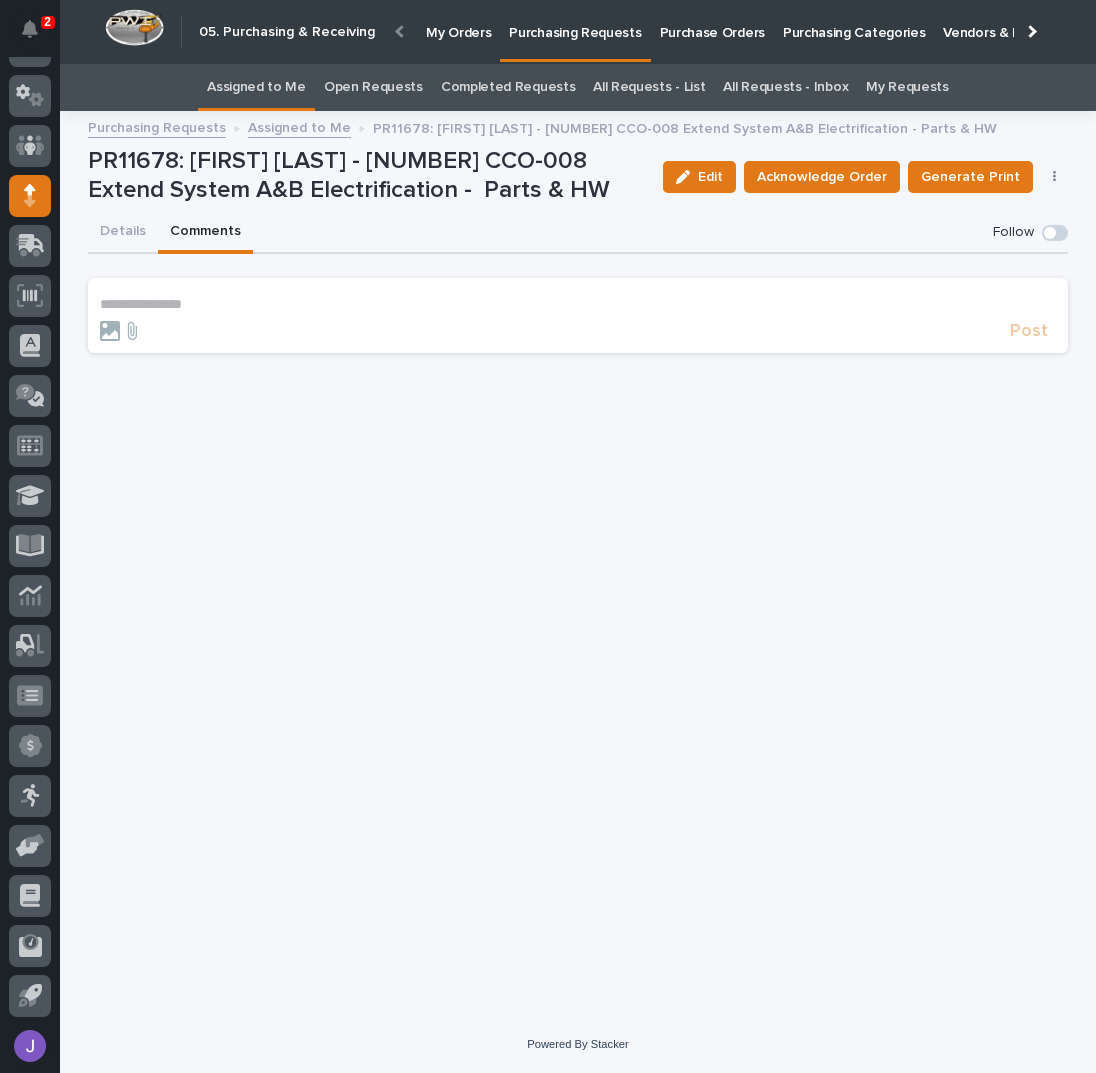 click on "**********" at bounding box center (578, 304) 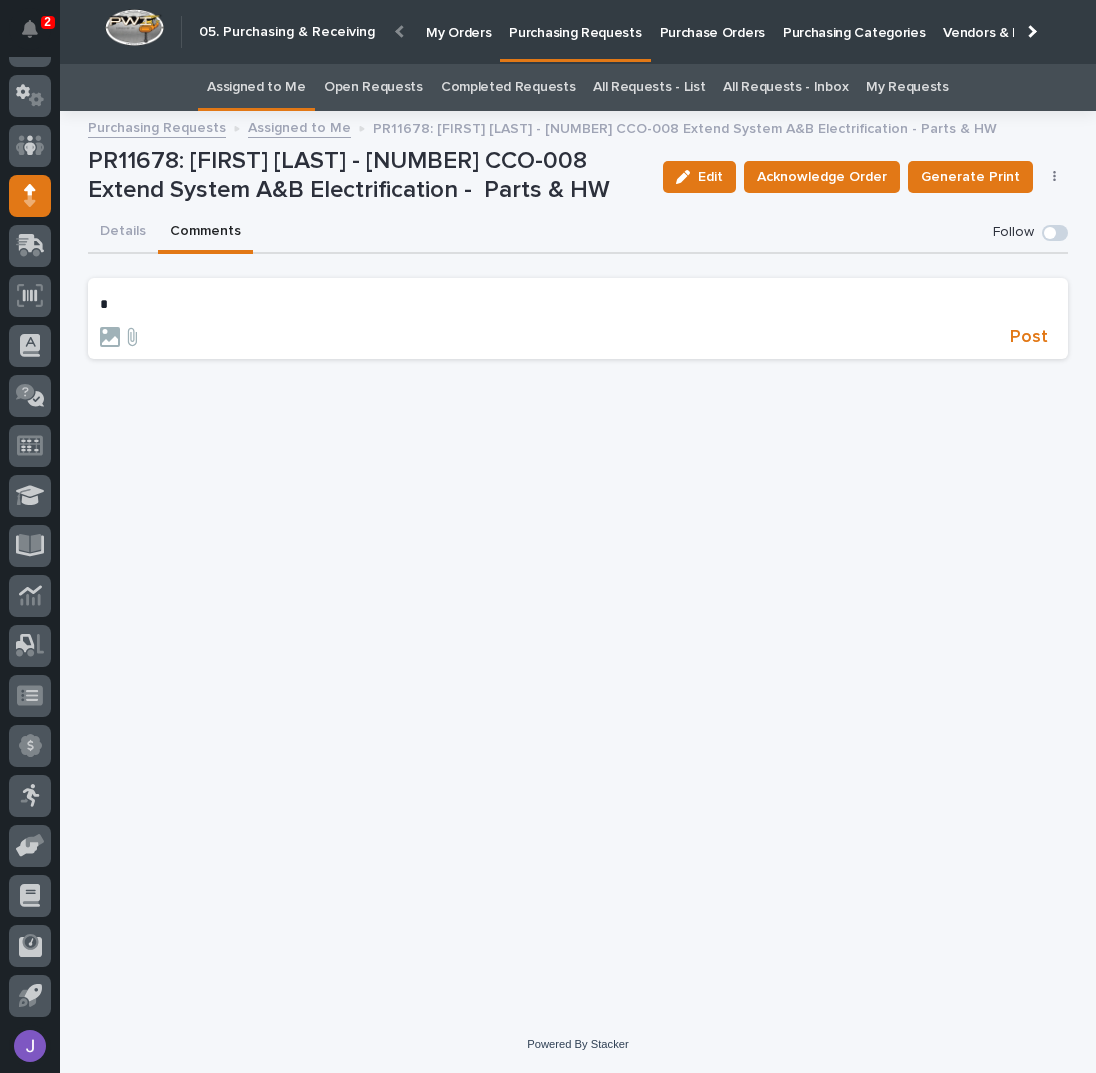 type 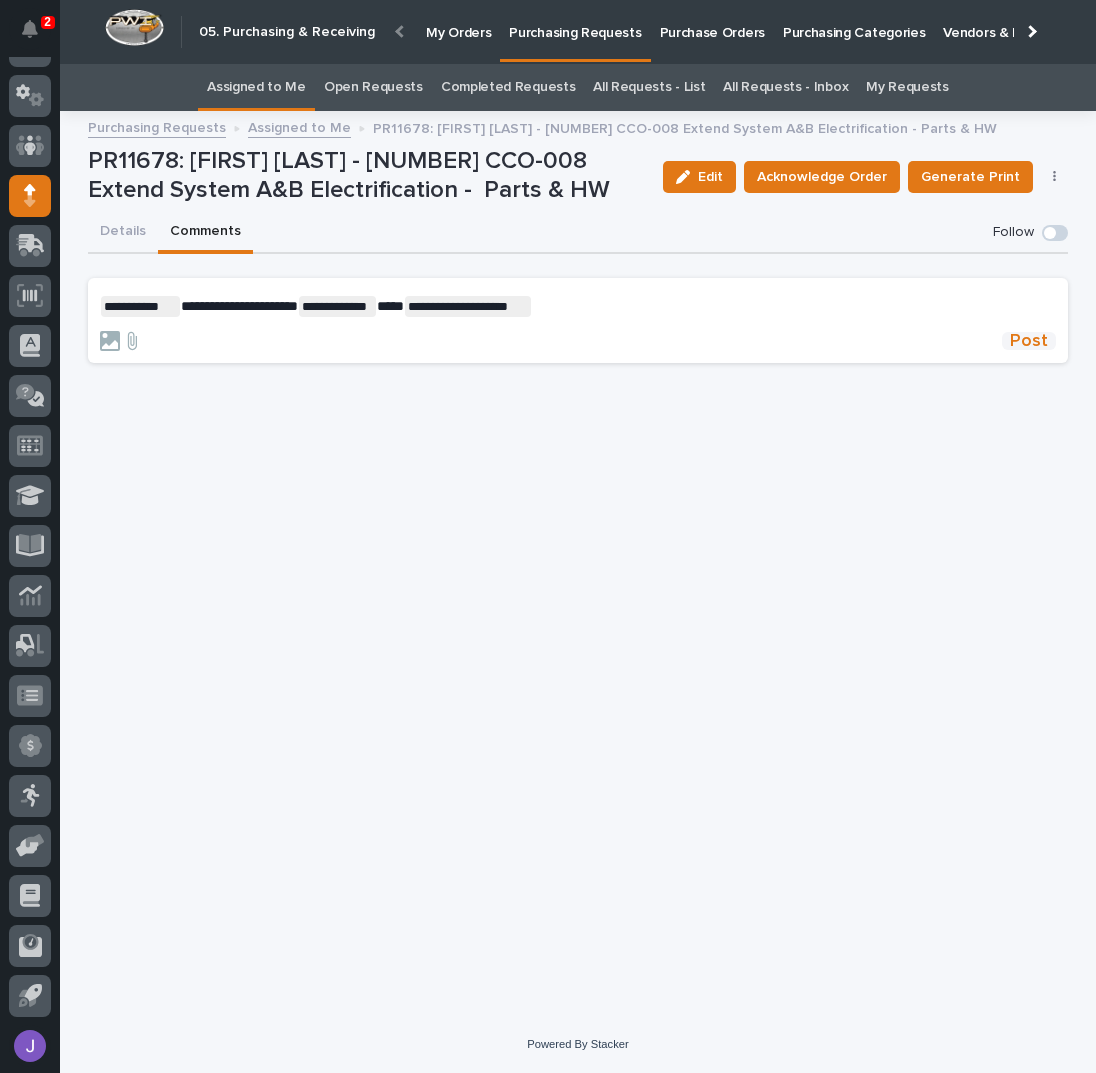 click on "Post" at bounding box center [1029, 341] 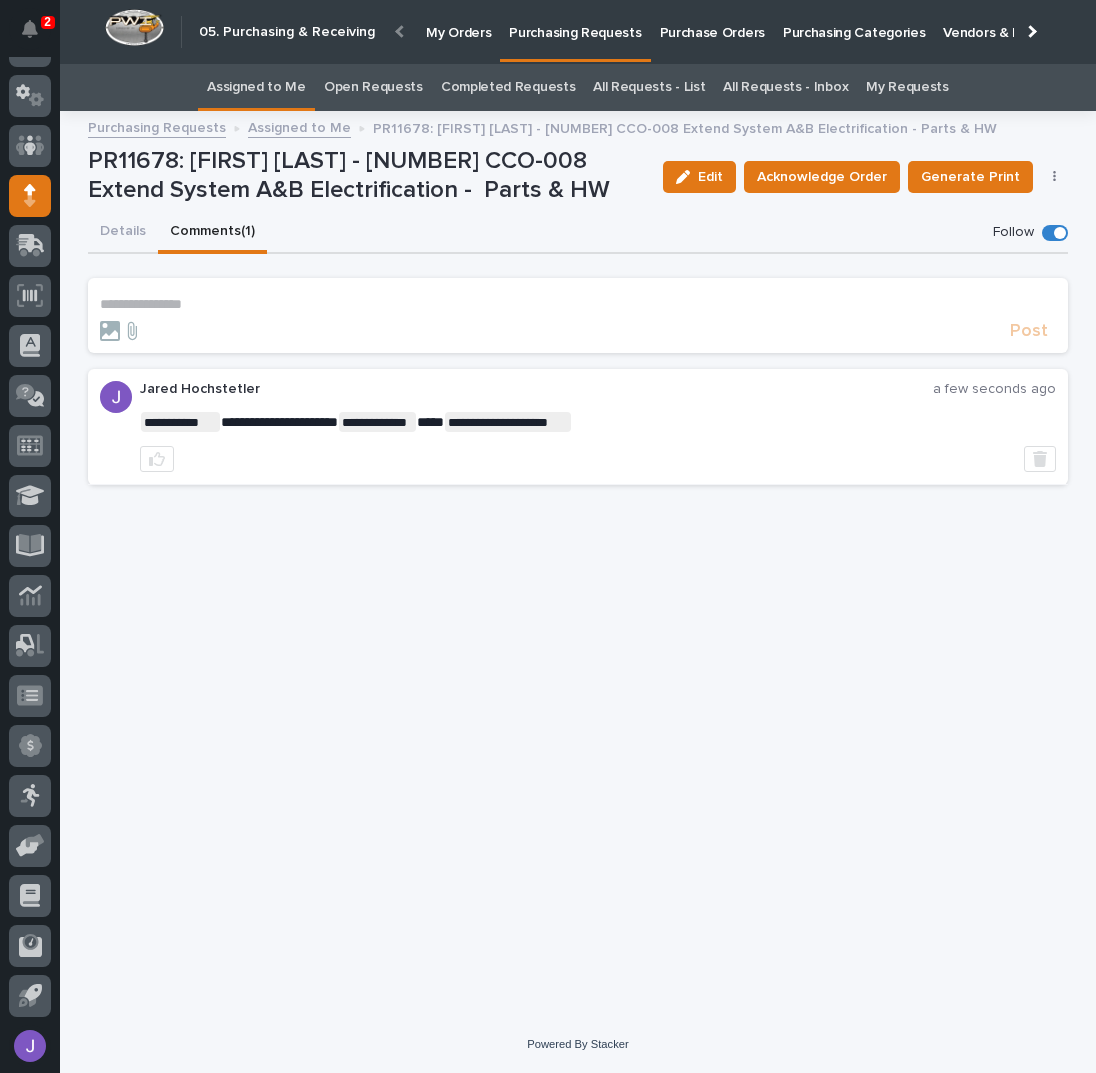 click on "Assigned to Me" at bounding box center [256, 87] 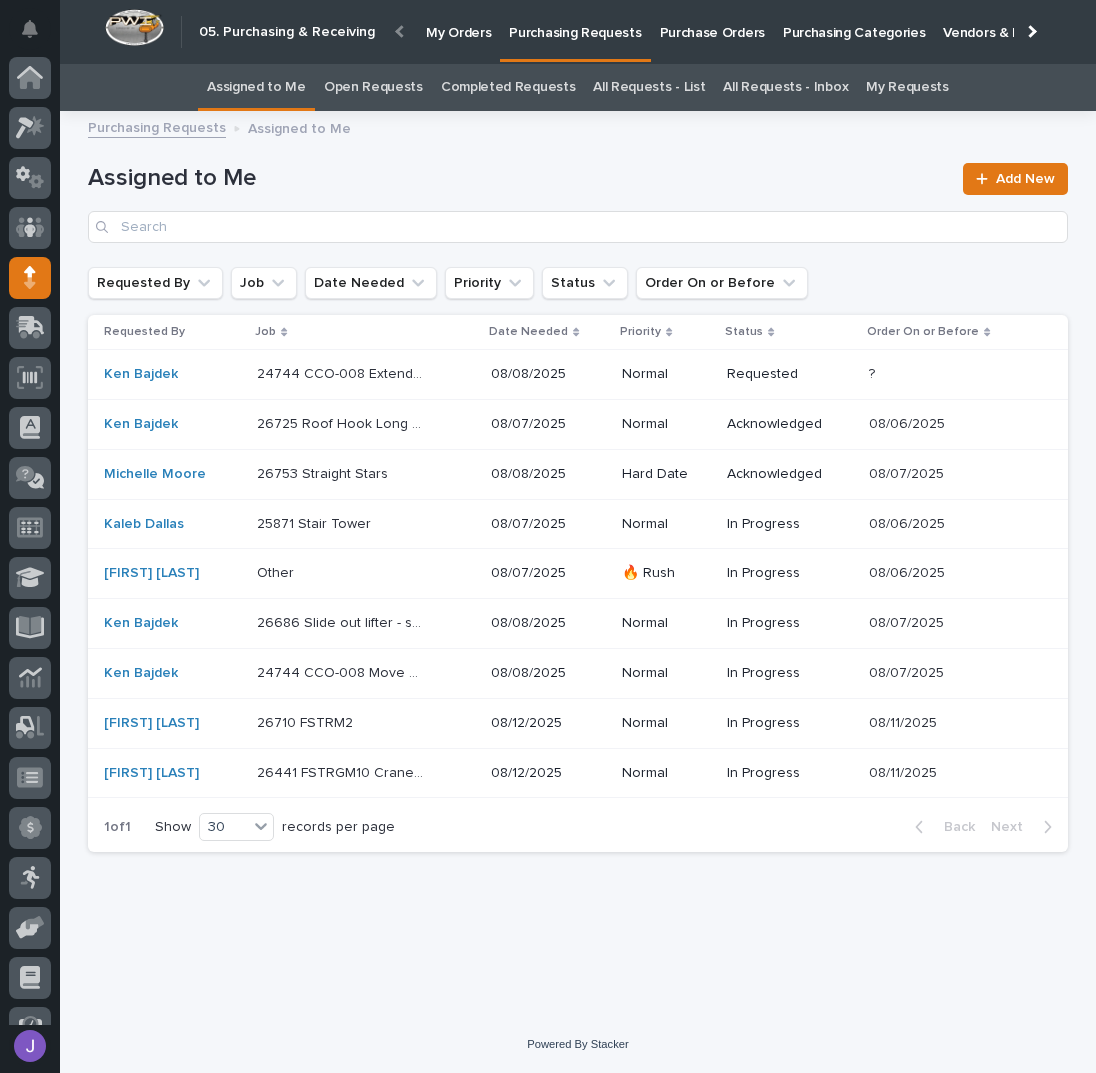 scroll, scrollTop: 82, scrollLeft: 0, axis: vertical 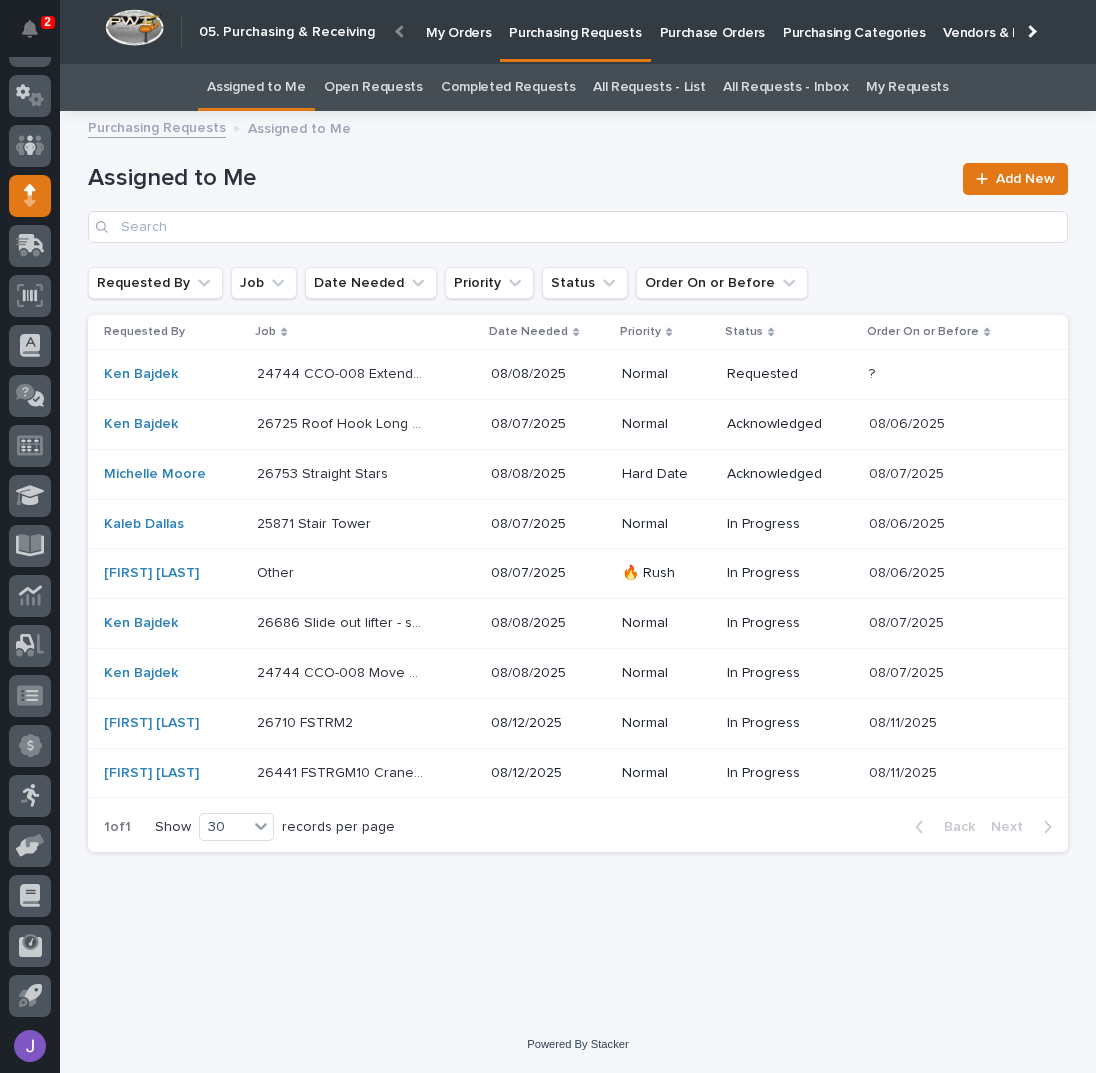 click at bounding box center (340, 474) 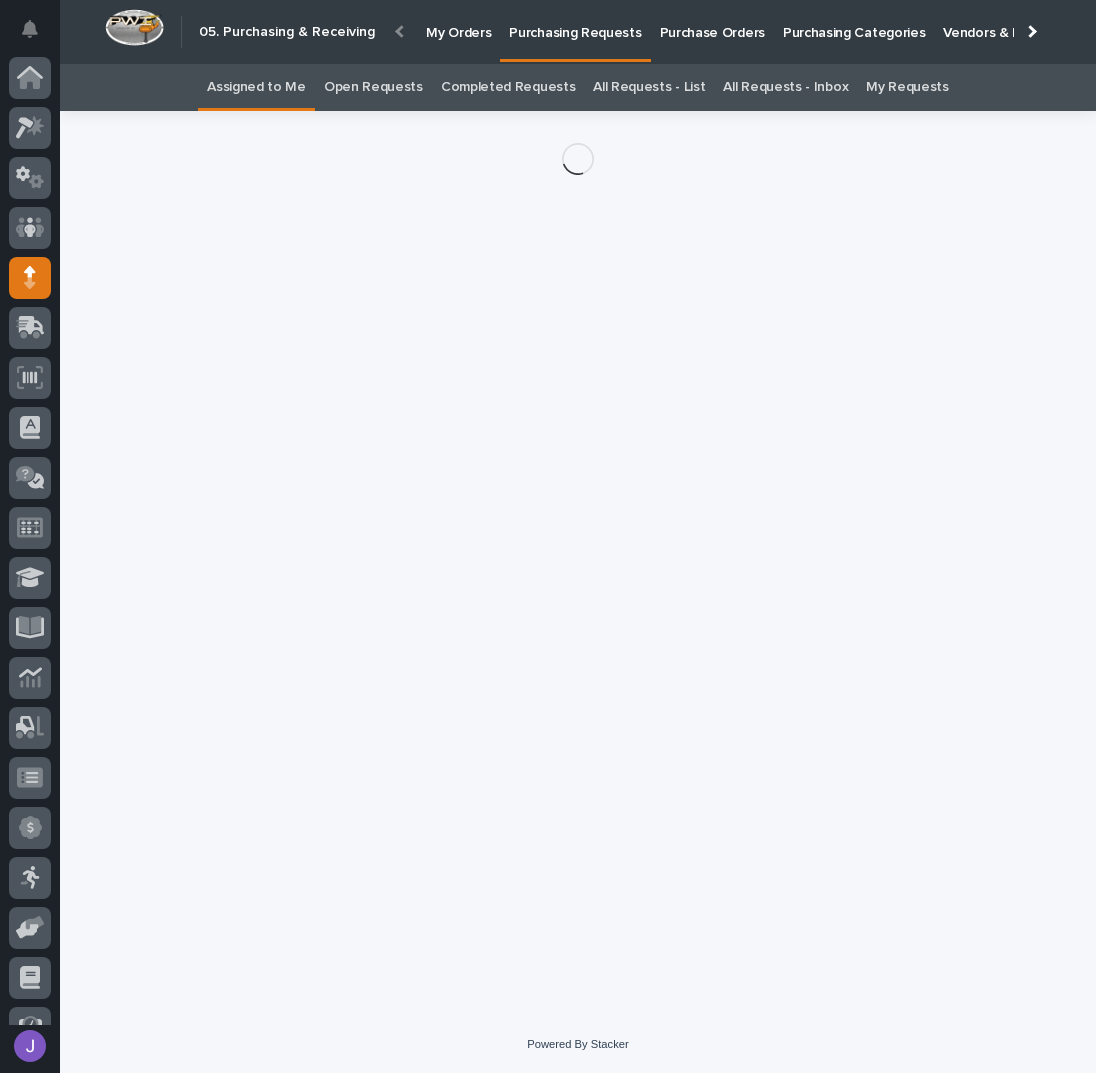 scroll, scrollTop: 82, scrollLeft: 0, axis: vertical 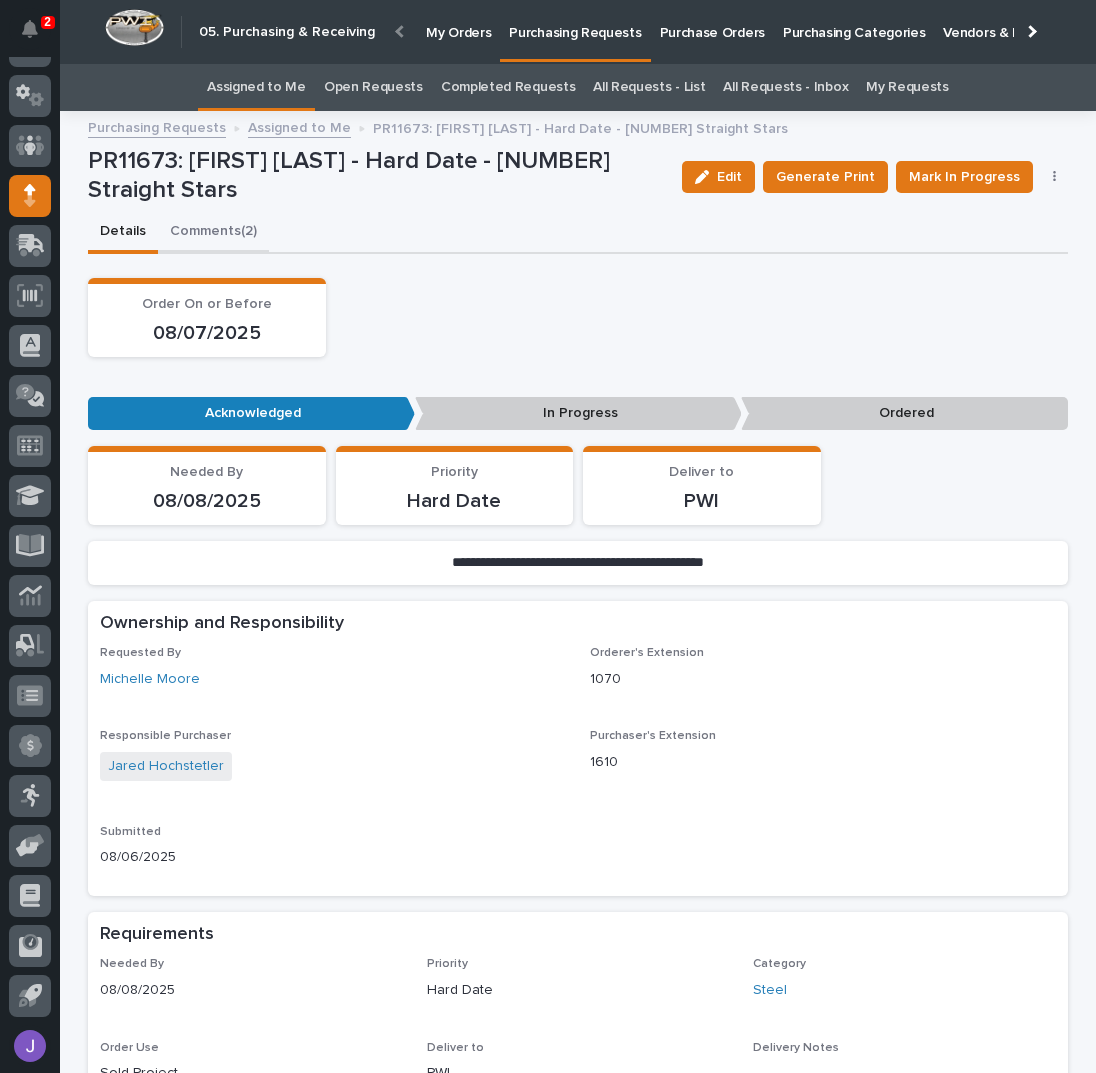 click on "Comments  (2)" at bounding box center [213, 233] 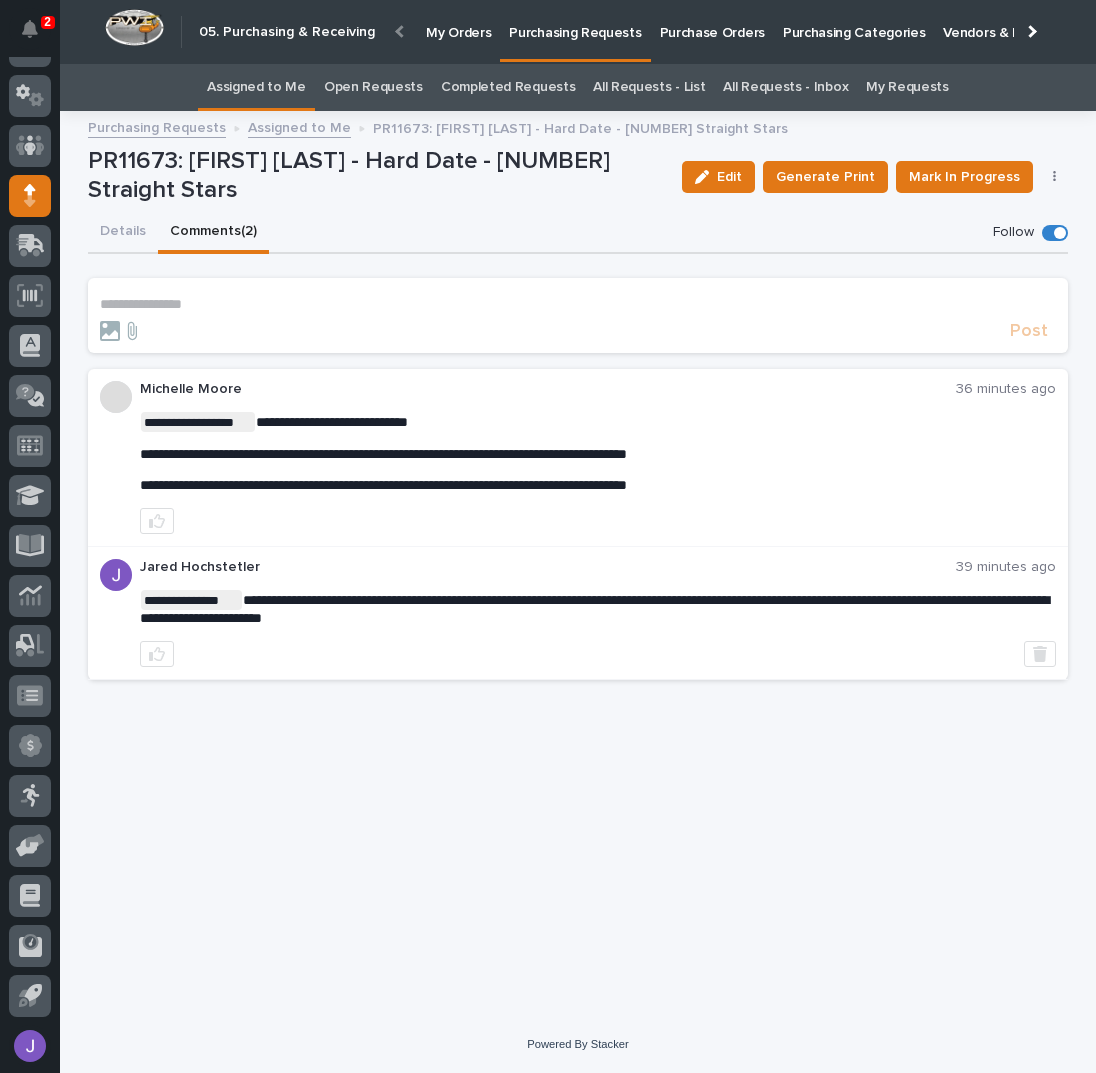click on "**********" at bounding box center (578, 304) 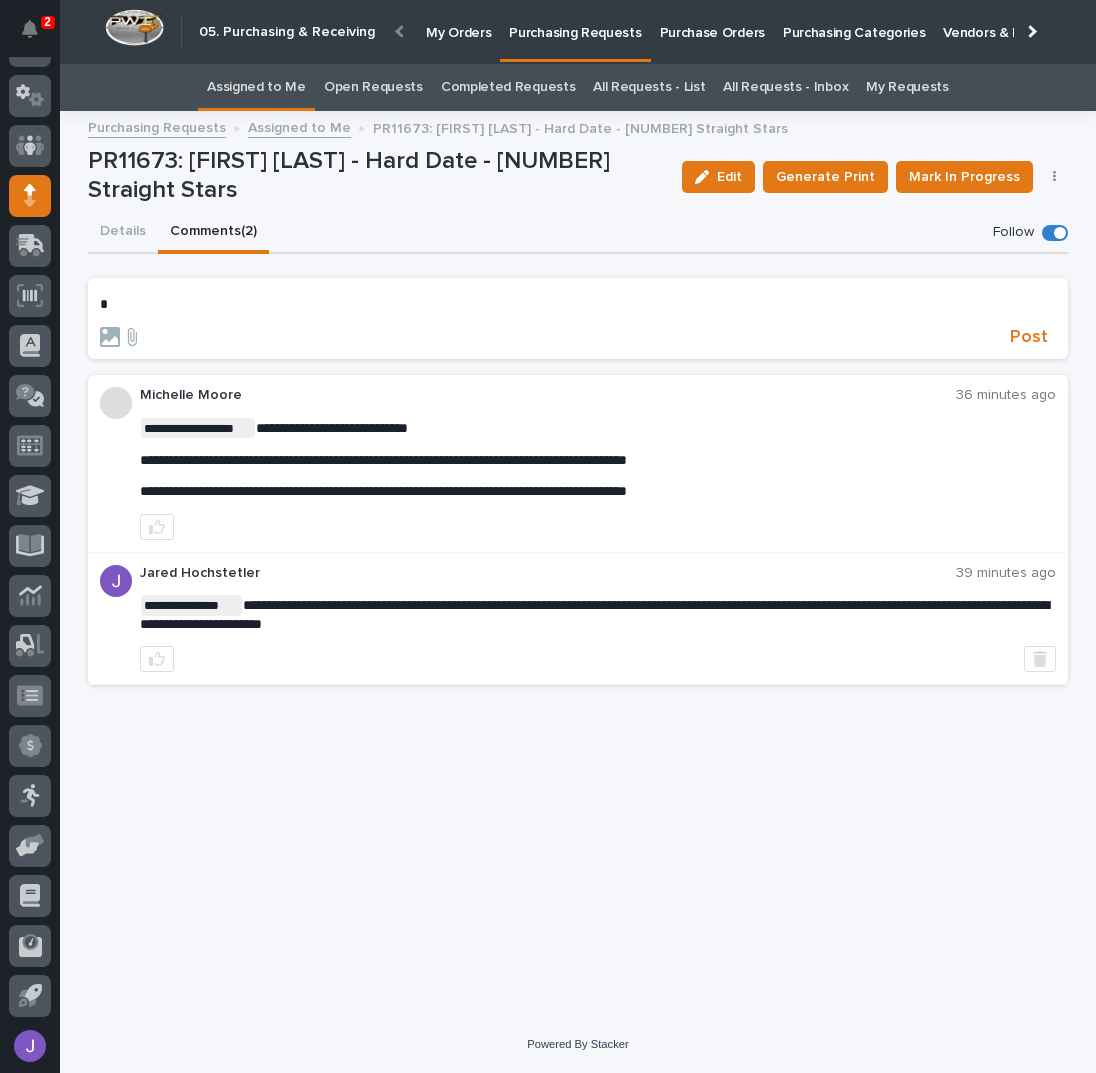 type 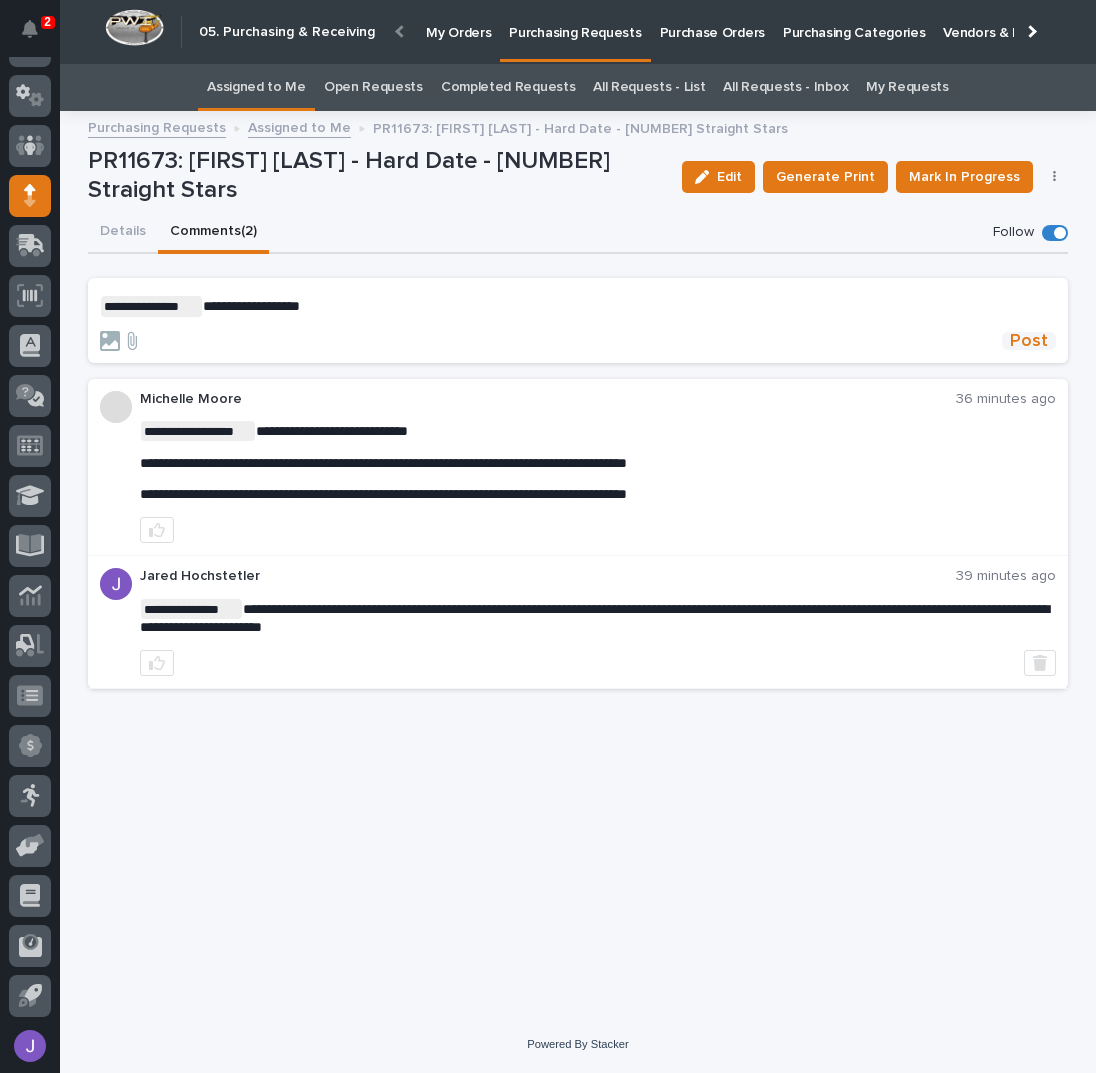click on "Post" at bounding box center (1029, 341) 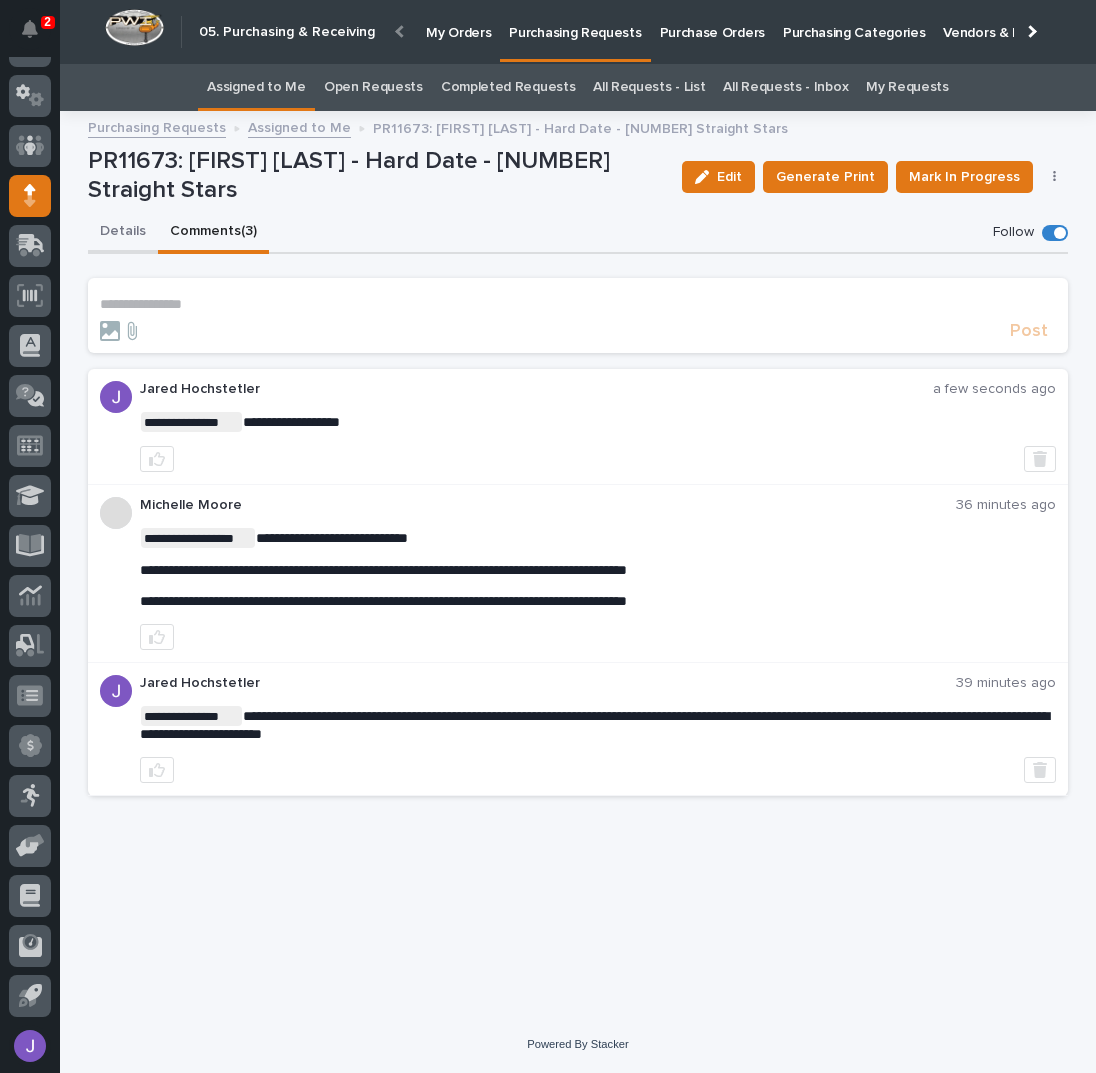 click on "Details" at bounding box center (123, 233) 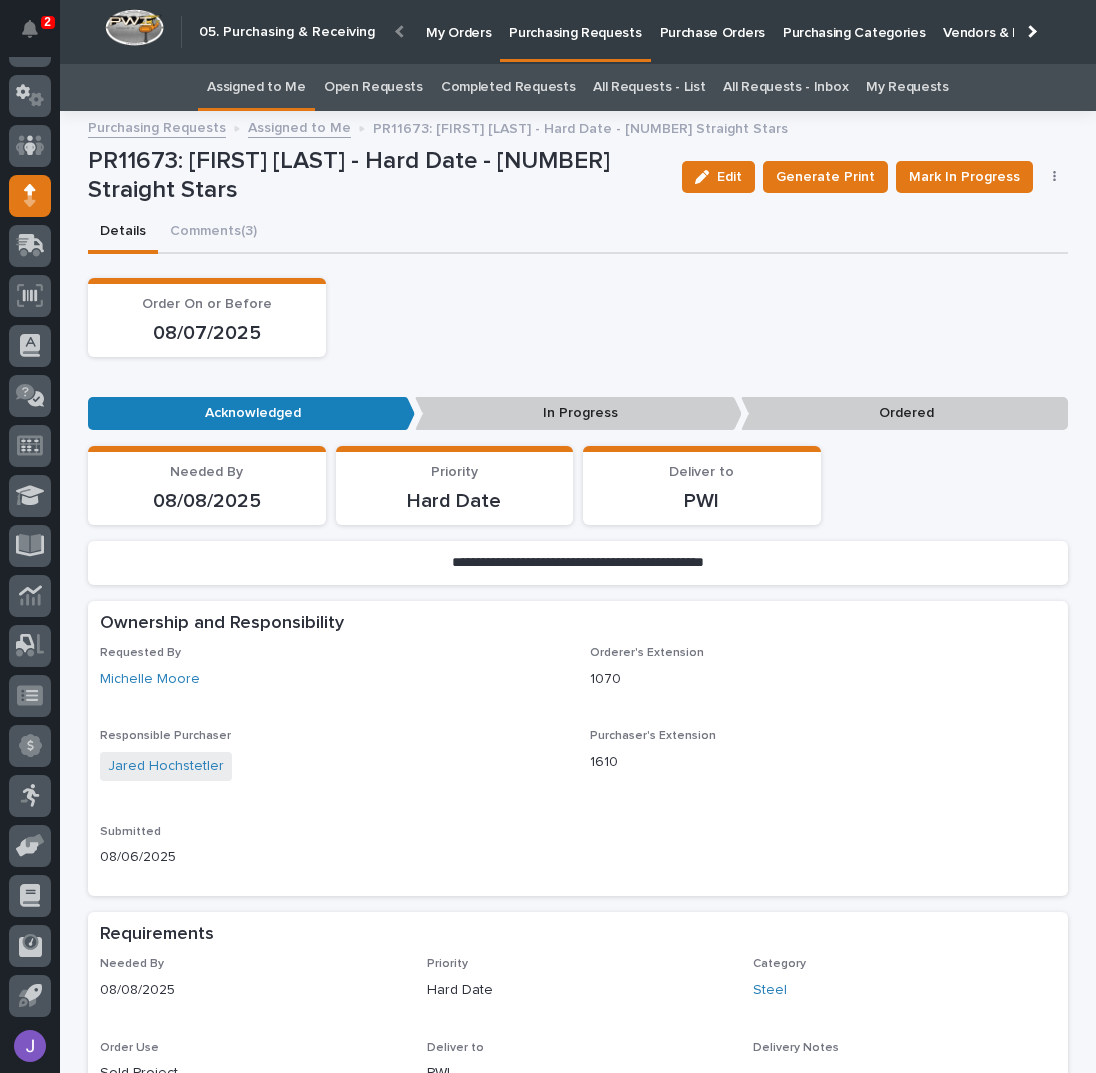 drag, startPoint x: 746, startPoint y: 164, endPoint x: 745, endPoint y: 189, distance: 25.019993 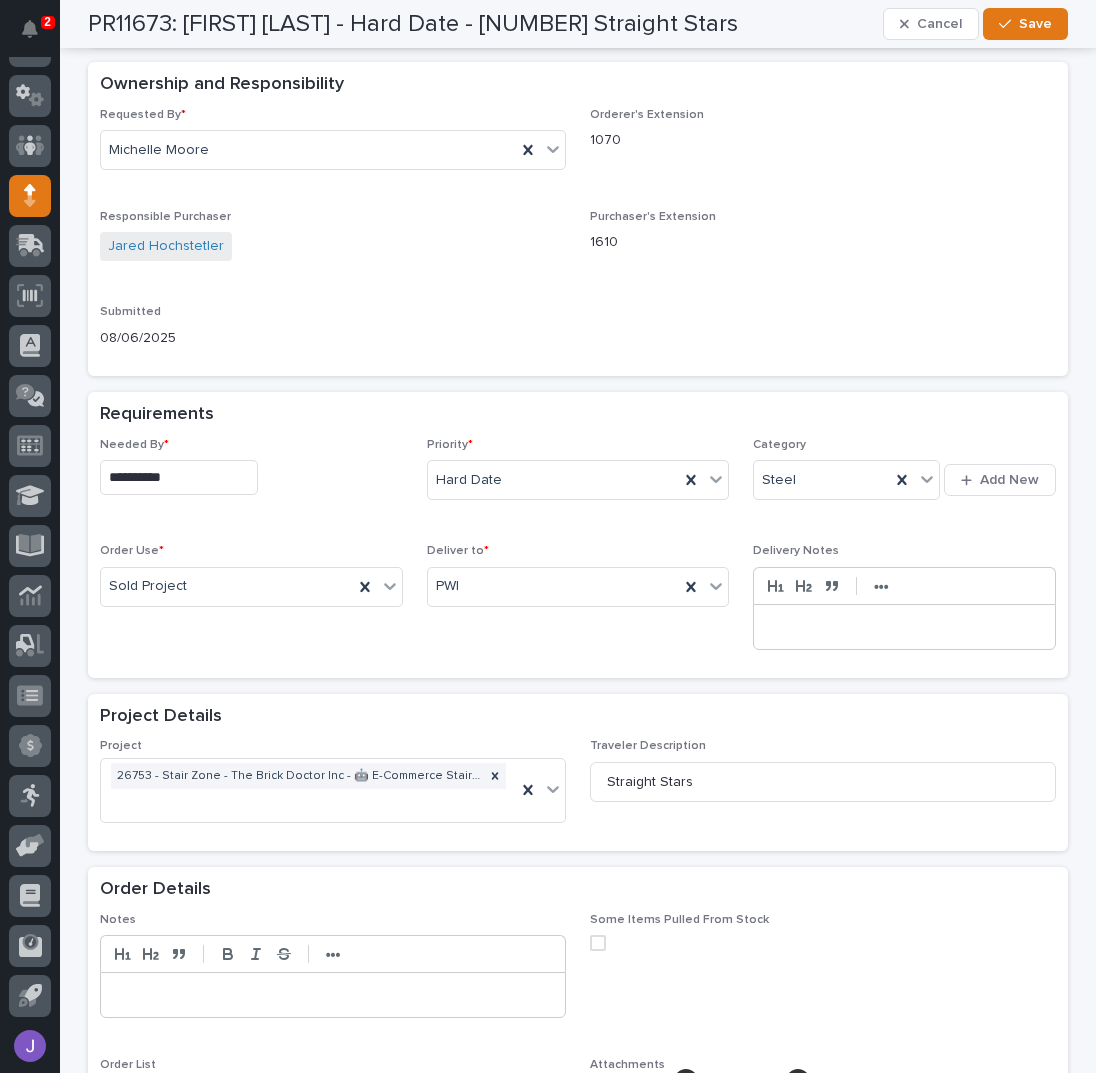 scroll, scrollTop: 1066, scrollLeft: 0, axis: vertical 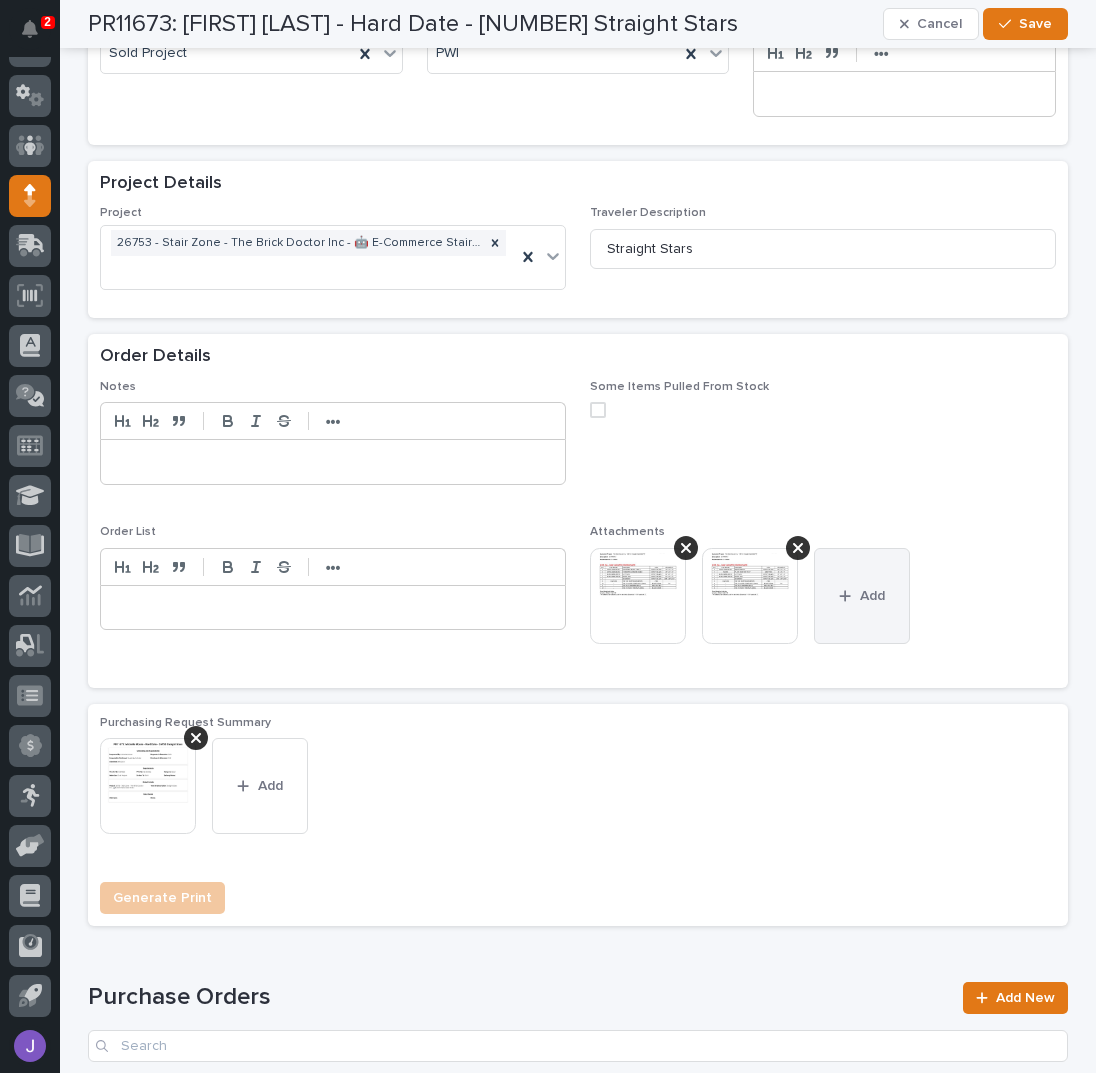 click on "Add" at bounding box center (862, 596) 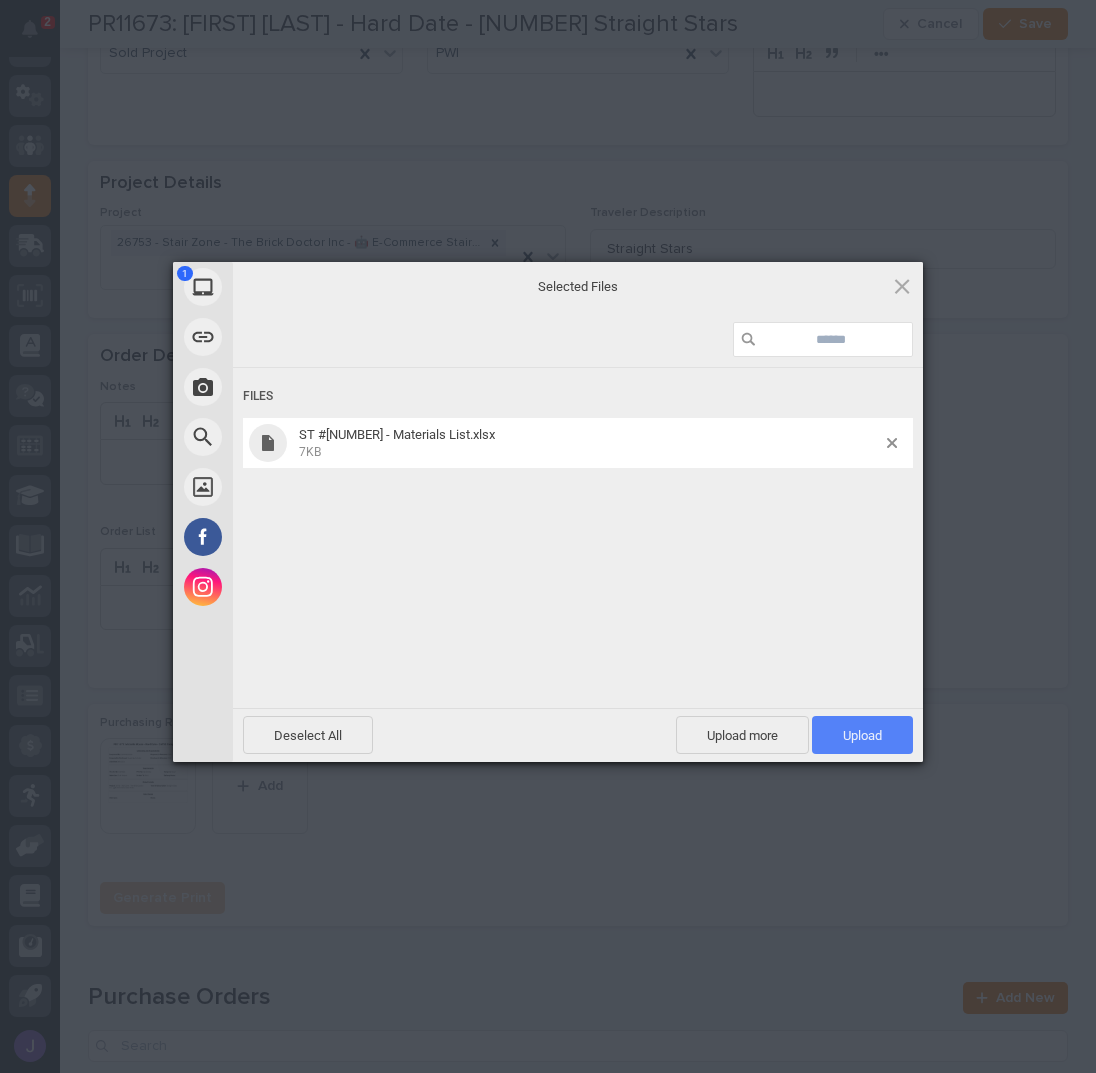 click on "Upload
1" at bounding box center (862, 735) 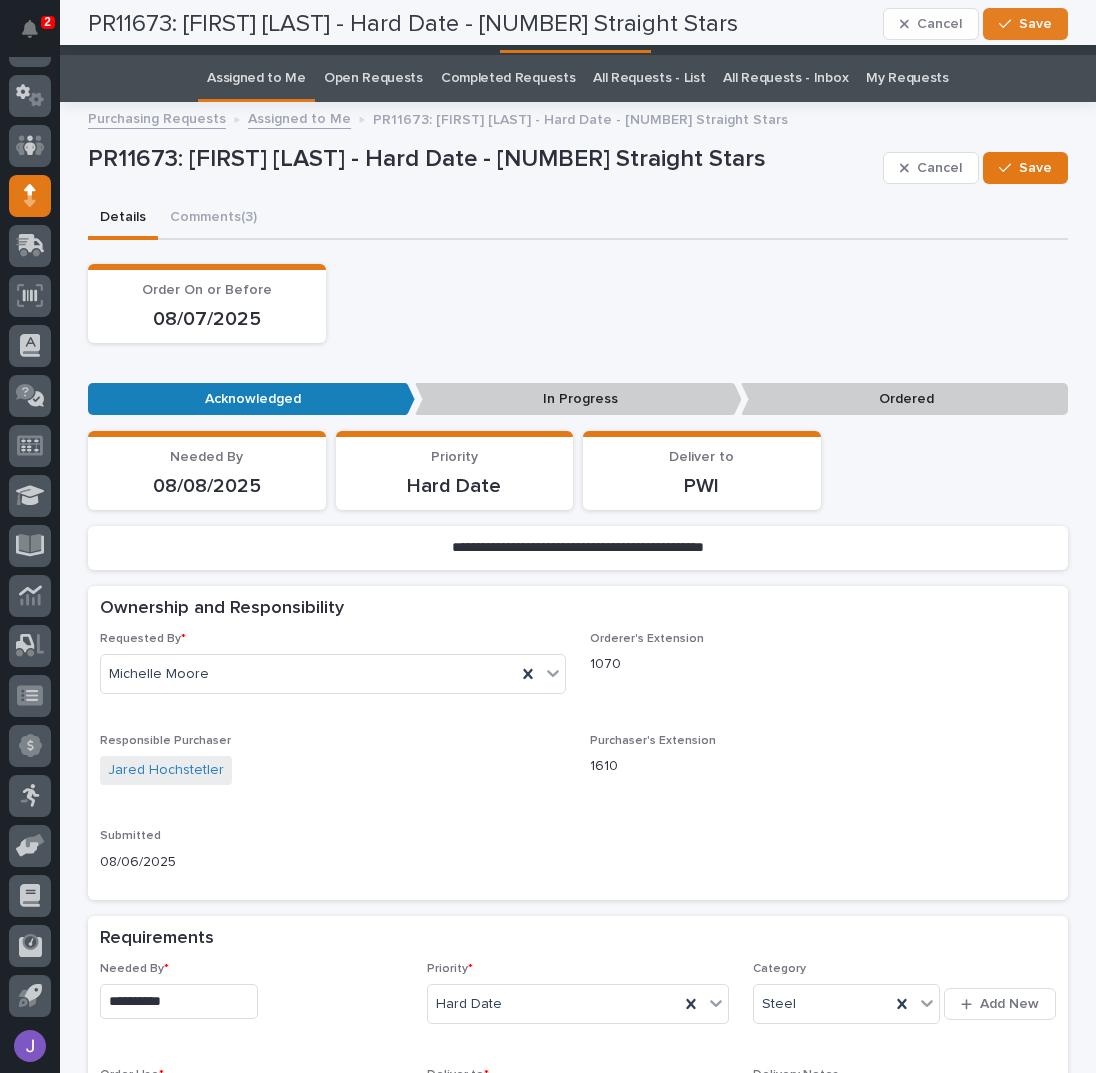 scroll, scrollTop: 0, scrollLeft: 0, axis: both 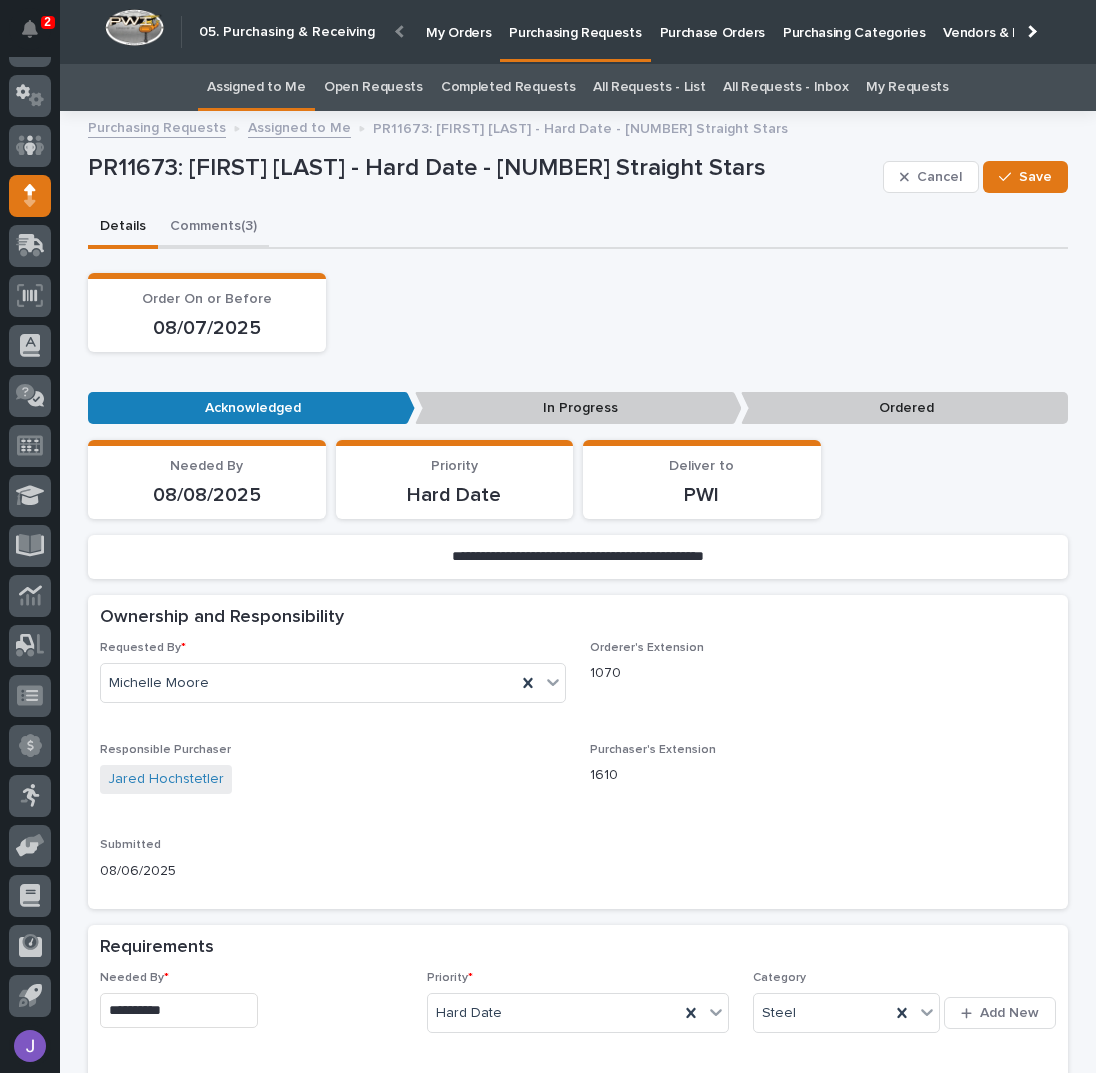 click on "Comments  (3)" at bounding box center [213, 228] 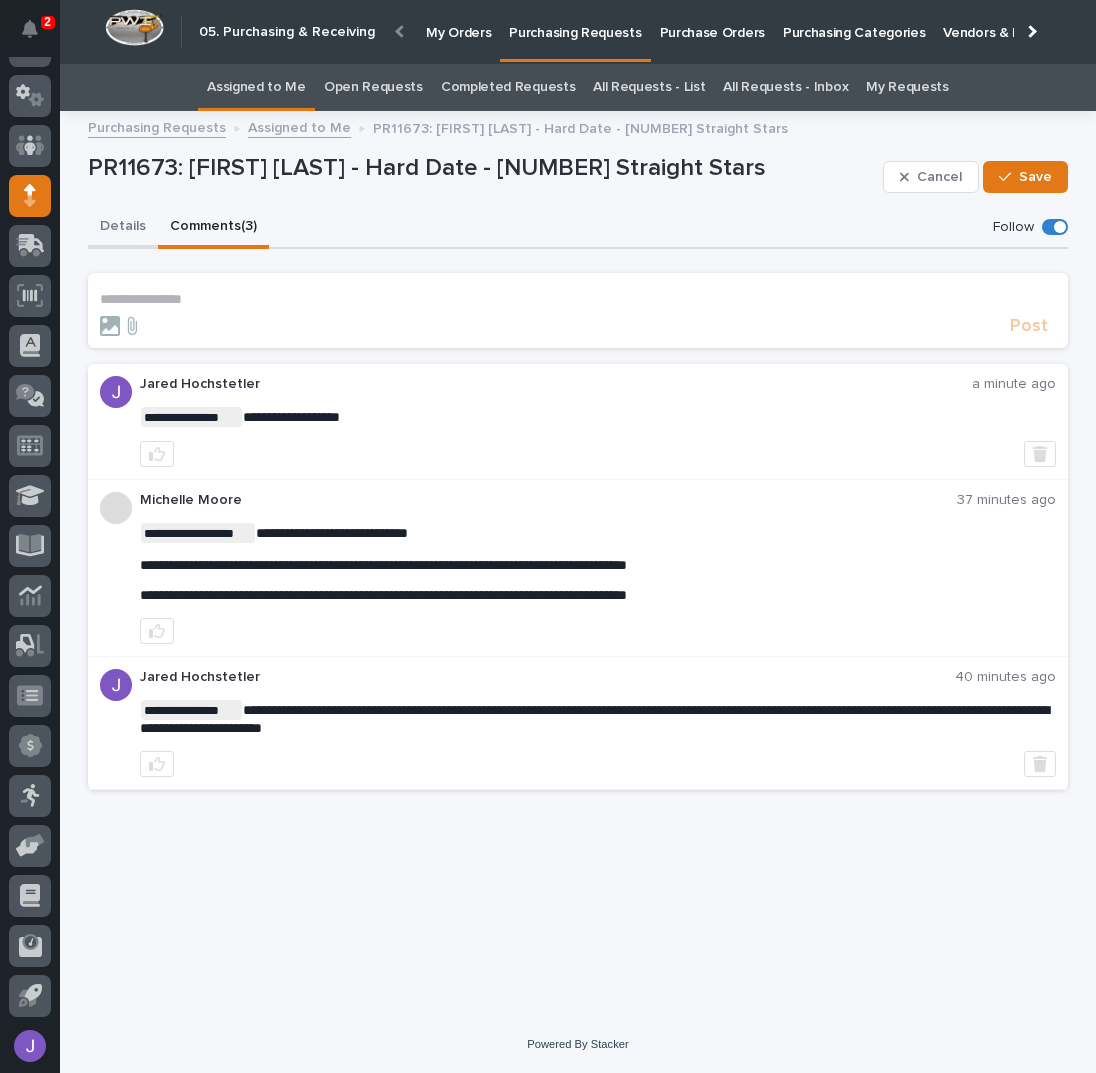 drag, startPoint x: 132, startPoint y: 222, endPoint x: 186, endPoint y: 239, distance: 56.61272 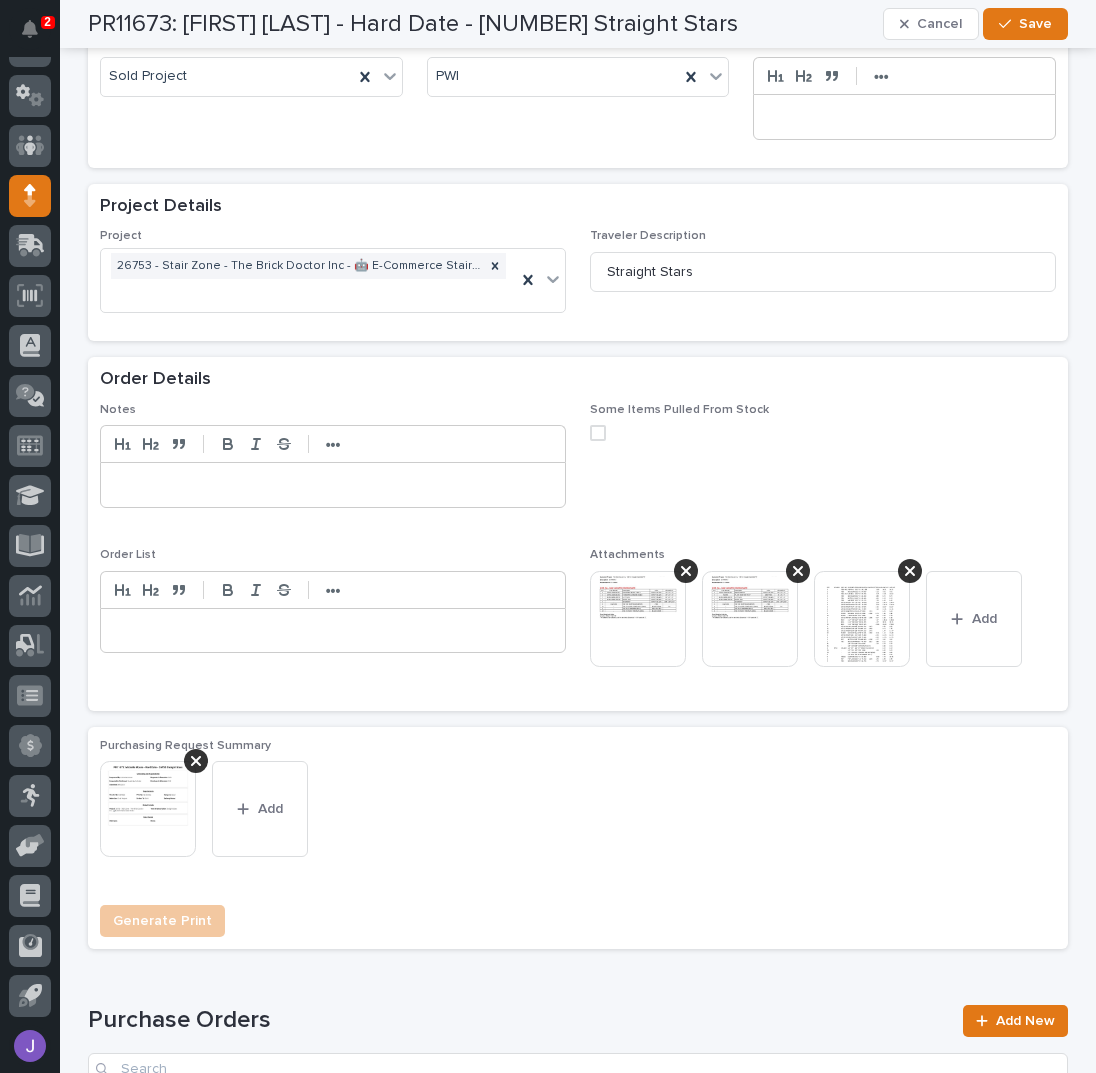 scroll, scrollTop: 1066, scrollLeft: 0, axis: vertical 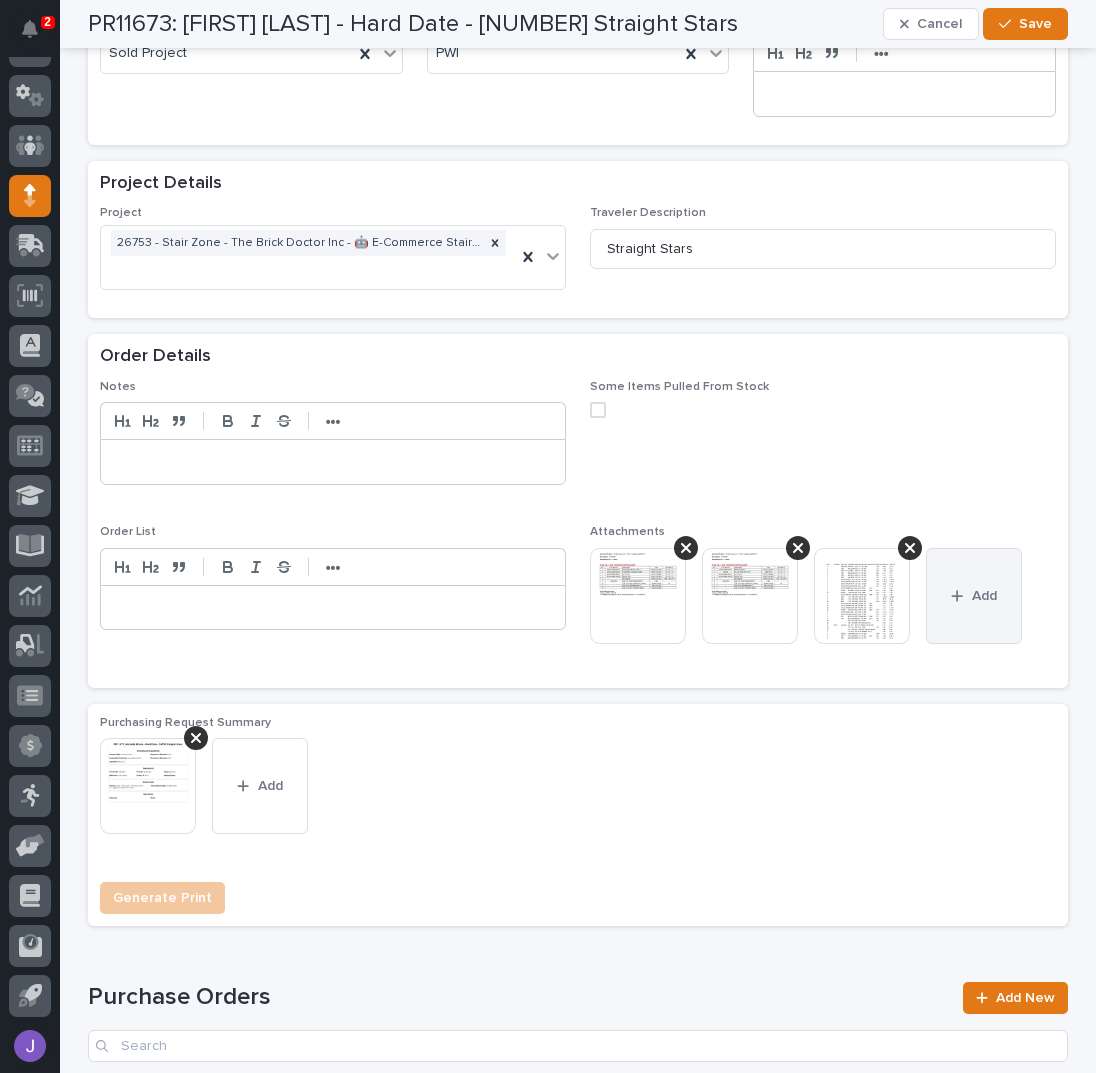 click at bounding box center [961, 596] 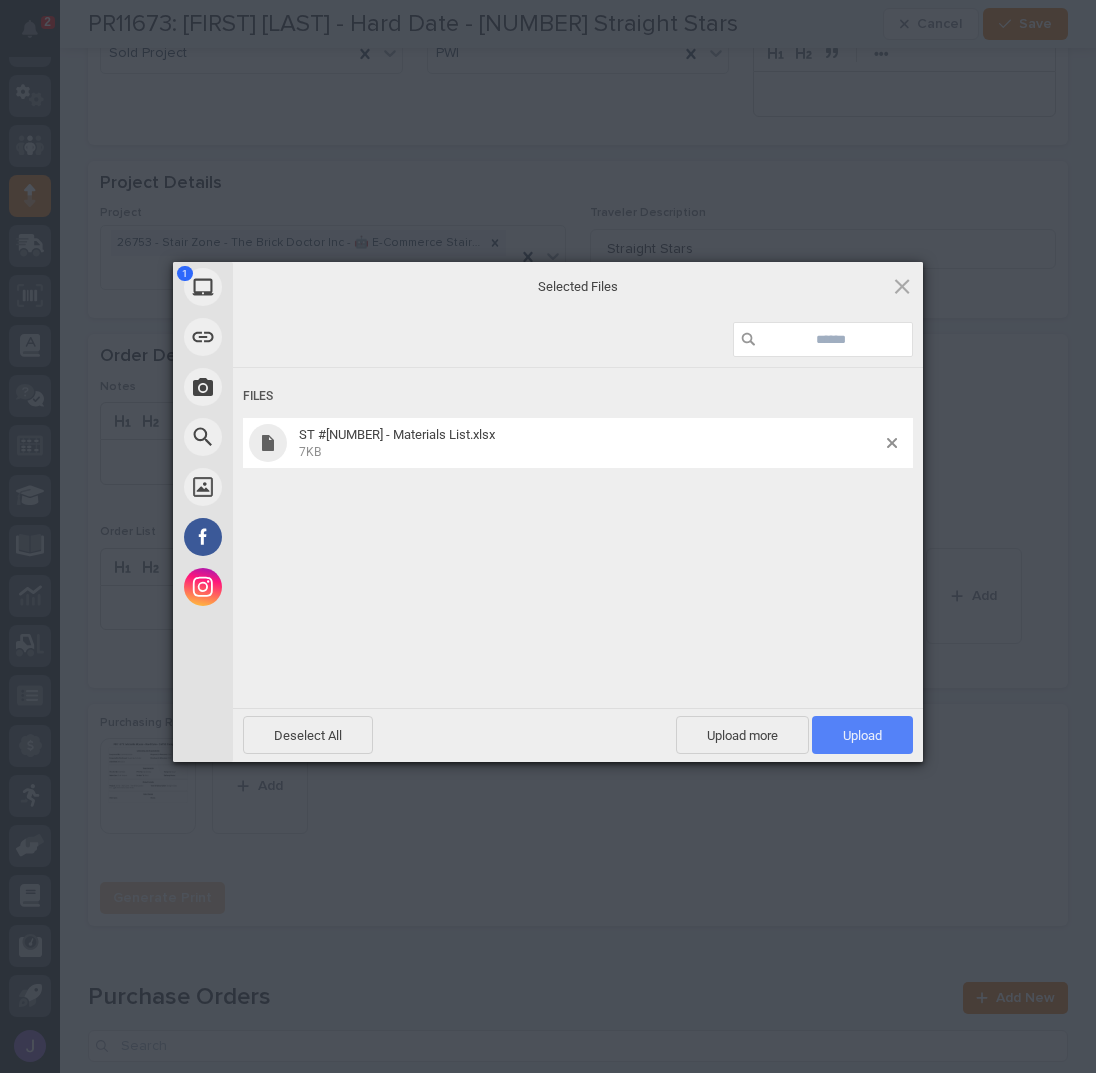 click on "Upload
1" at bounding box center [862, 735] 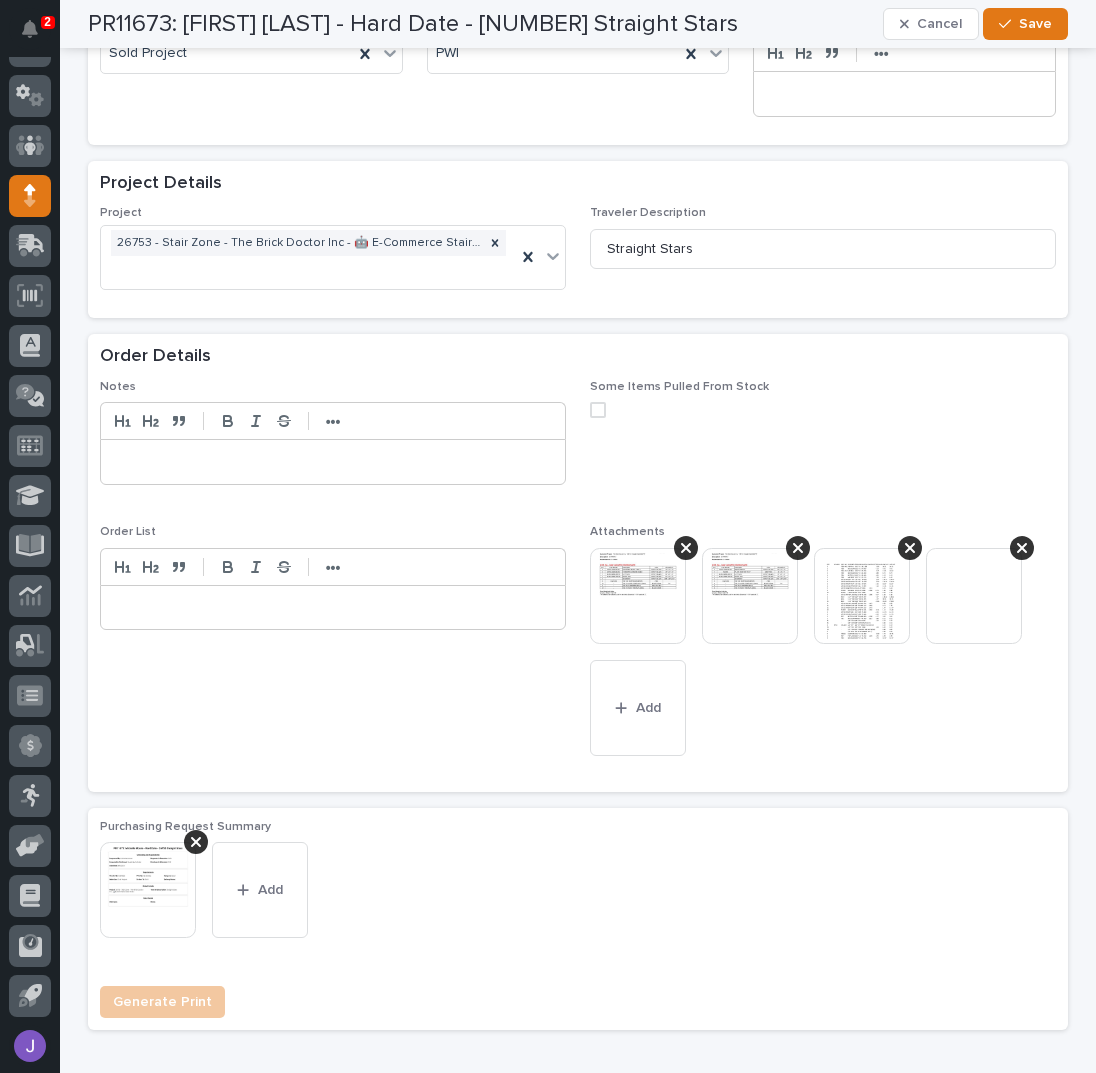 scroll, scrollTop: 1118, scrollLeft: 0, axis: vertical 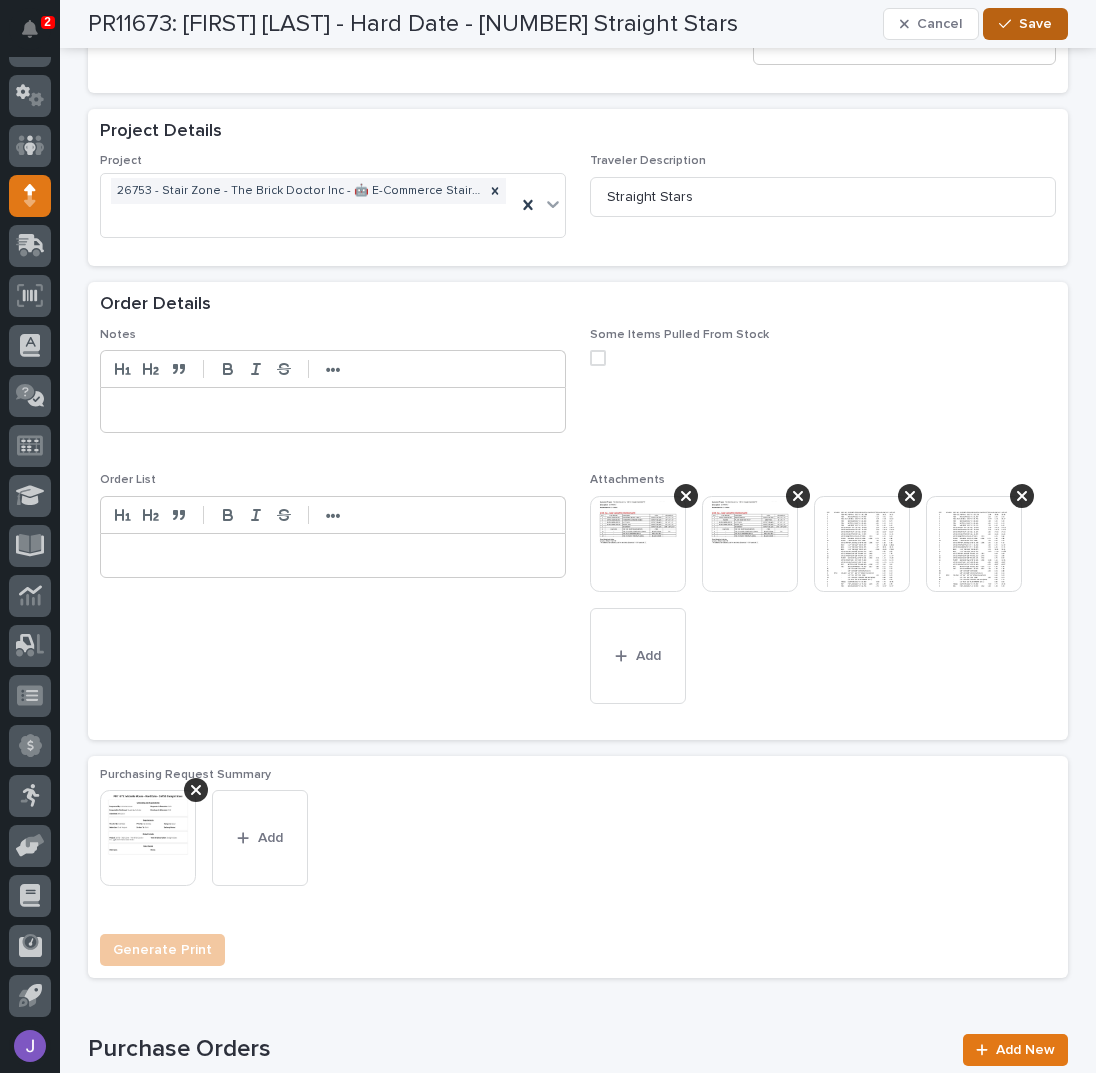 click on "Save" at bounding box center [1025, 24] 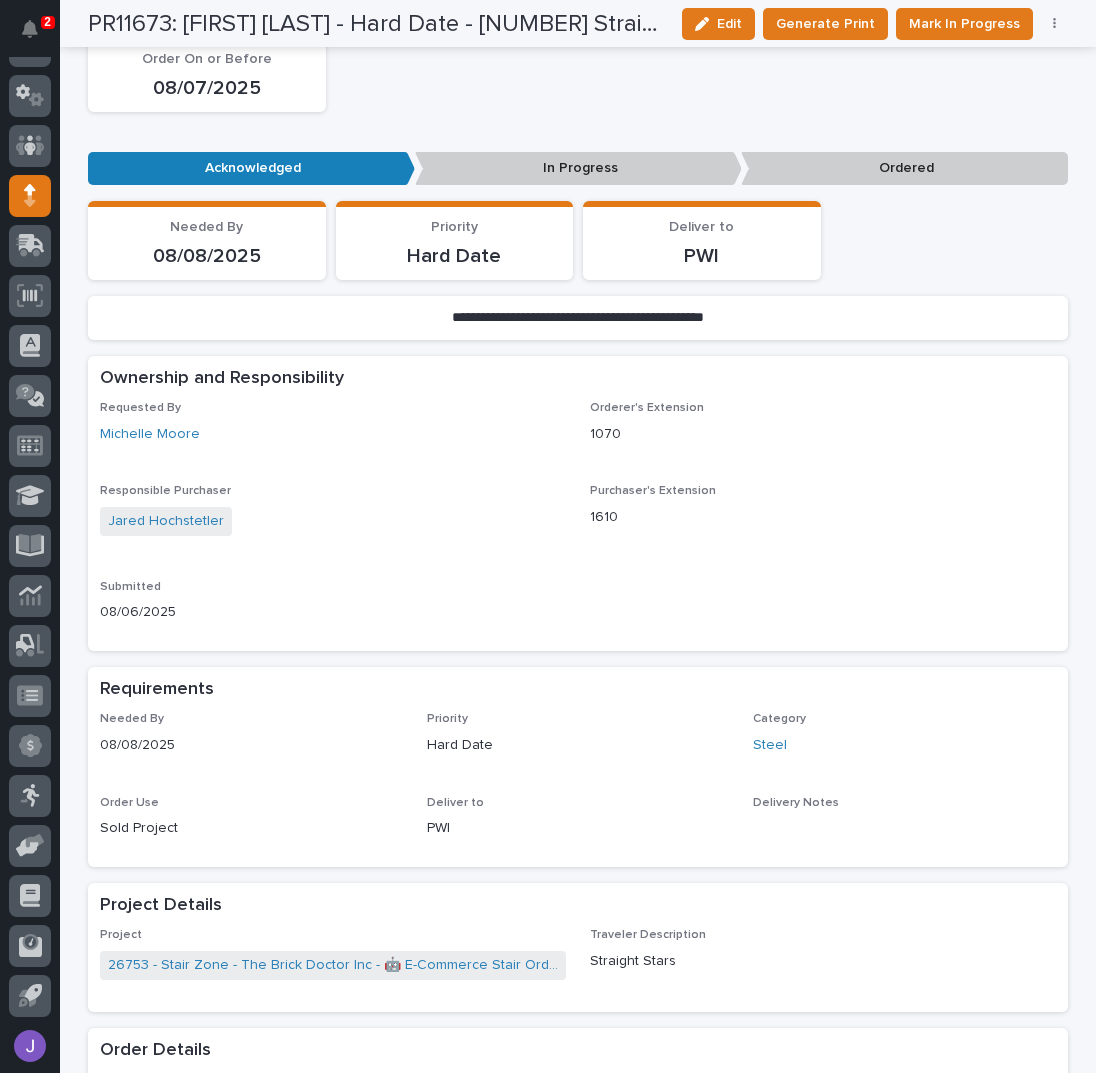 scroll, scrollTop: 0, scrollLeft: 0, axis: both 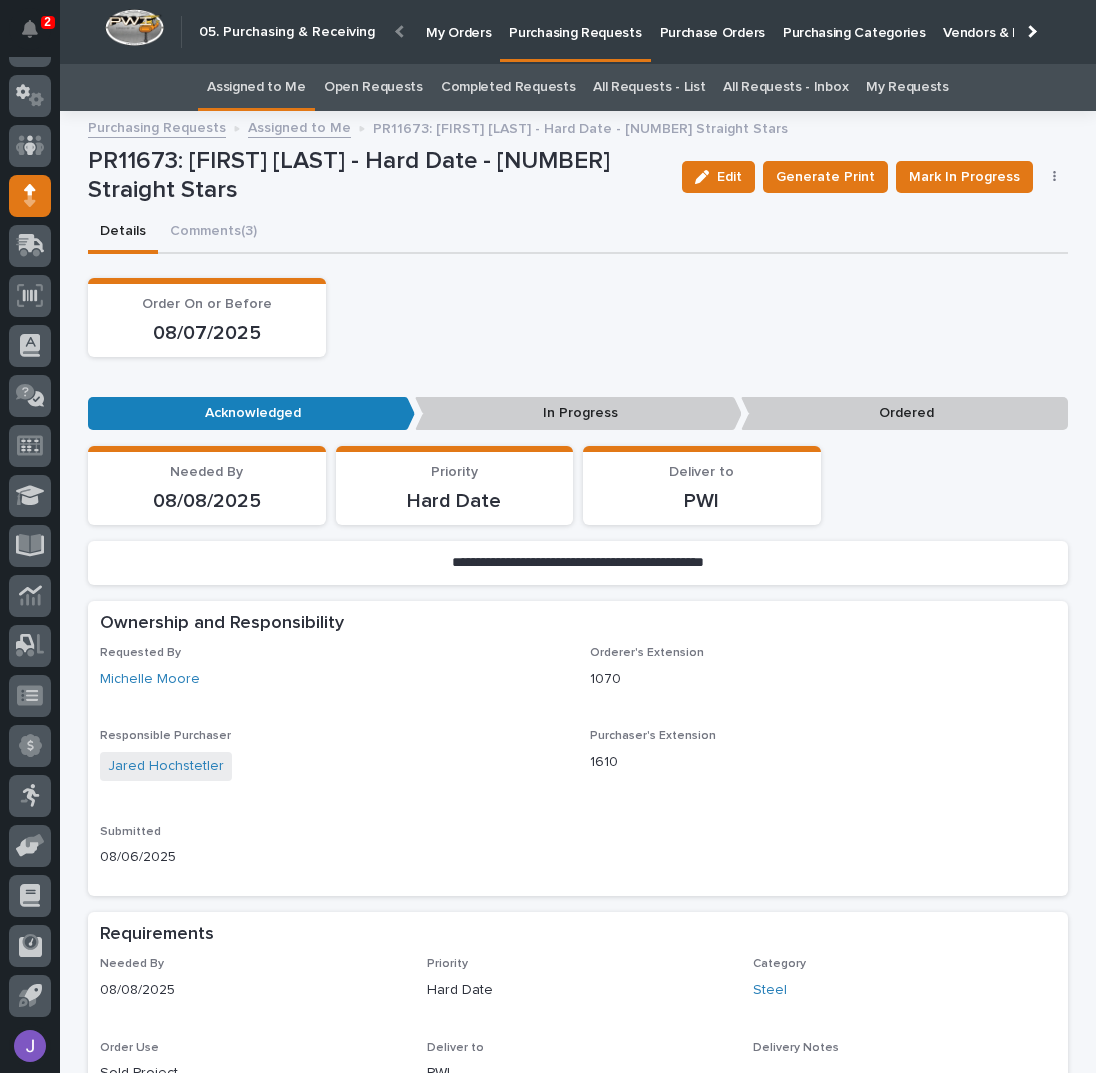 click on "Order On or Before [DATE]" at bounding box center (578, 317) 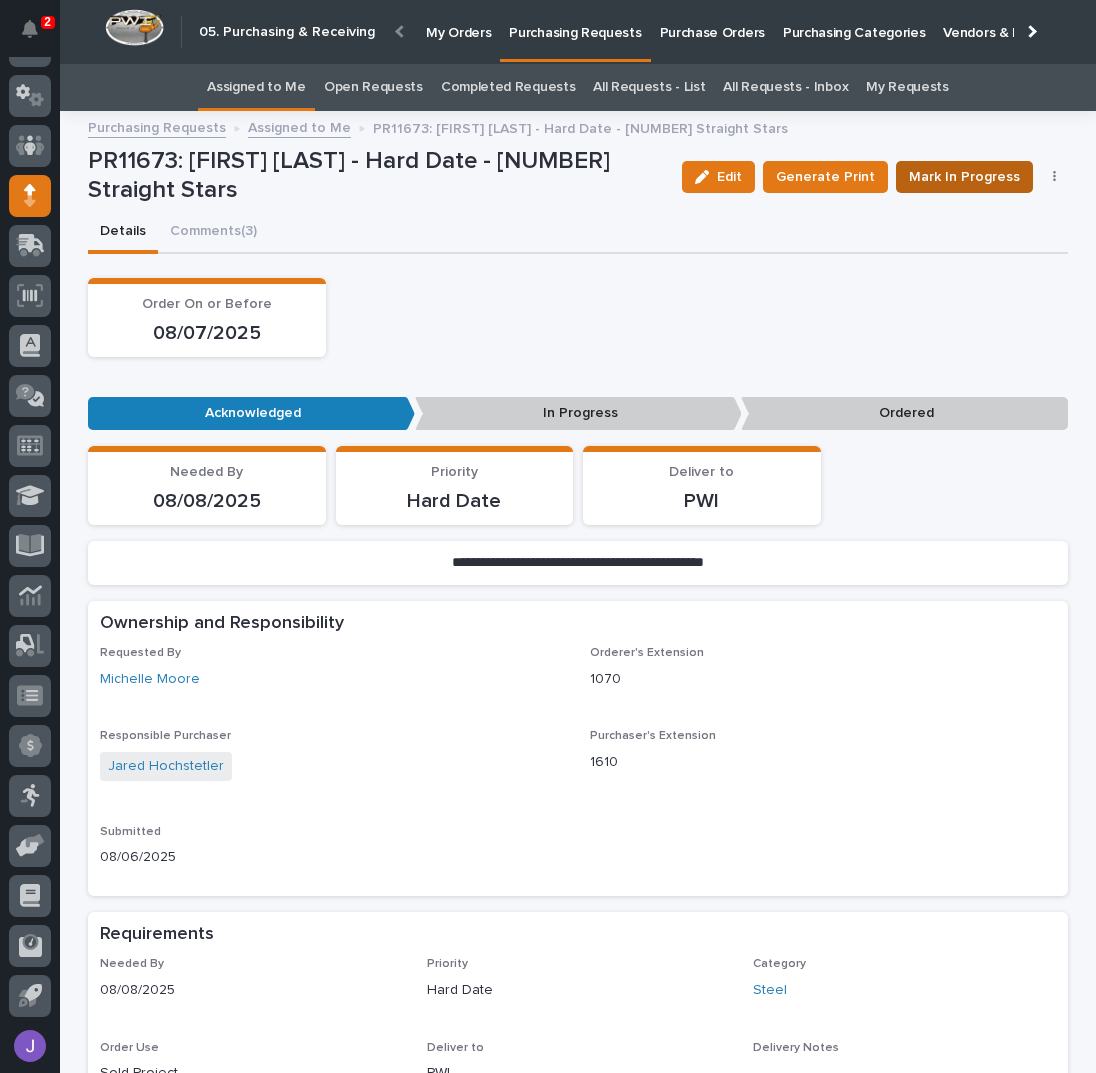 click on "Mark In Progress" at bounding box center (964, 177) 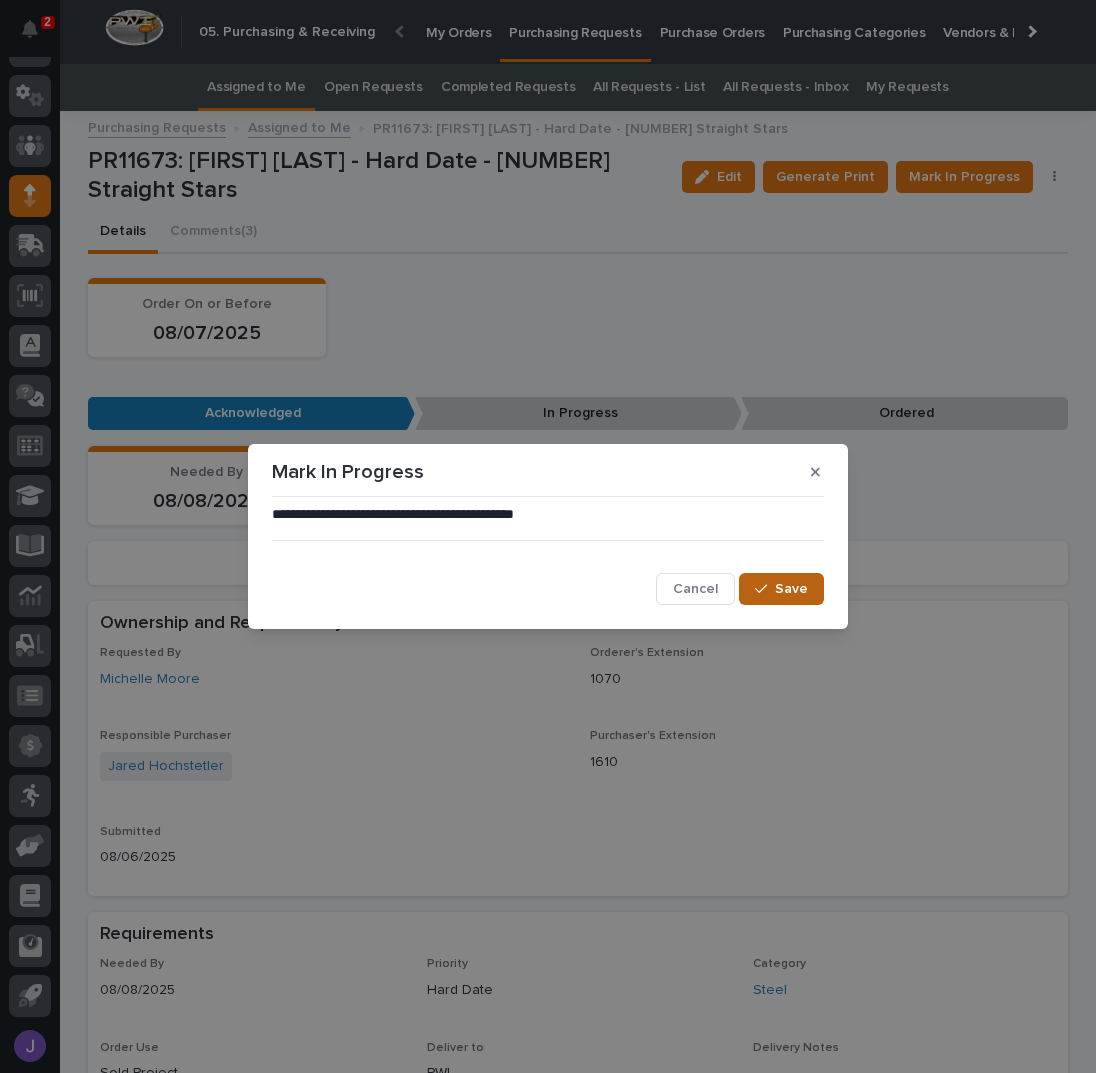 click on "Save" at bounding box center [781, 589] 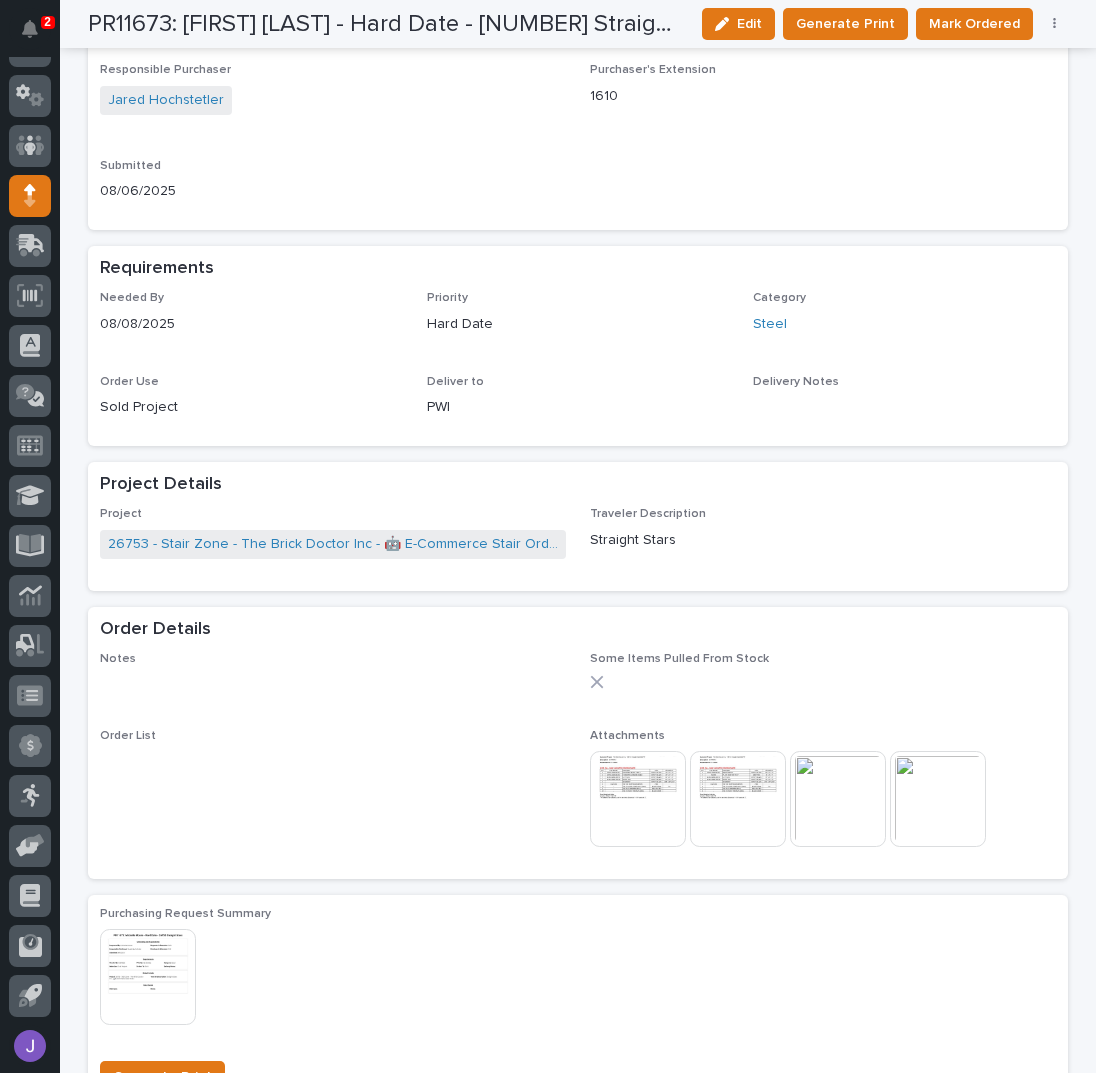 scroll, scrollTop: 933, scrollLeft: 0, axis: vertical 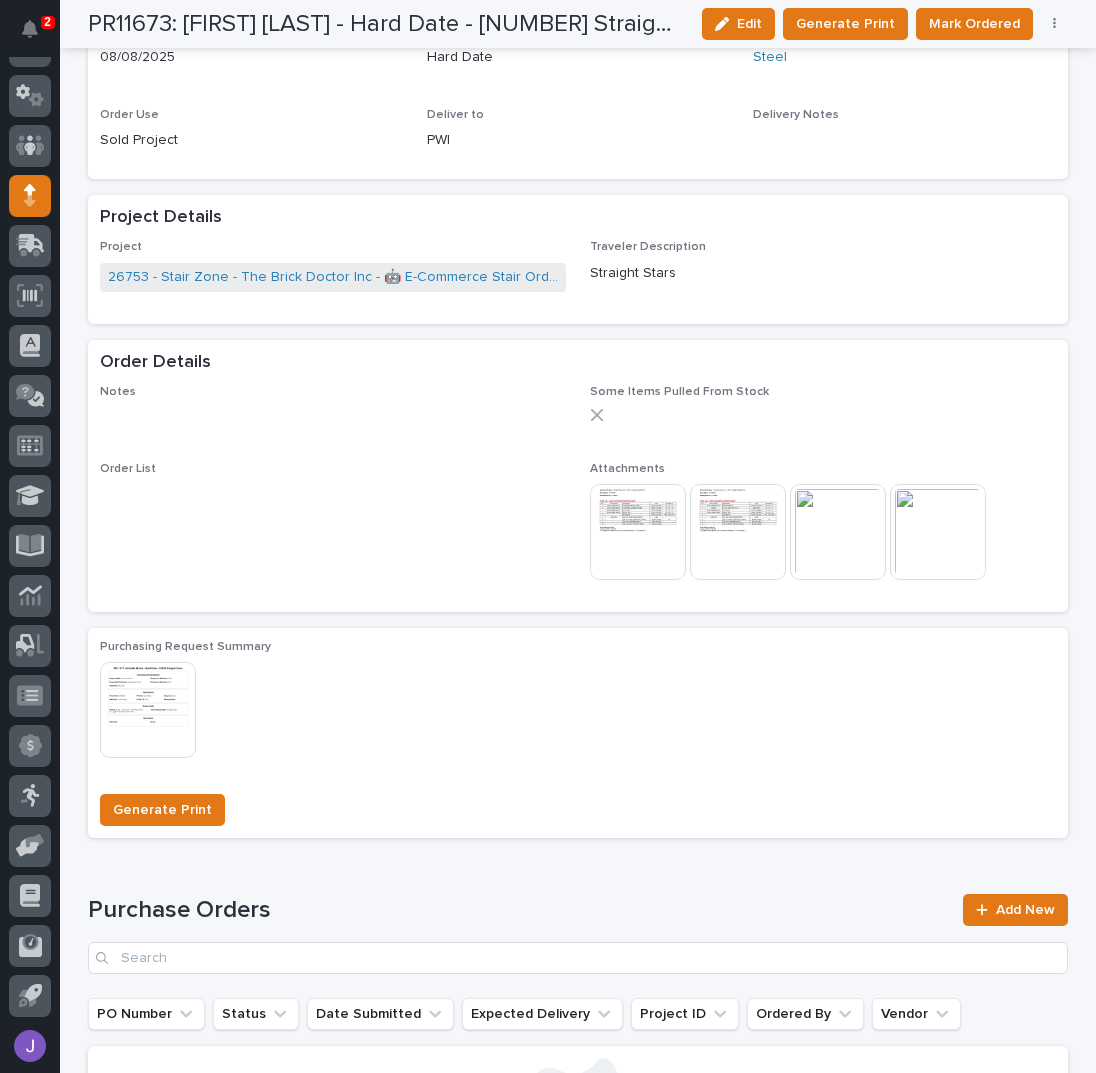 click at bounding box center (838, 532) 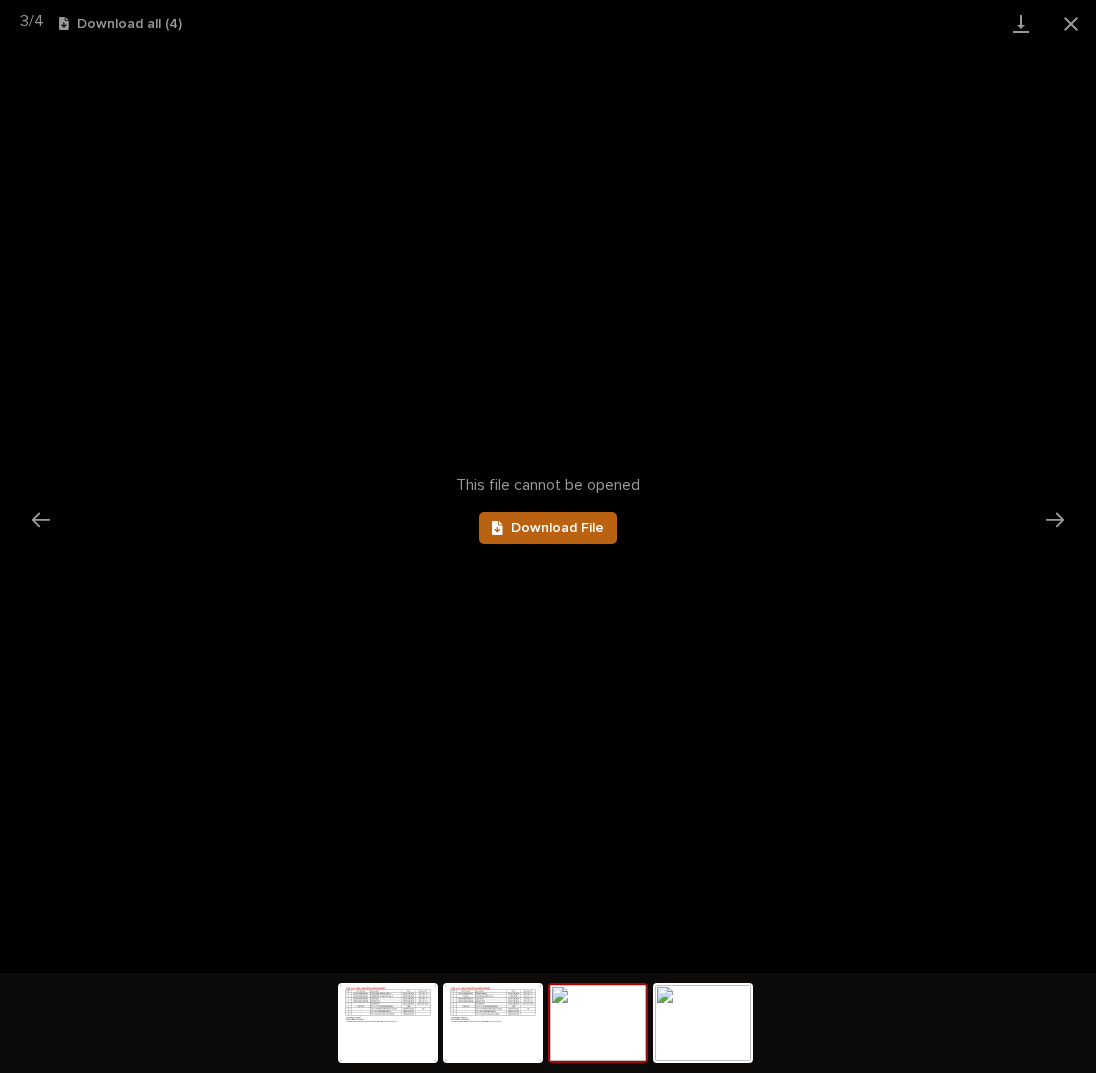 click on "Download File" at bounding box center (557, 528) 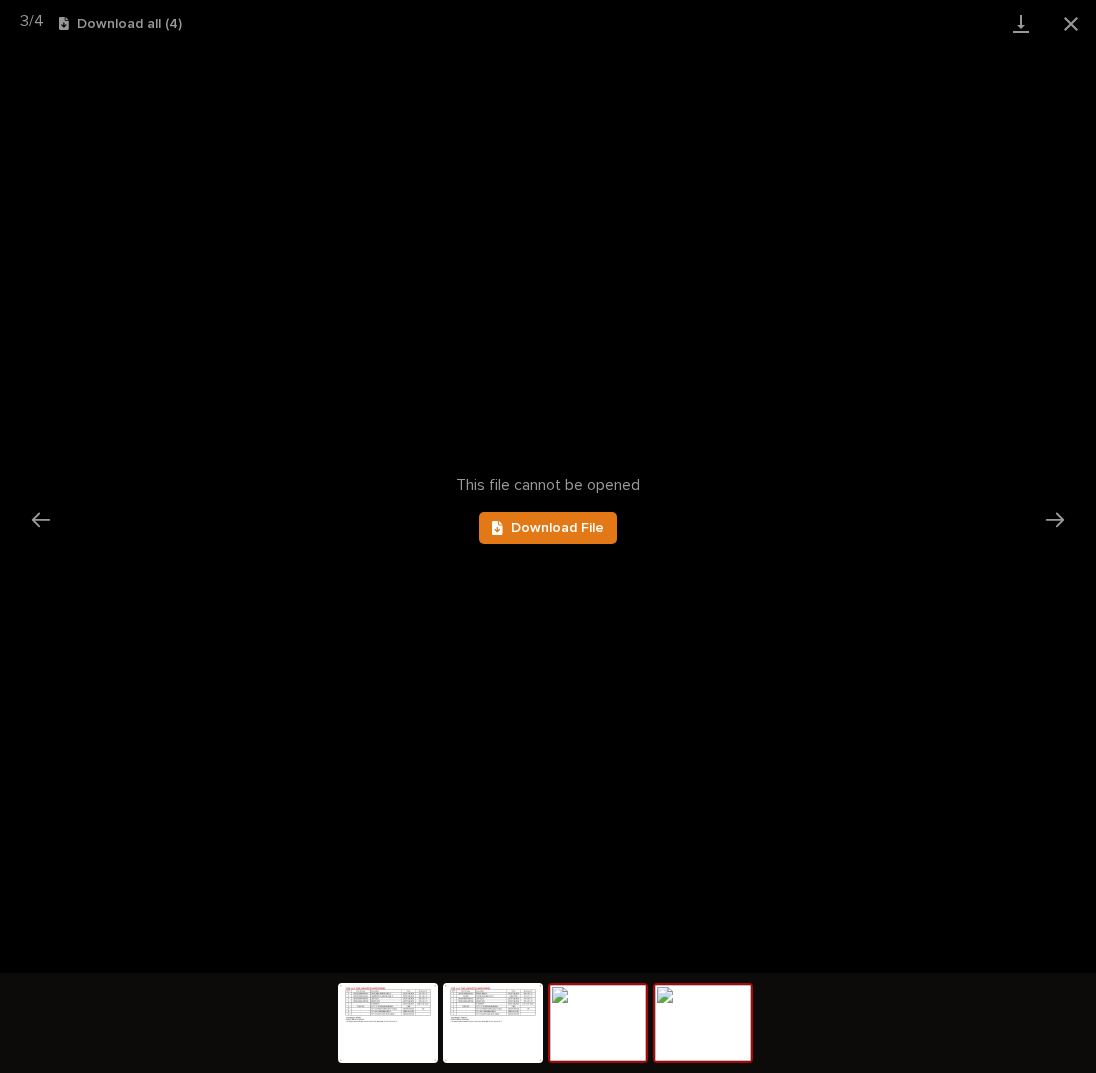 click at bounding box center [703, 1023] 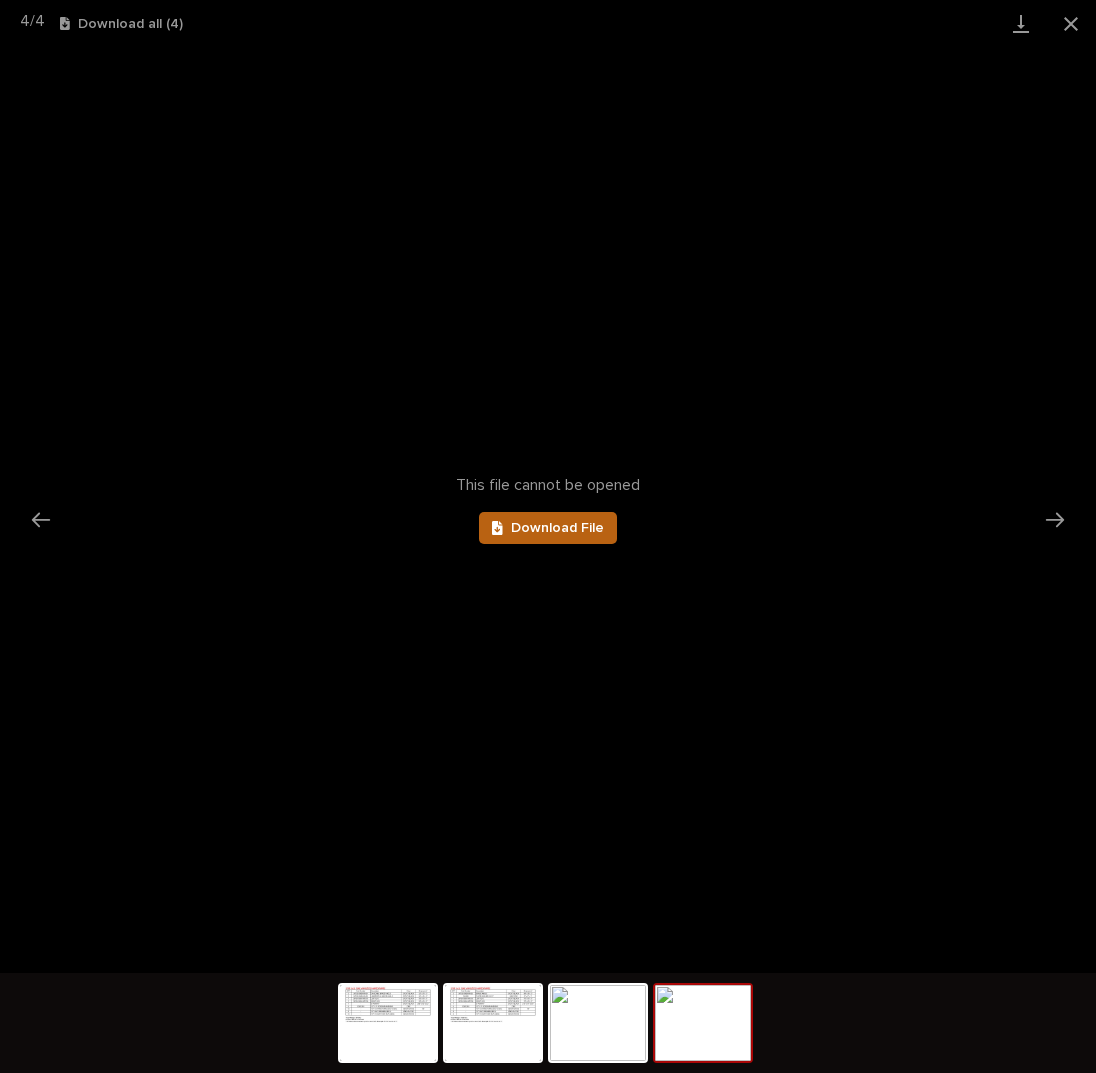 click on "Download File" at bounding box center [557, 528] 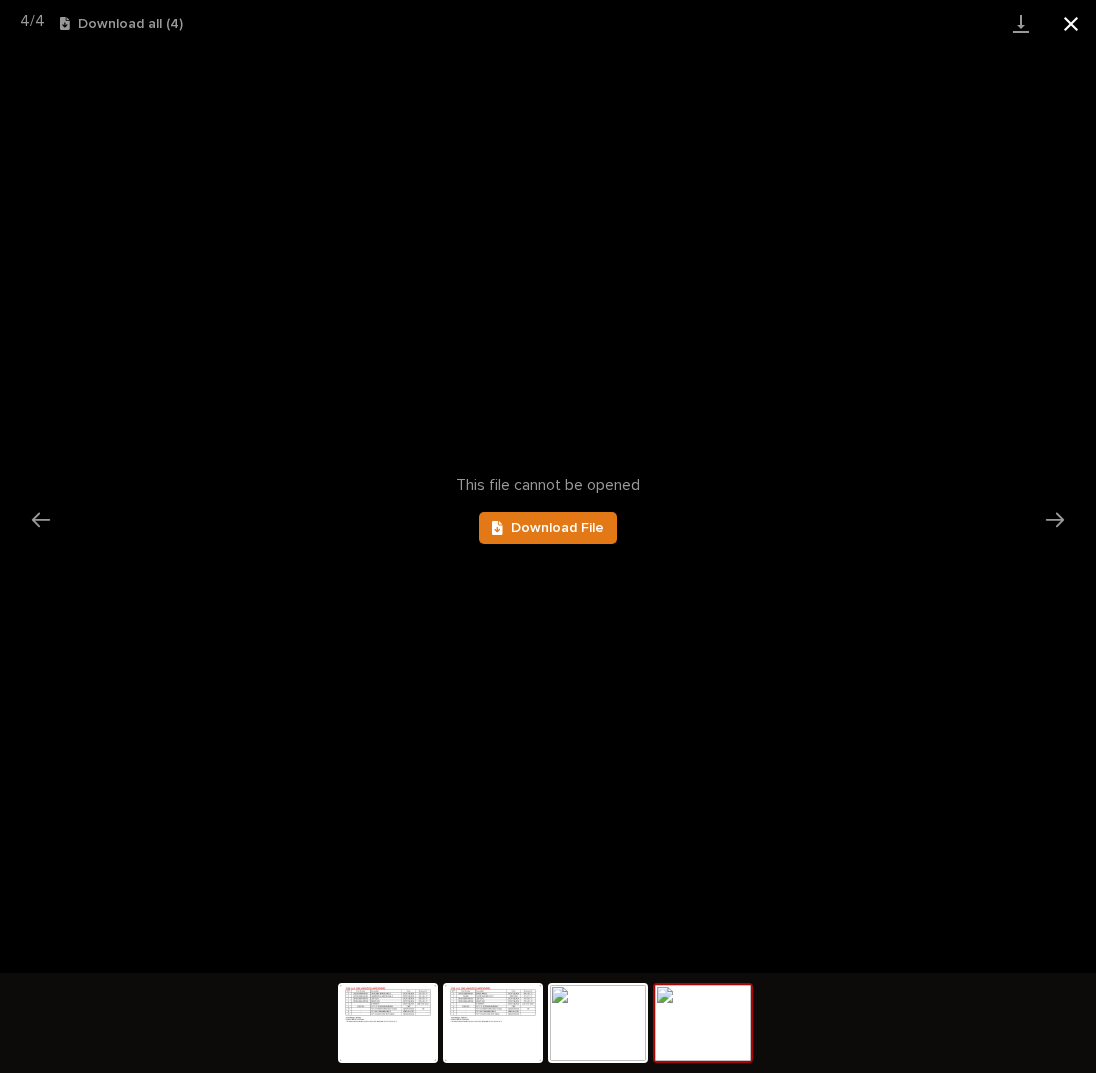click at bounding box center (1071, 23) 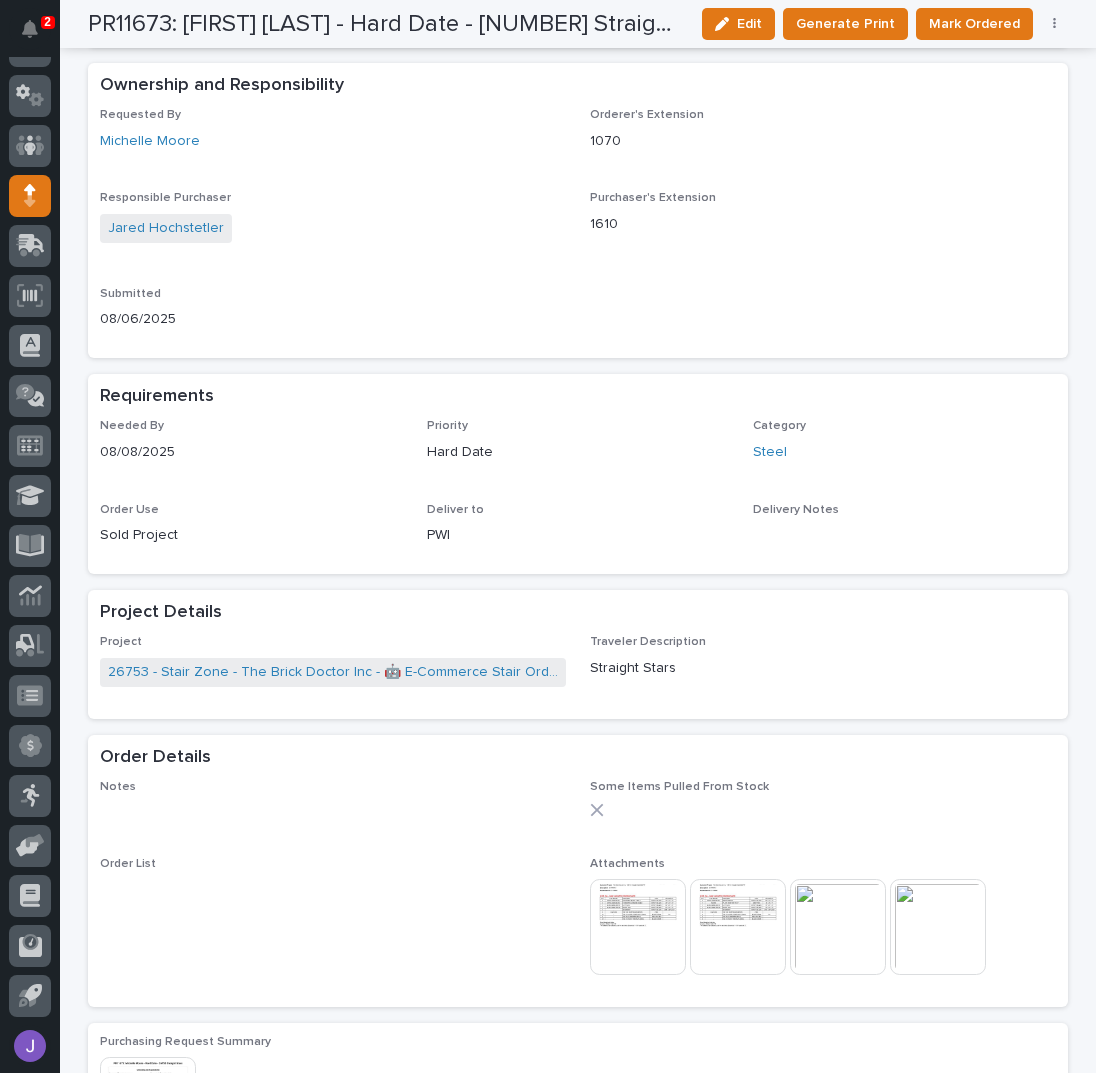 scroll, scrollTop: 0, scrollLeft: 0, axis: both 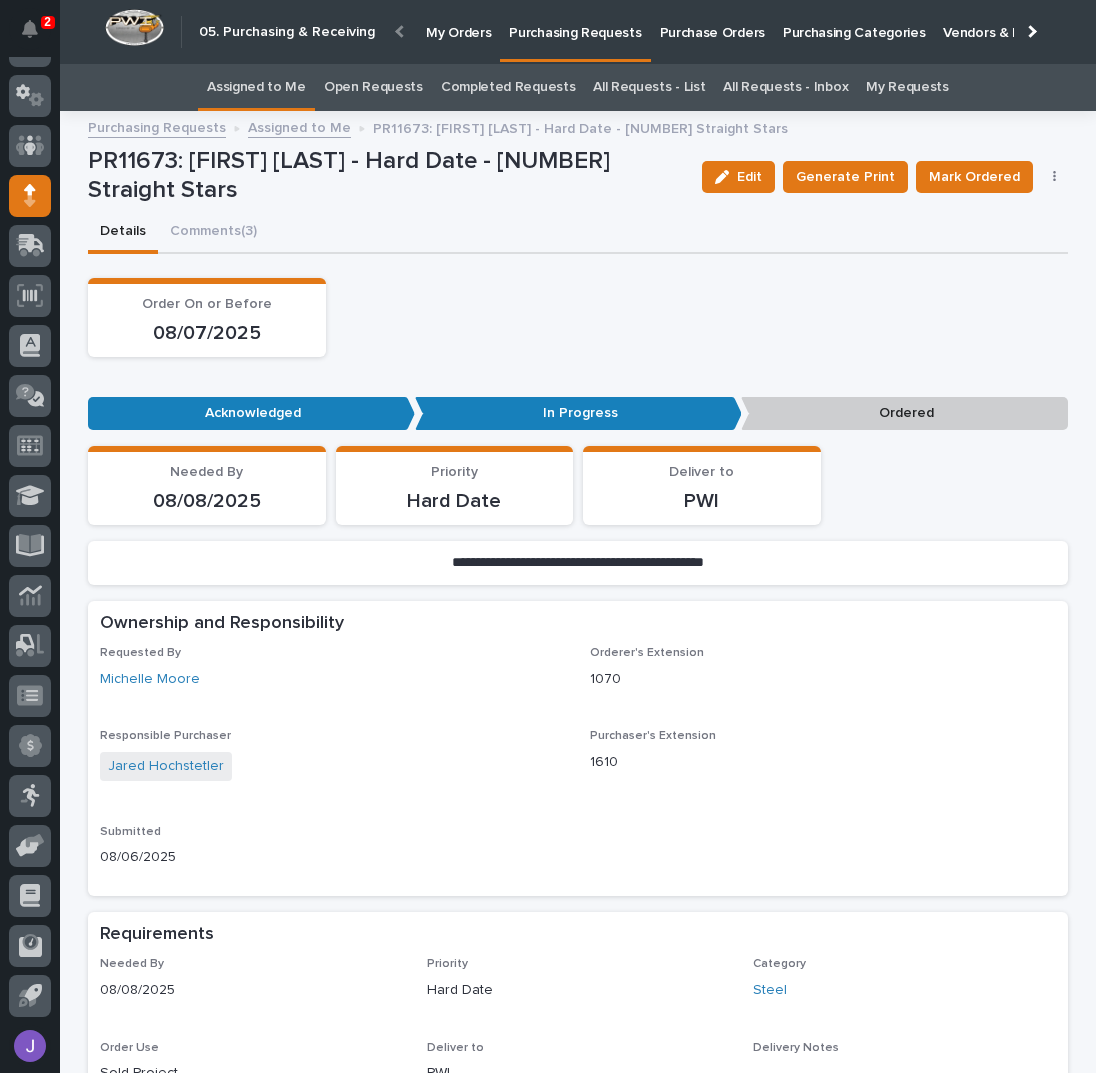 click on "Assigned to Me" at bounding box center (256, 87) 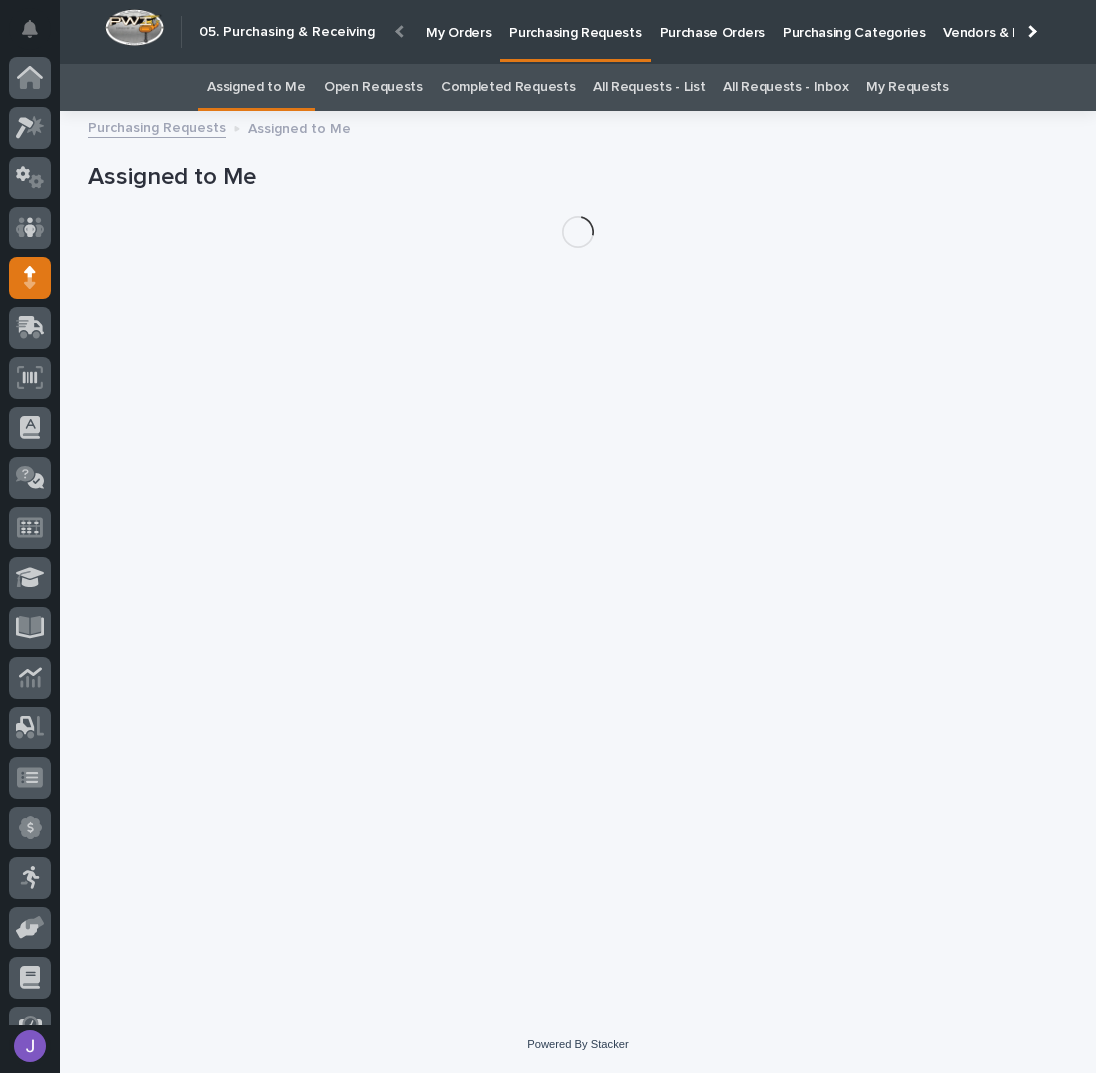 scroll, scrollTop: 82, scrollLeft: 0, axis: vertical 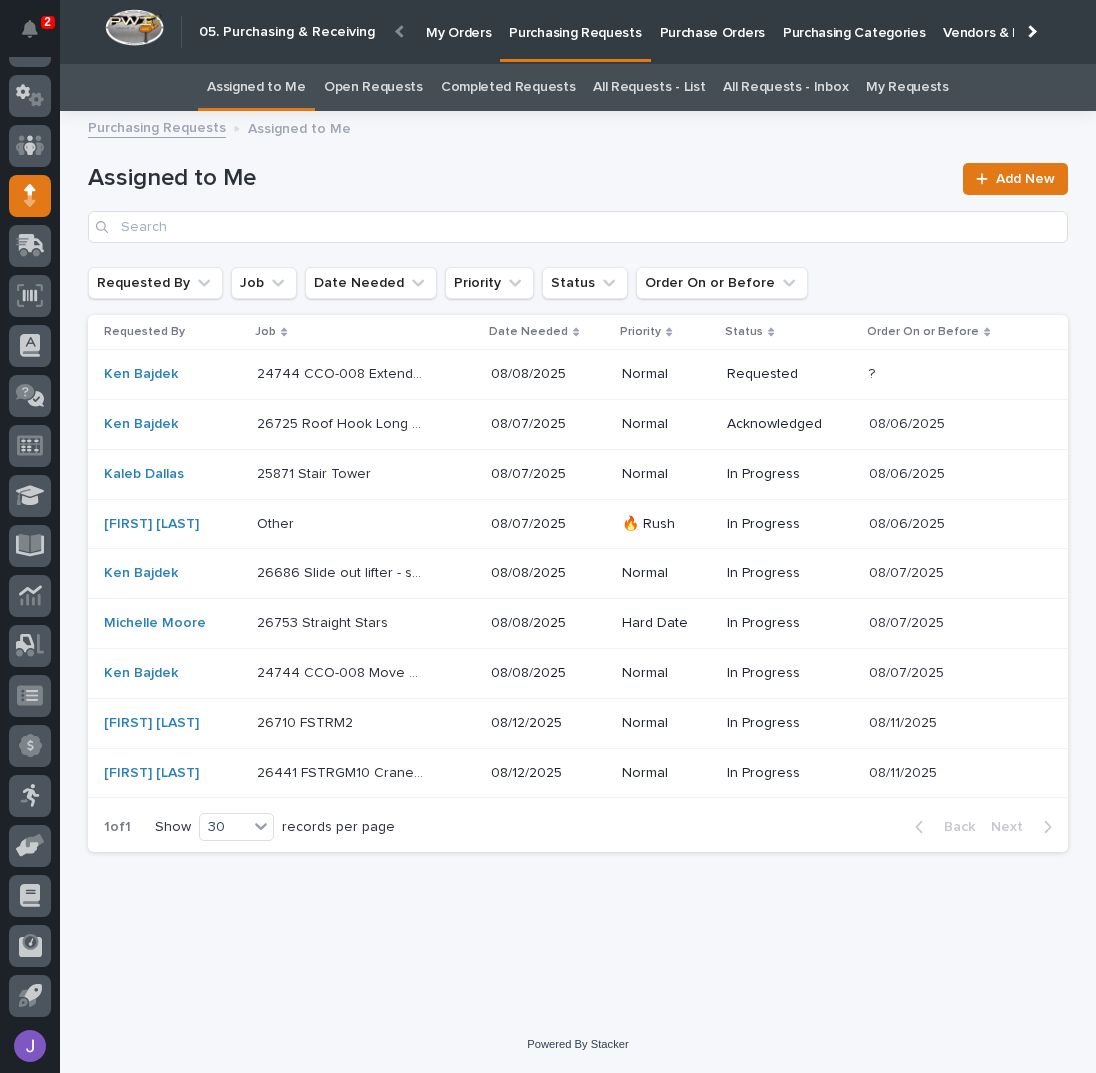 click on "[NUMBER] CCO-008 Extend System A&B Electrification -  Parts & HW [NUMBER] CCO-008 Extend System A&B Electrification -  Parts & HW" at bounding box center [366, 374] 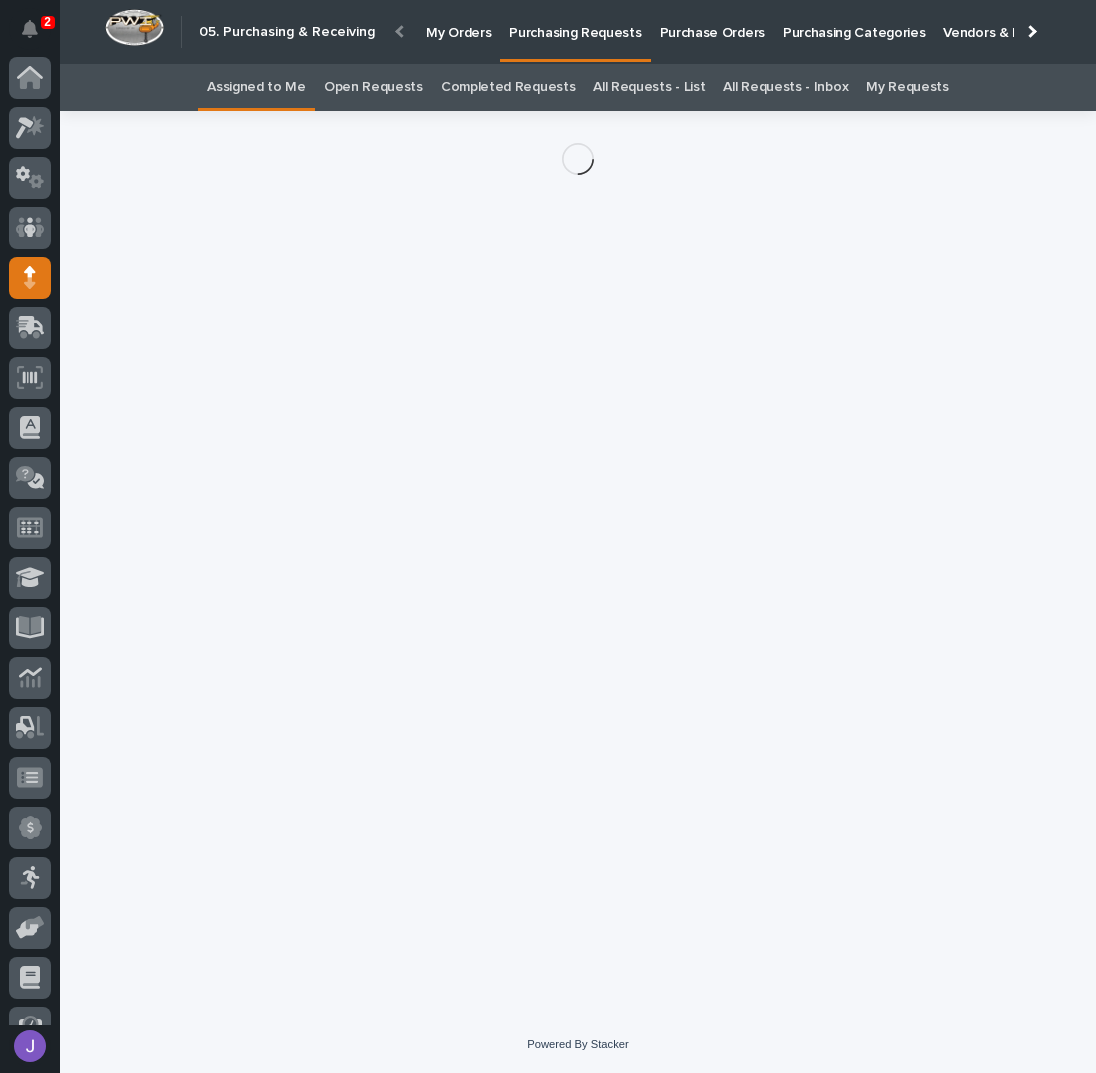 scroll, scrollTop: 82, scrollLeft: 0, axis: vertical 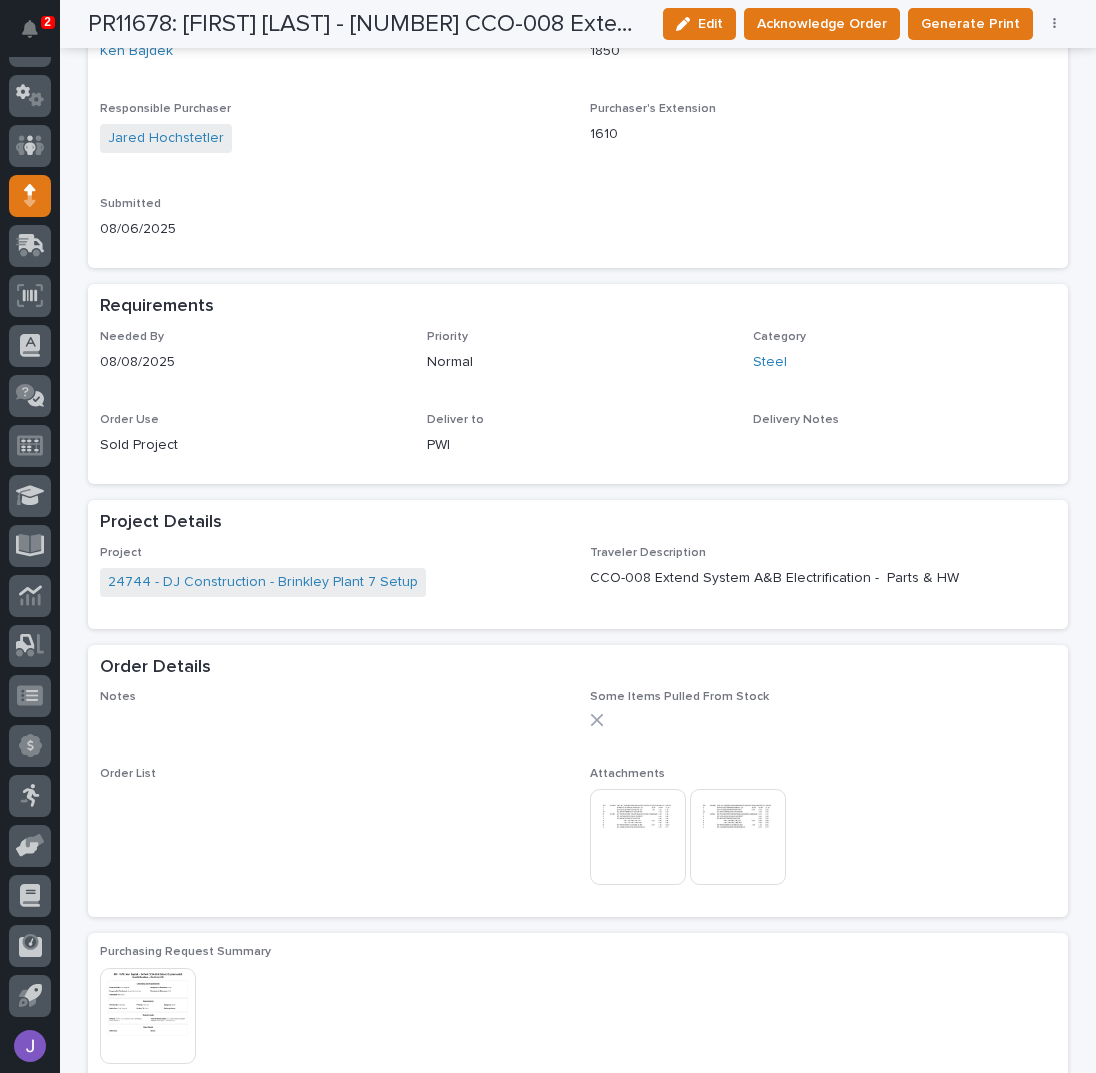 click at bounding box center [638, 837] 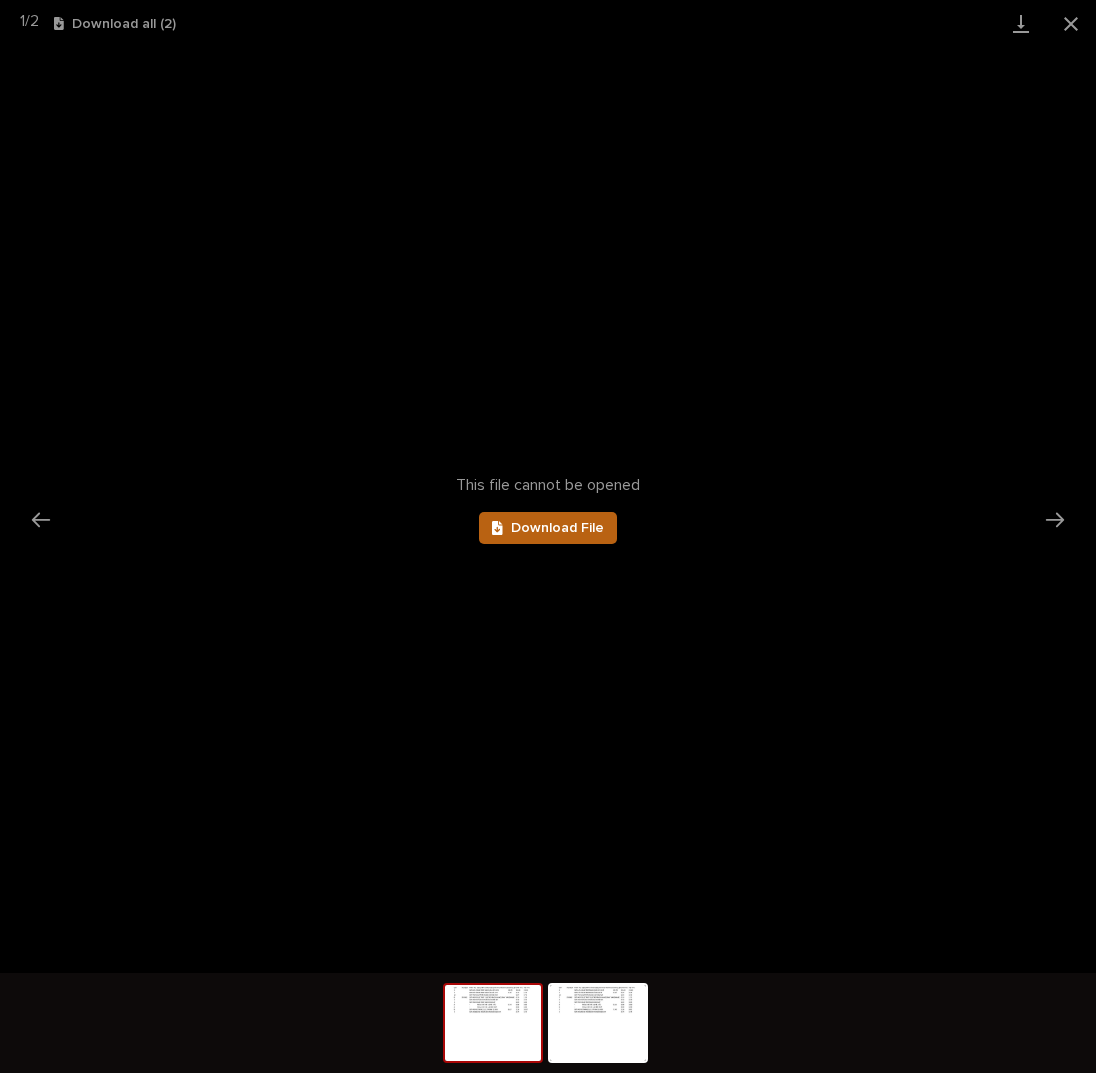 click on "Download File" at bounding box center [548, 528] 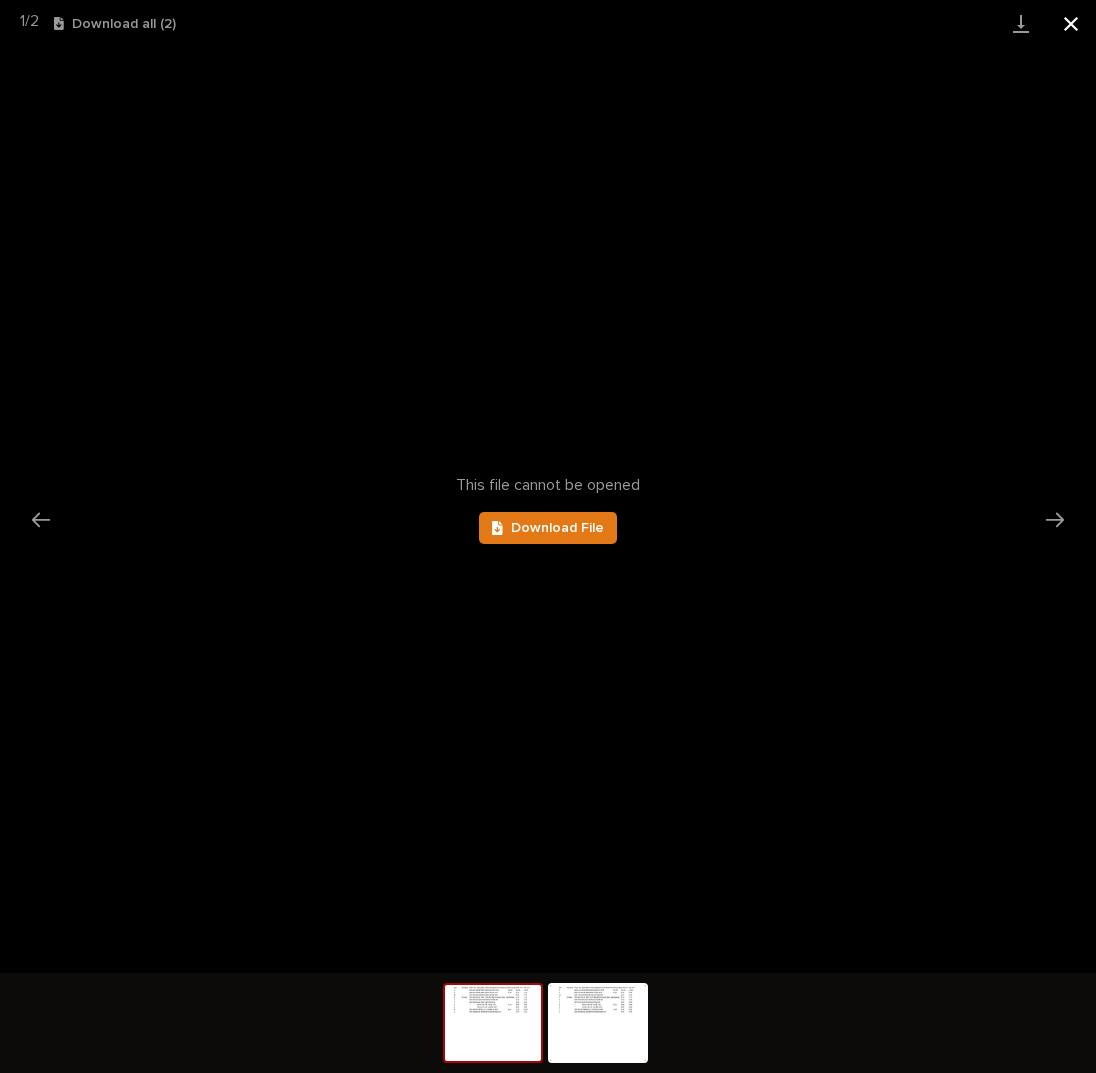 click at bounding box center (1071, 23) 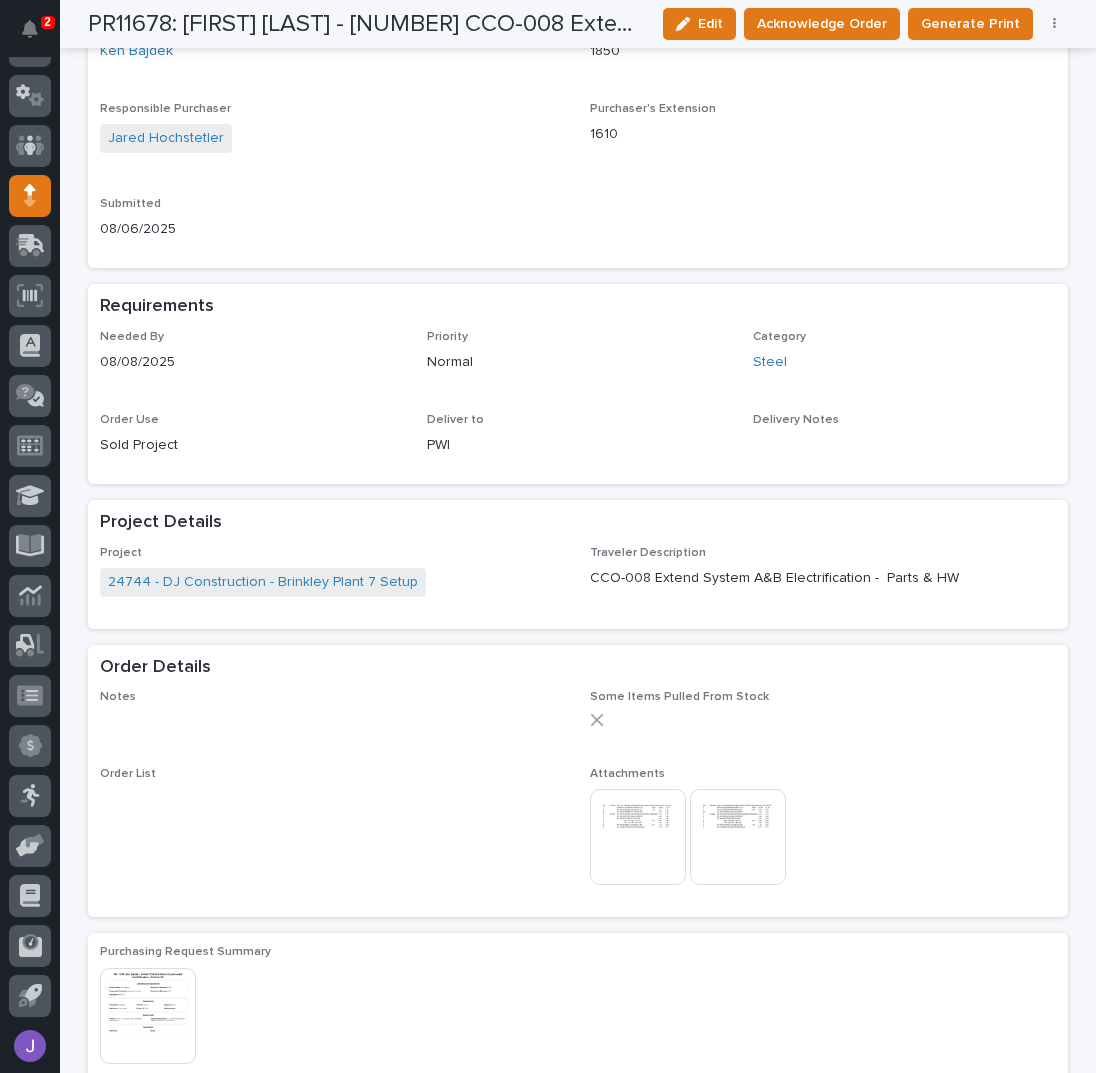click at bounding box center [738, 837] 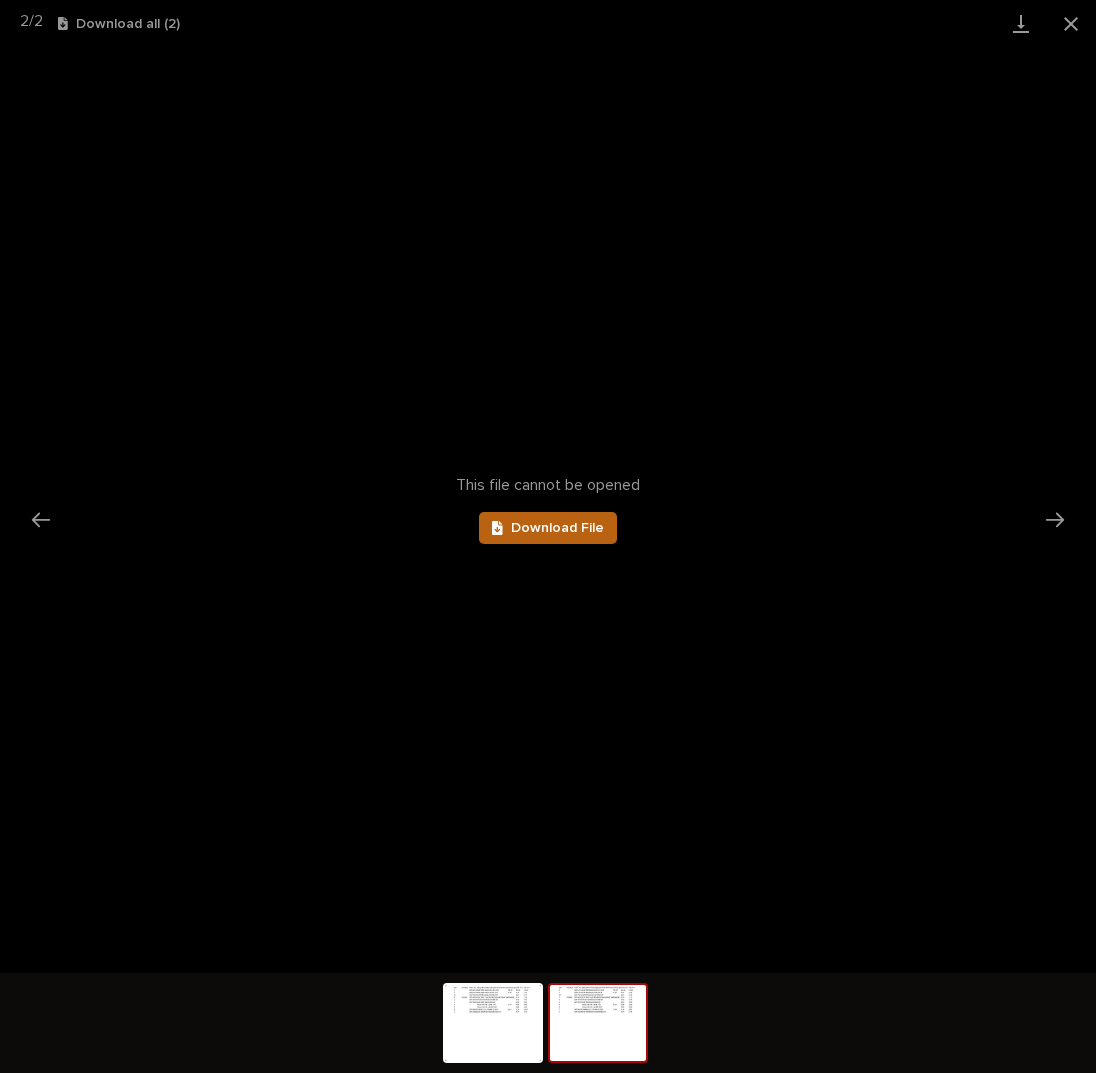 click on "Download File" at bounding box center [548, 528] 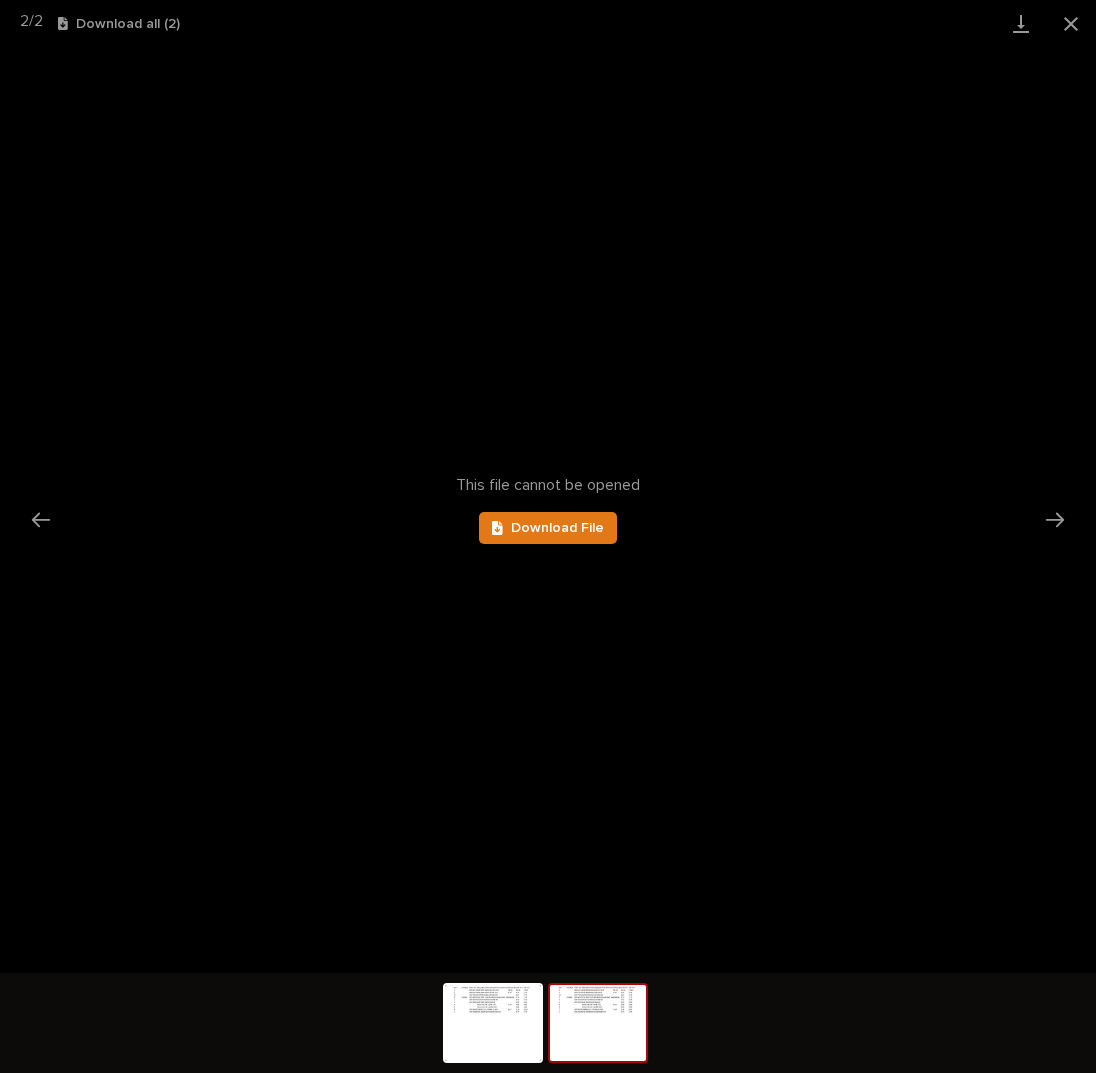 drag, startPoint x: 1073, startPoint y: 23, endPoint x: 1061, endPoint y: 73, distance: 51.41984 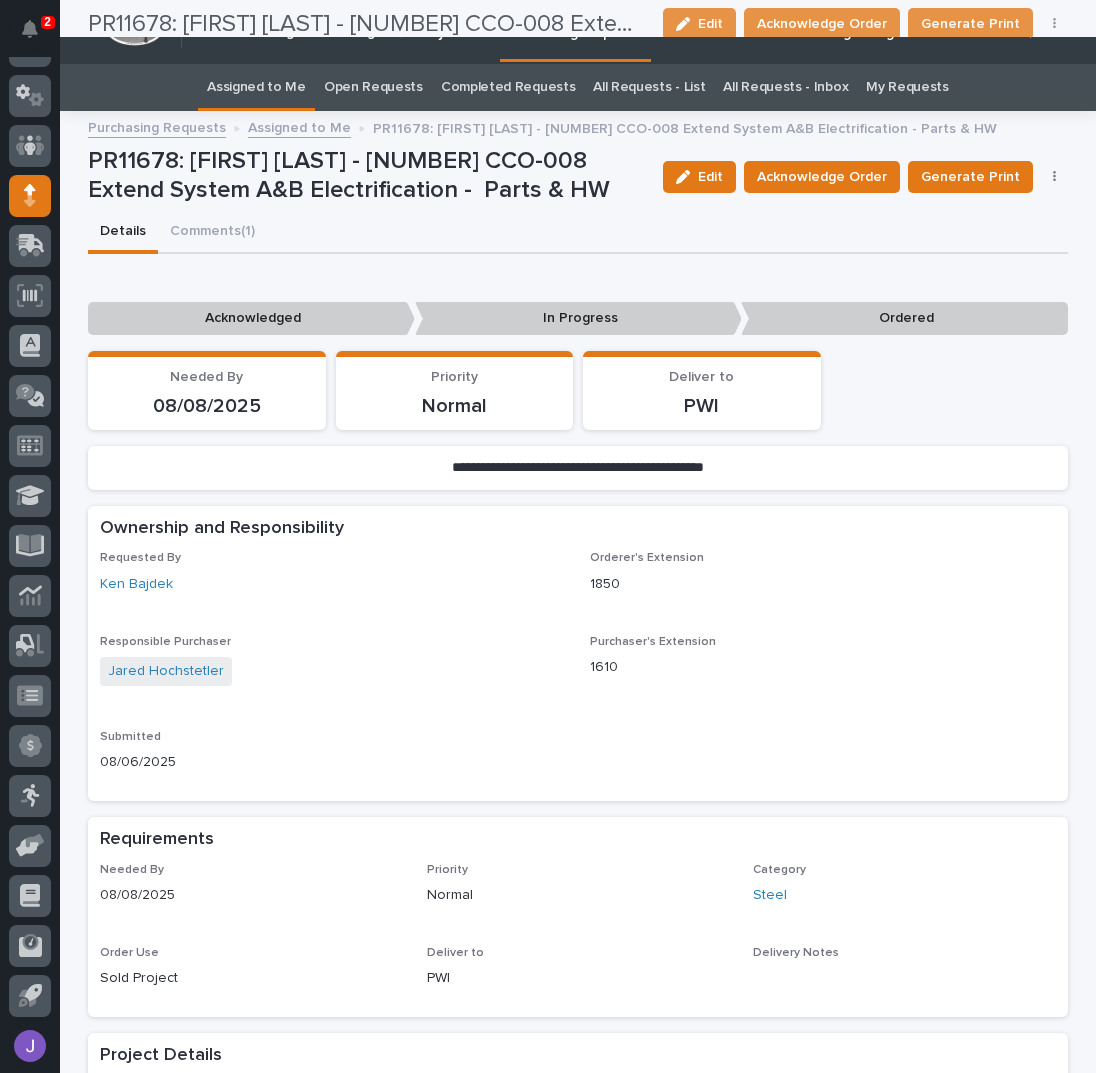 scroll, scrollTop: 0, scrollLeft: 0, axis: both 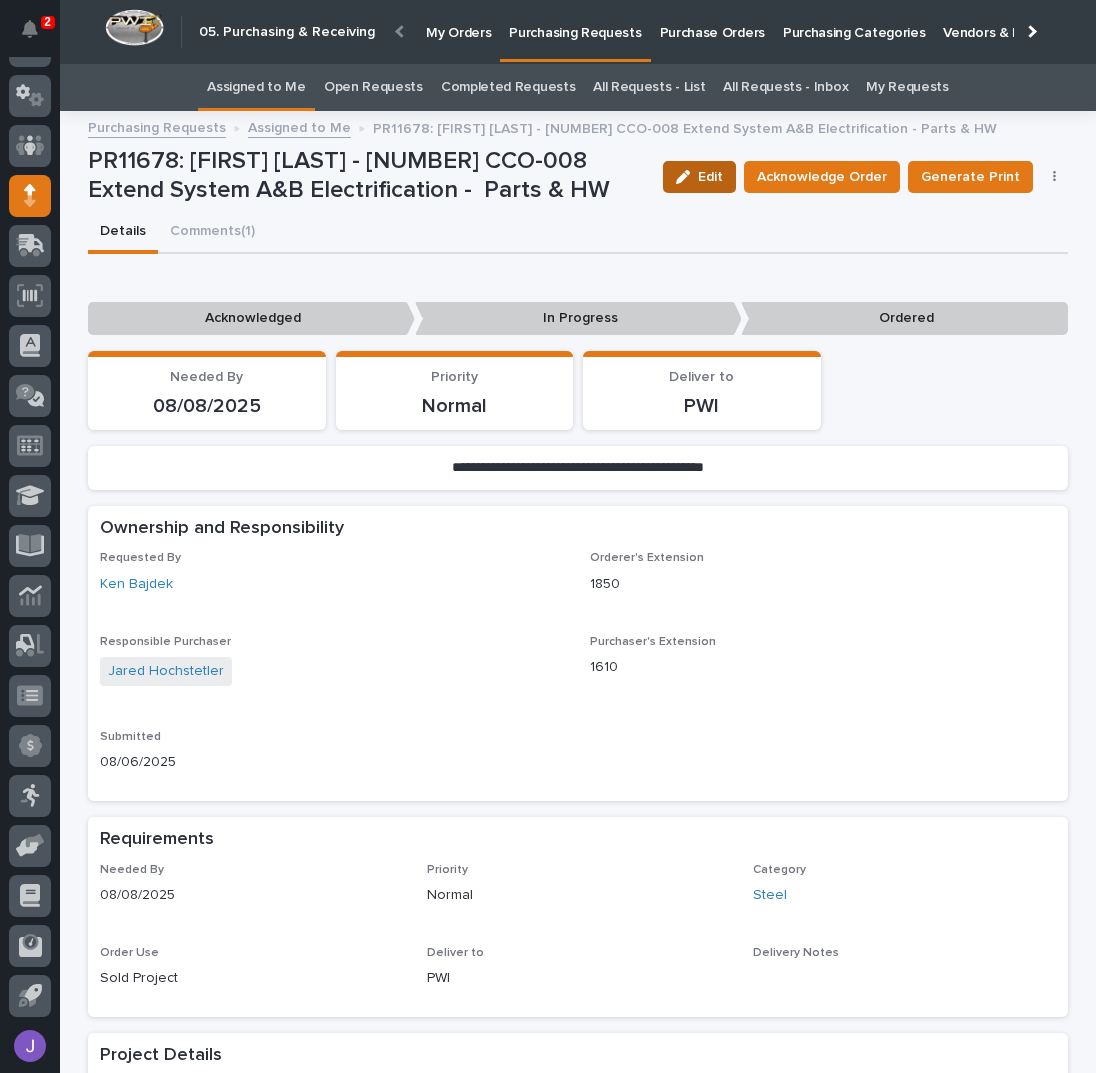 click on "Edit" at bounding box center [710, 177] 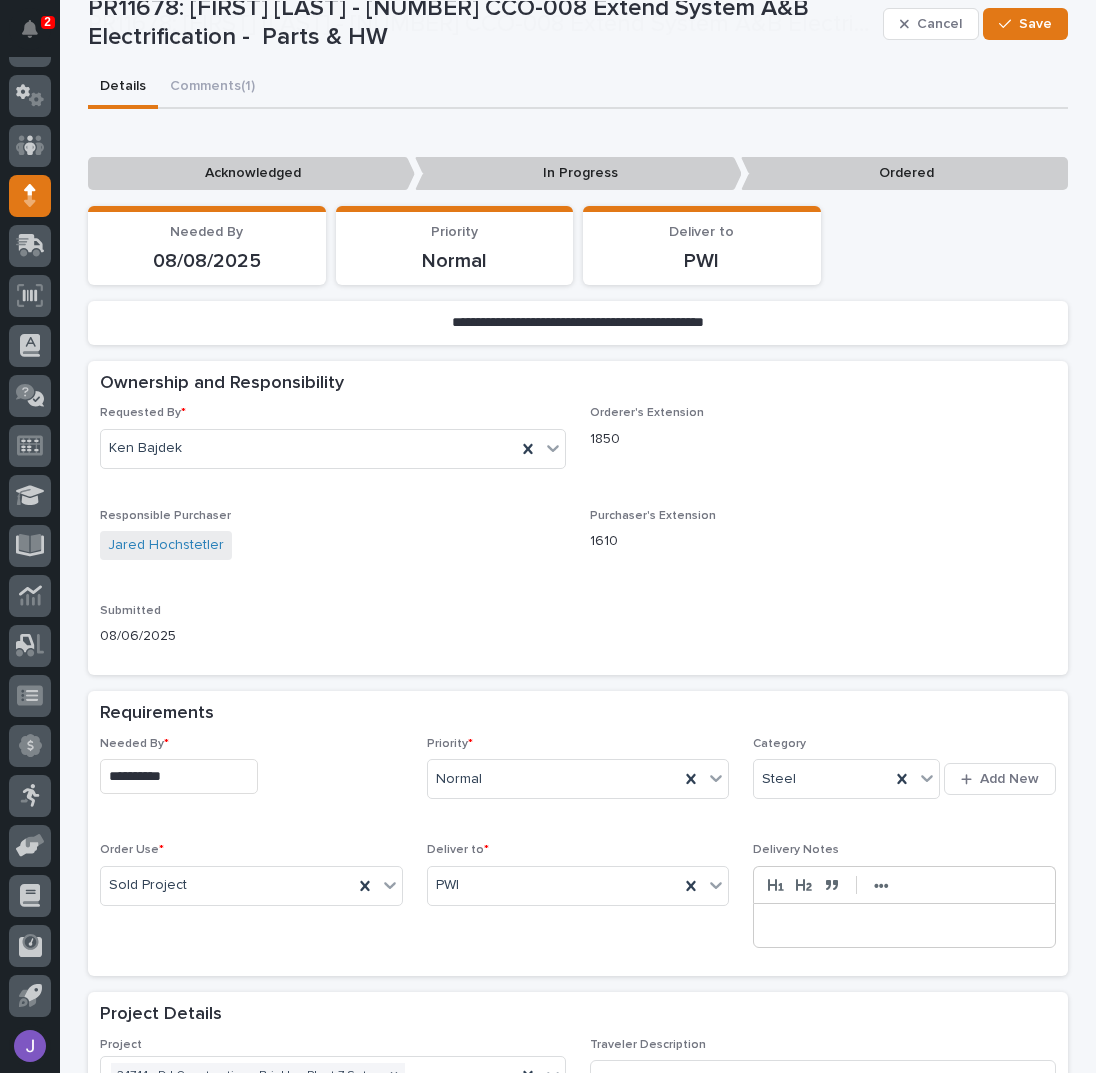 scroll, scrollTop: 266, scrollLeft: 0, axis: vertical 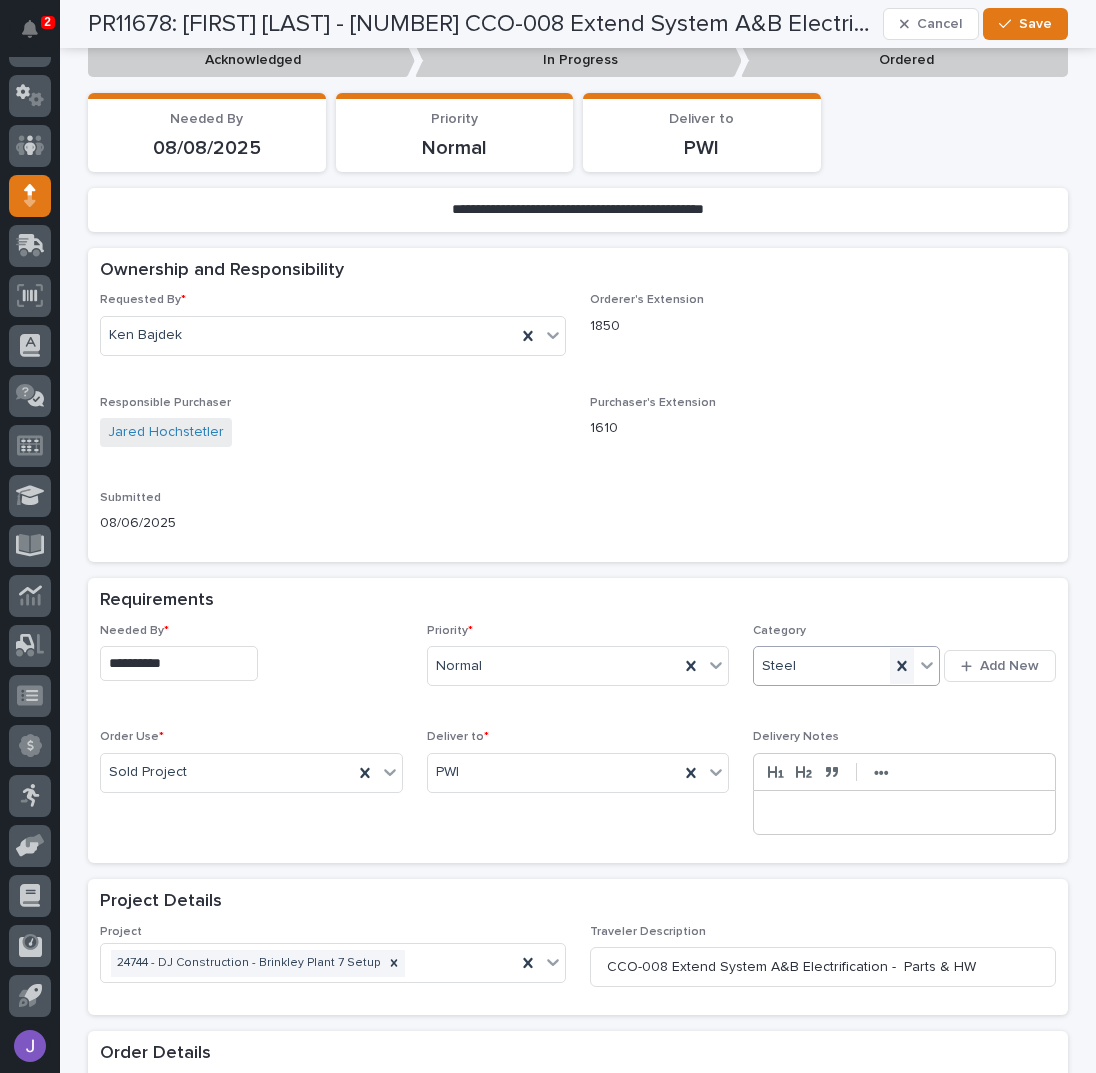 click 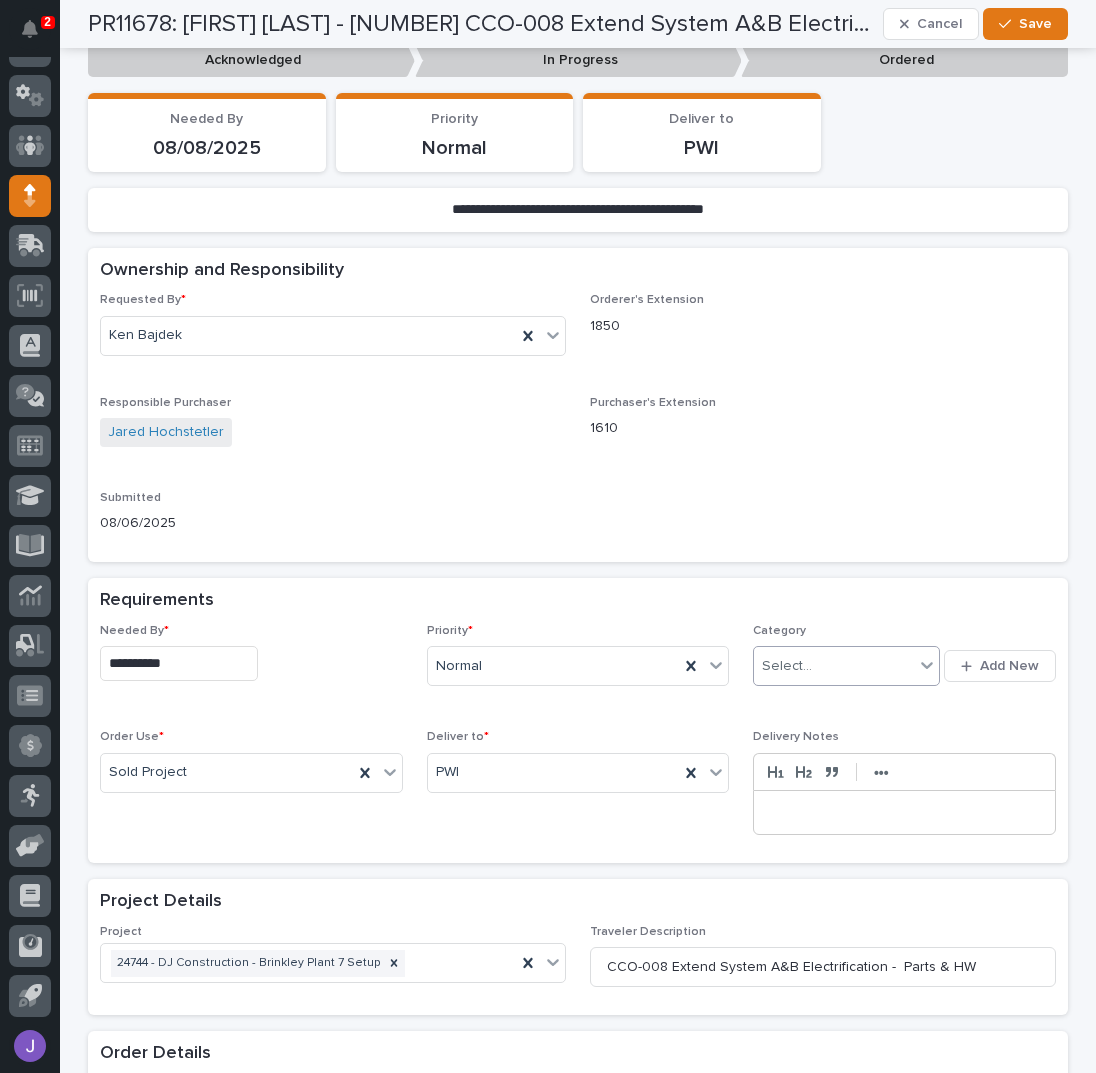 click 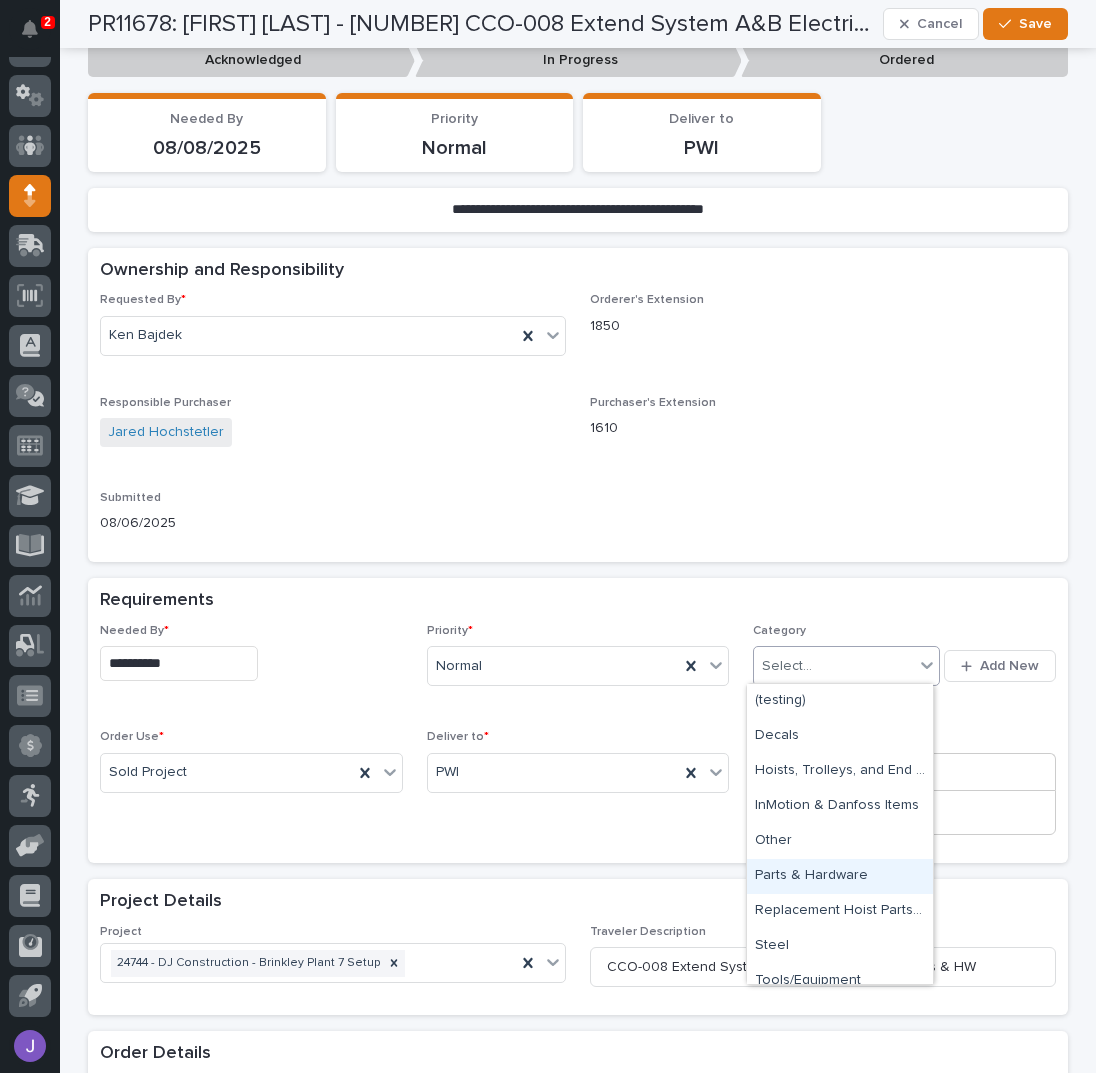 click on "Parts & Hardware" at bounding box center (840, 876) 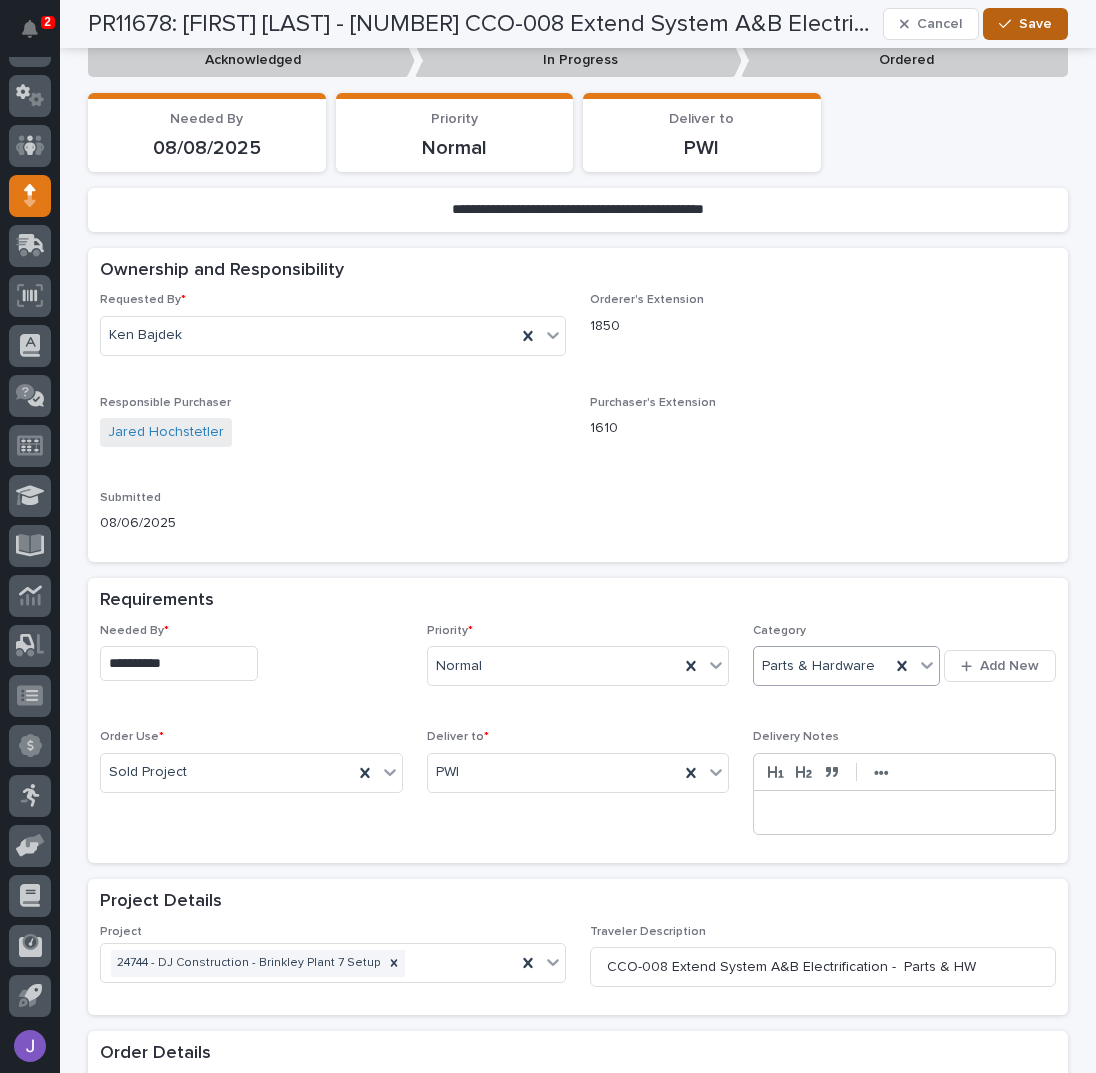 click on "Save" at bounding box center (1035, 24) 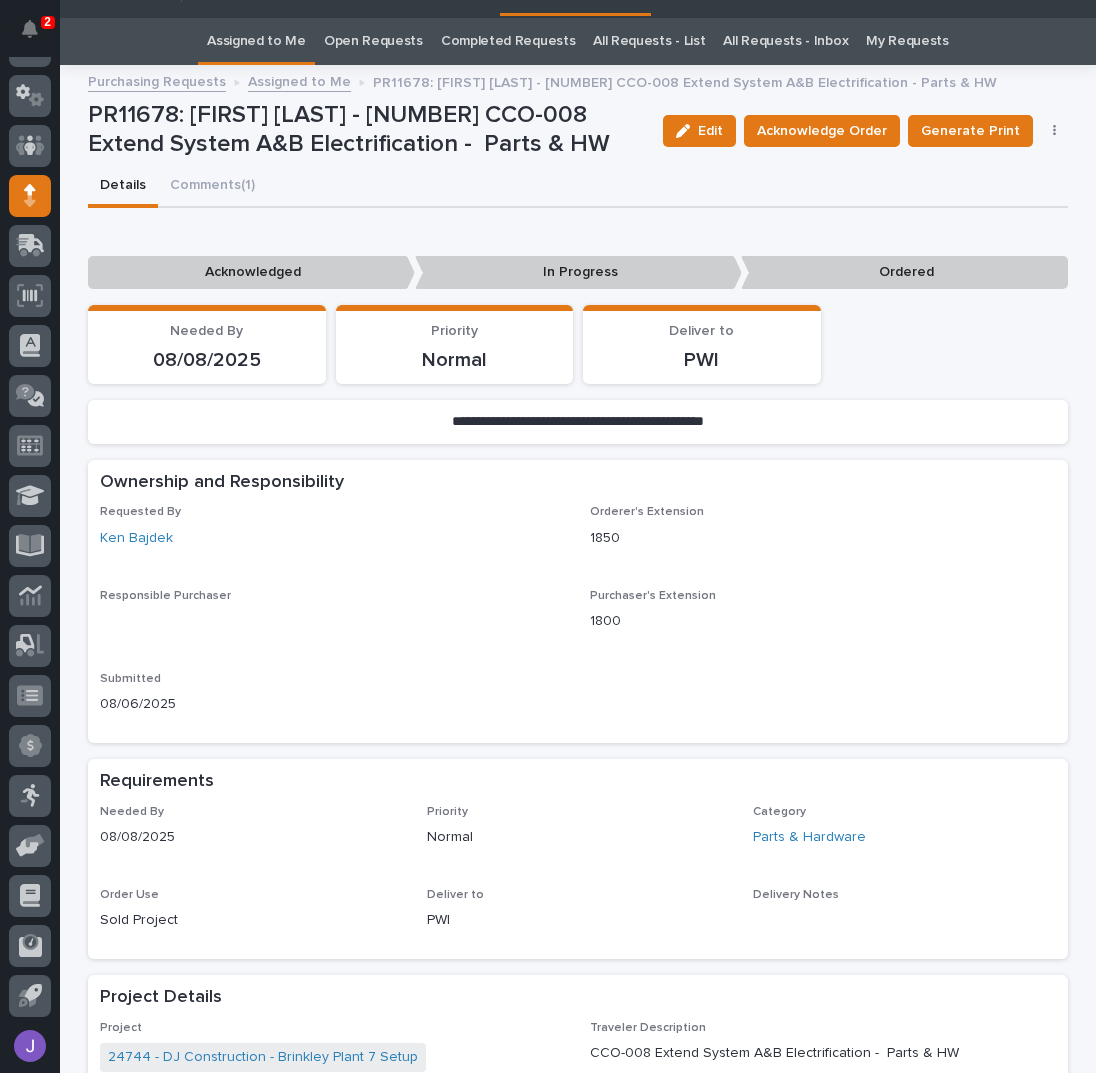 scroll, scrollTop: 0, scrollLeft: 0, axis: both 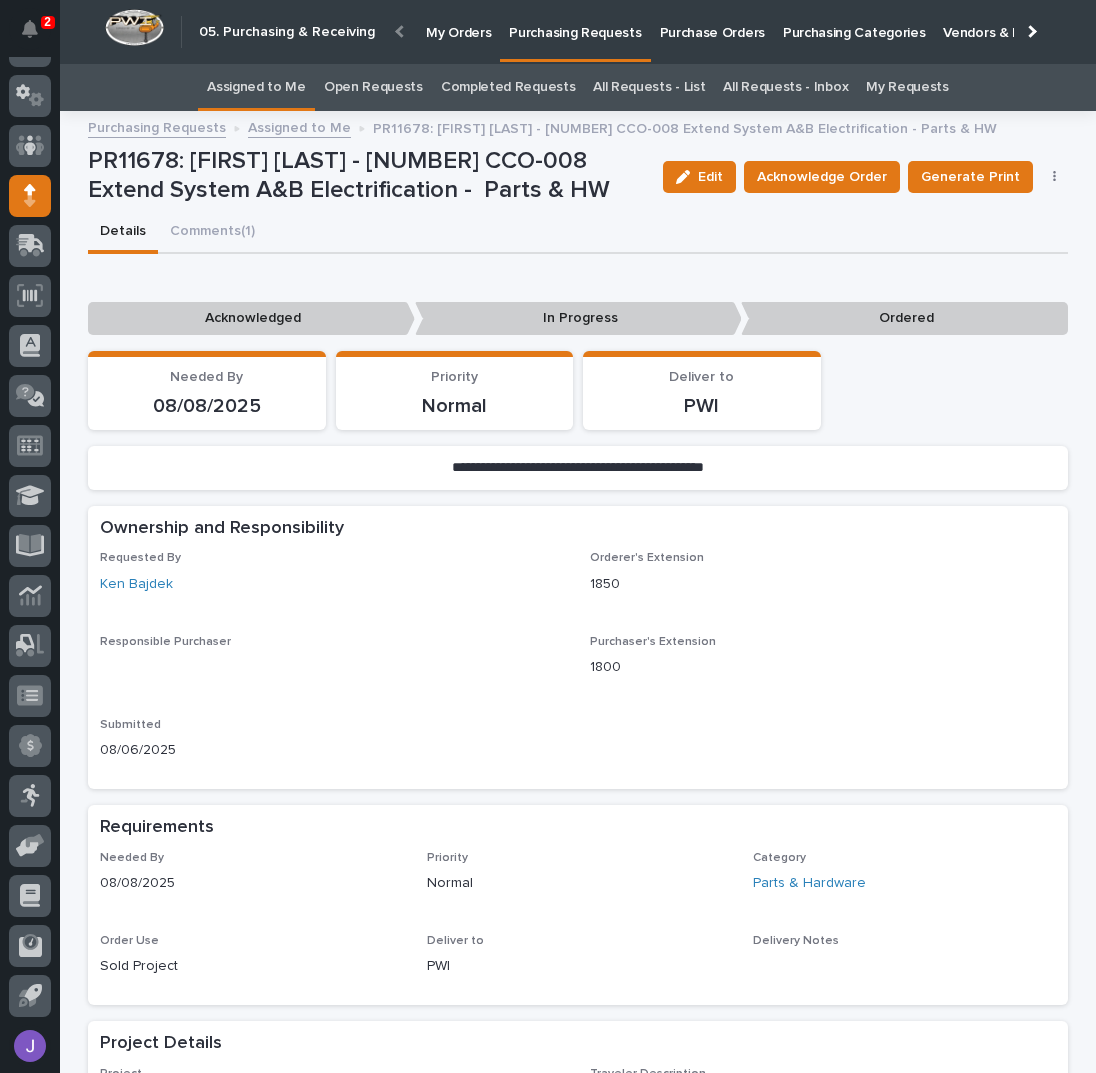 click on "Assigned to Me" at bounding box center (256, 87) 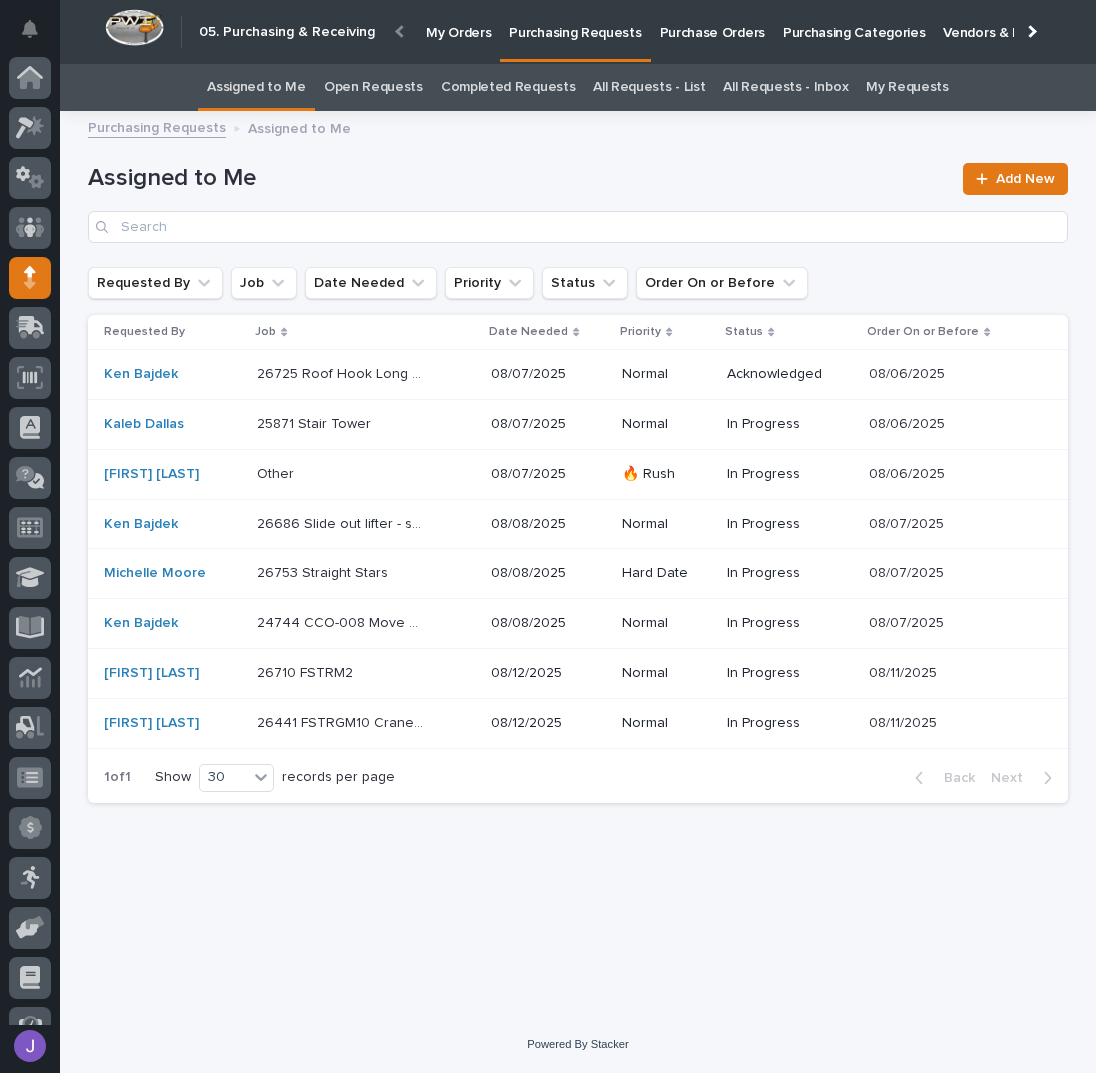 scroll, scrollTop: 82, scrollLeft: 0, axis: vertical 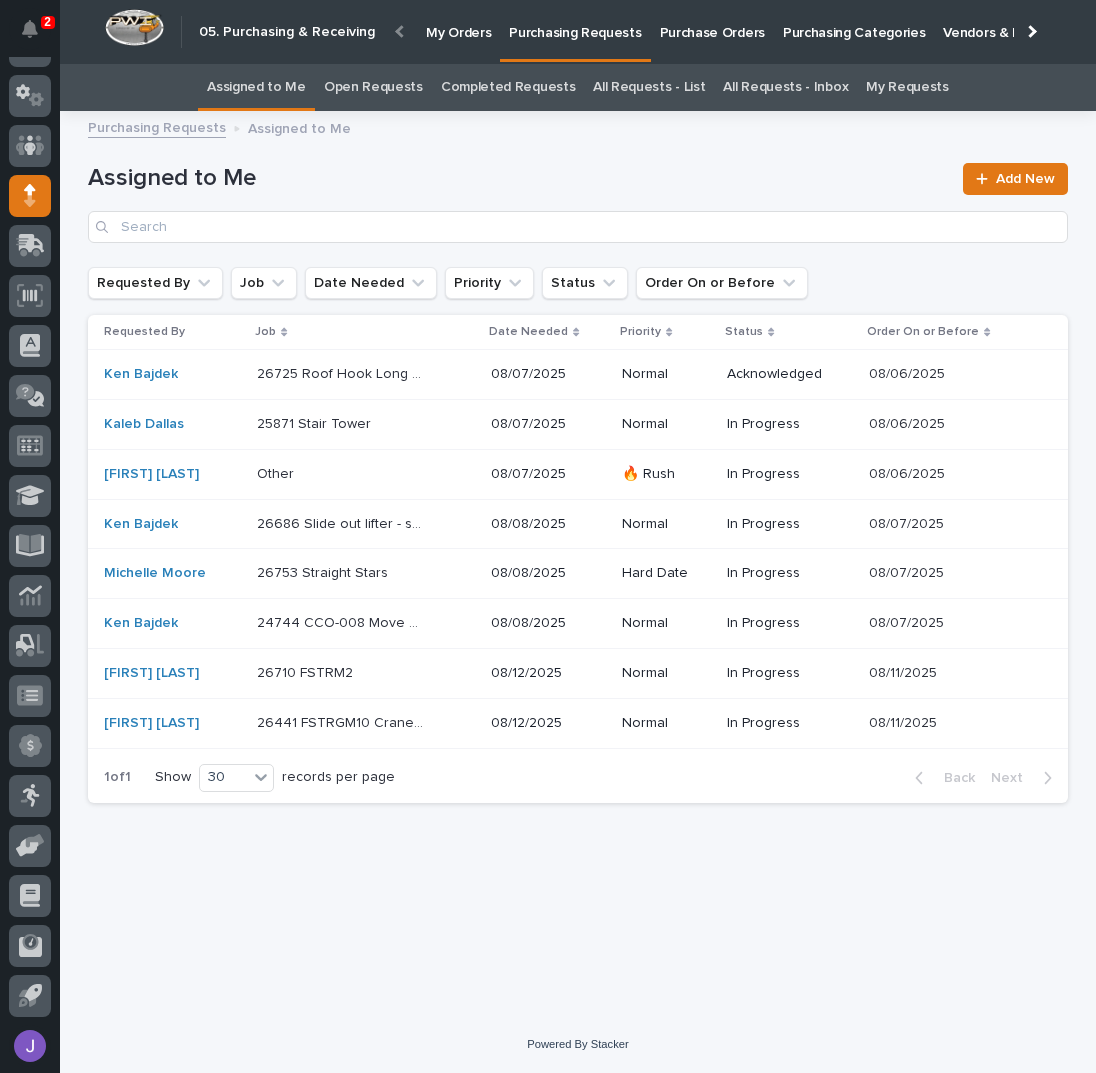 click on "24744 CCO-008 Move & Extend System A&B - Steel" at bounding box center [342, 621] 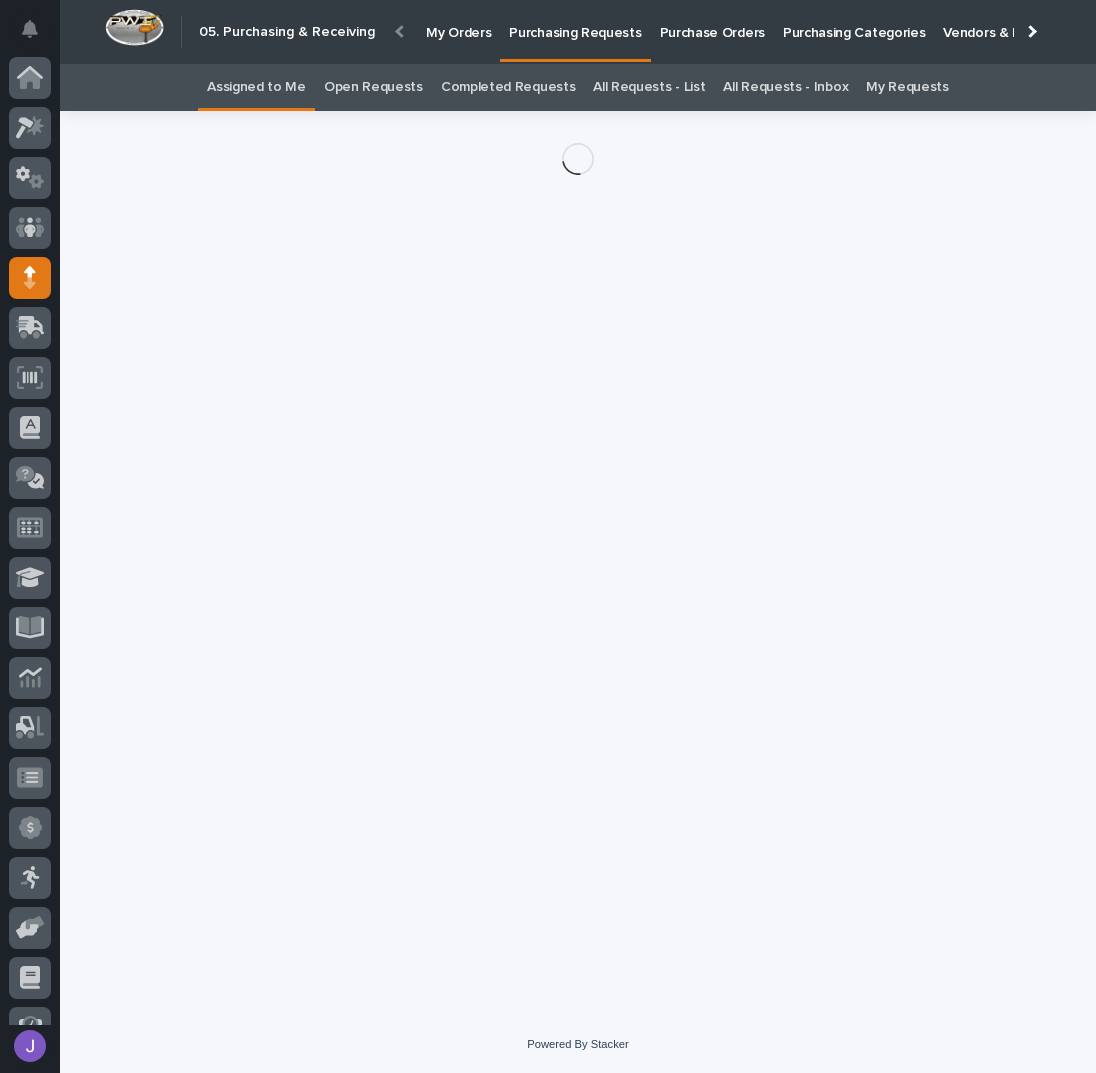 scroll, scrollTop: 82, scrollLeft: 0, axis: vertical 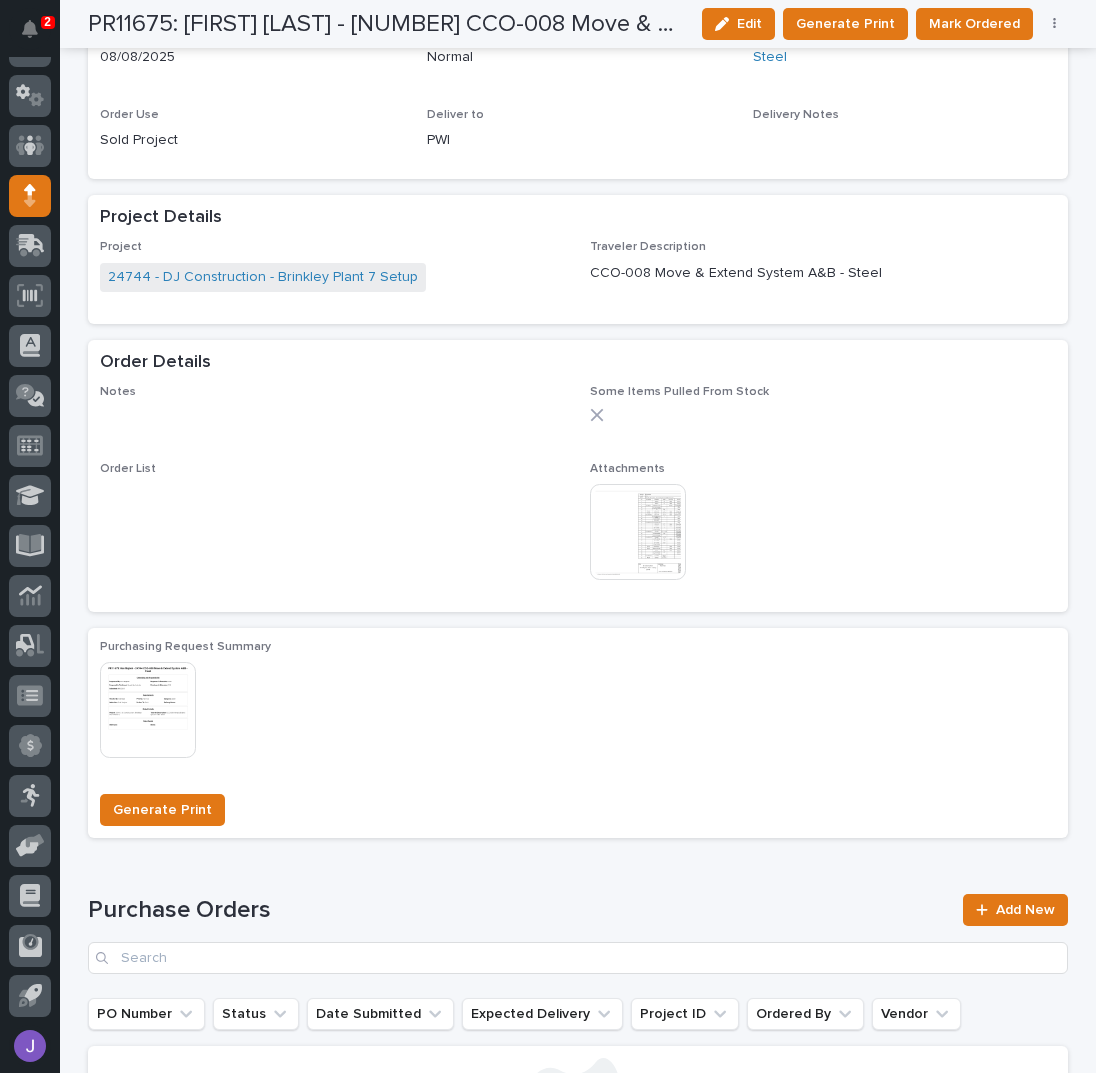 click at bounding box center [638, 532] 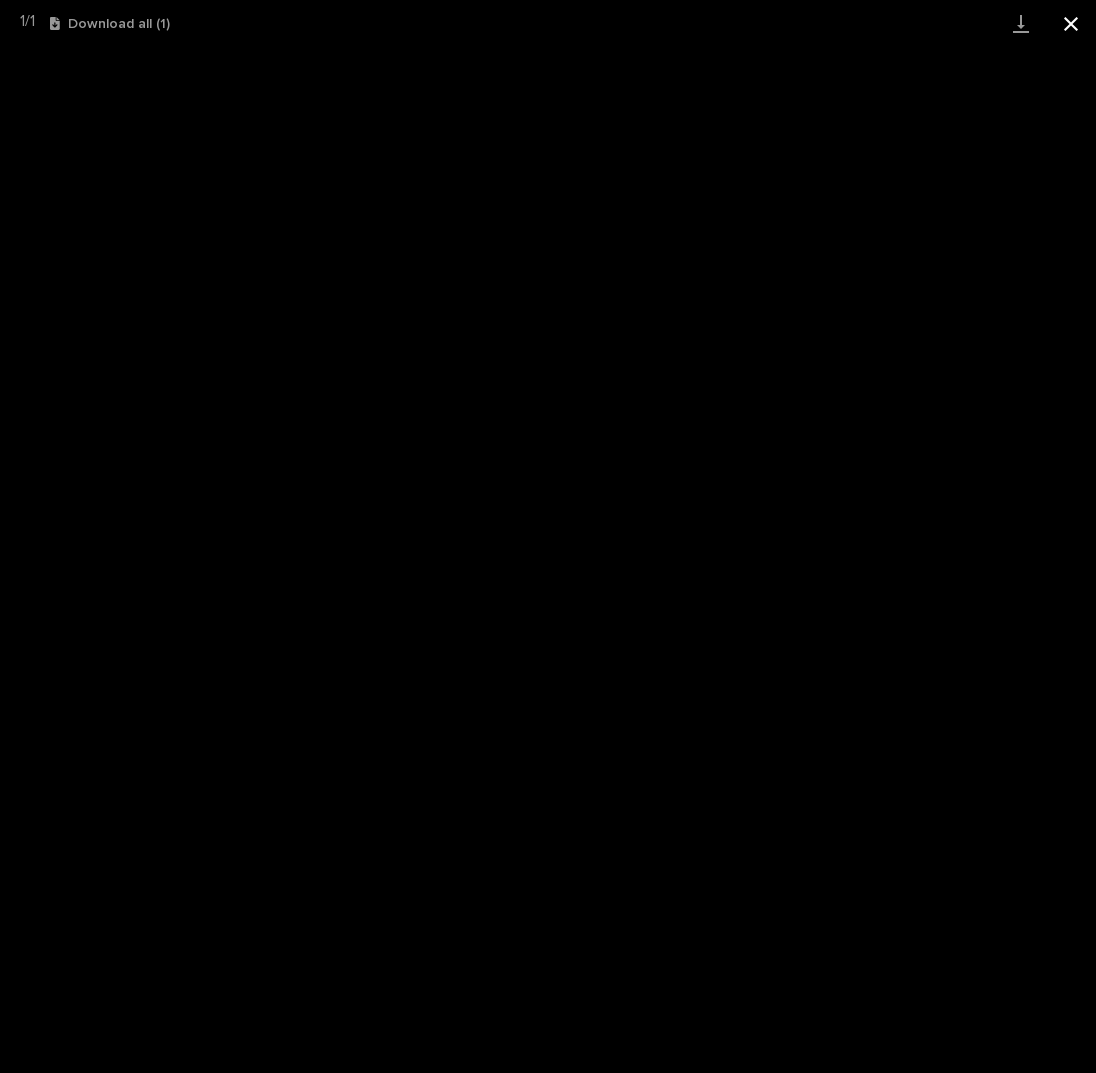 click at bounding box center (1071, 23) 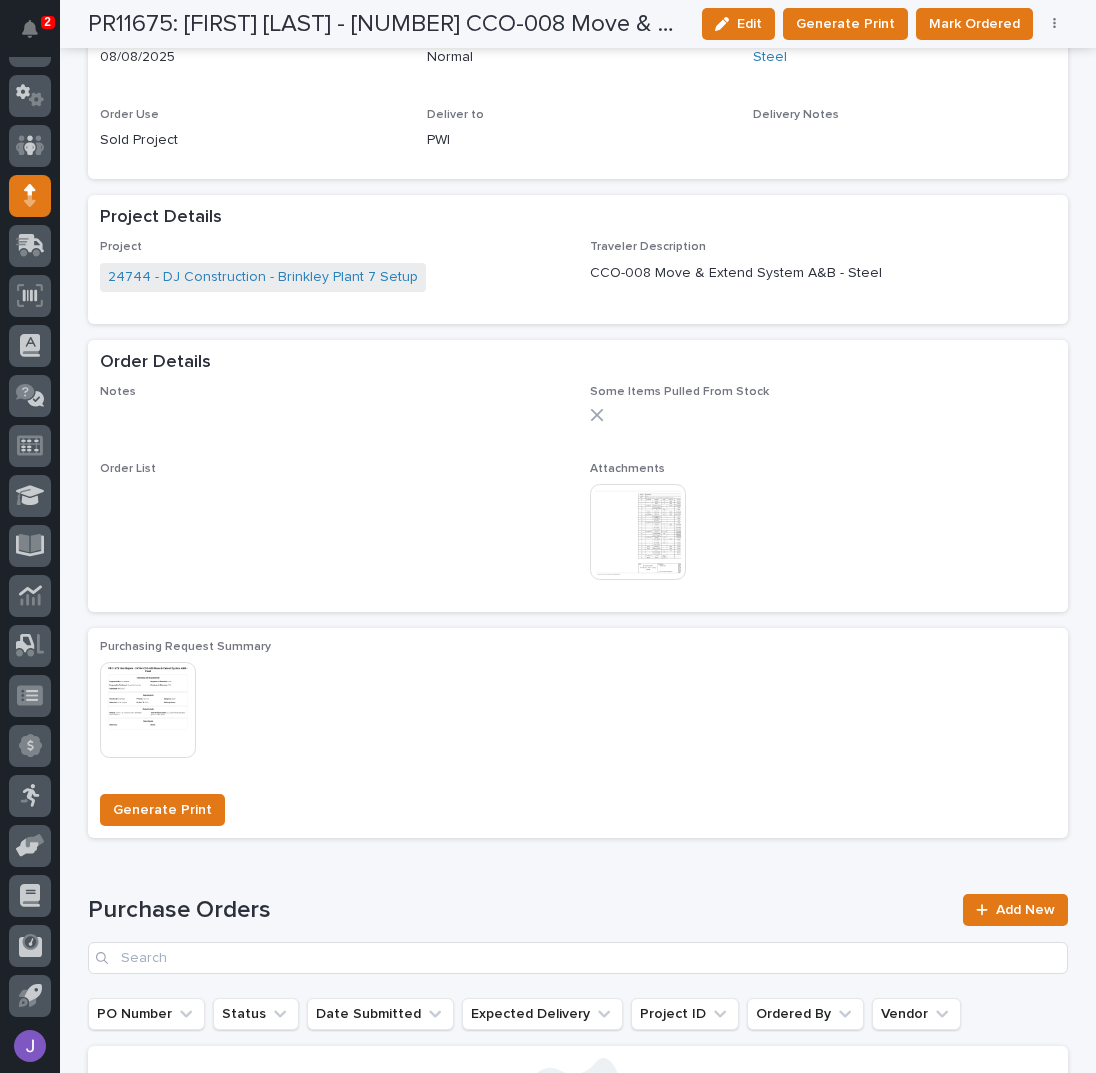 scroll, scrollTop: 0, scrollLeft: 0, axis: both 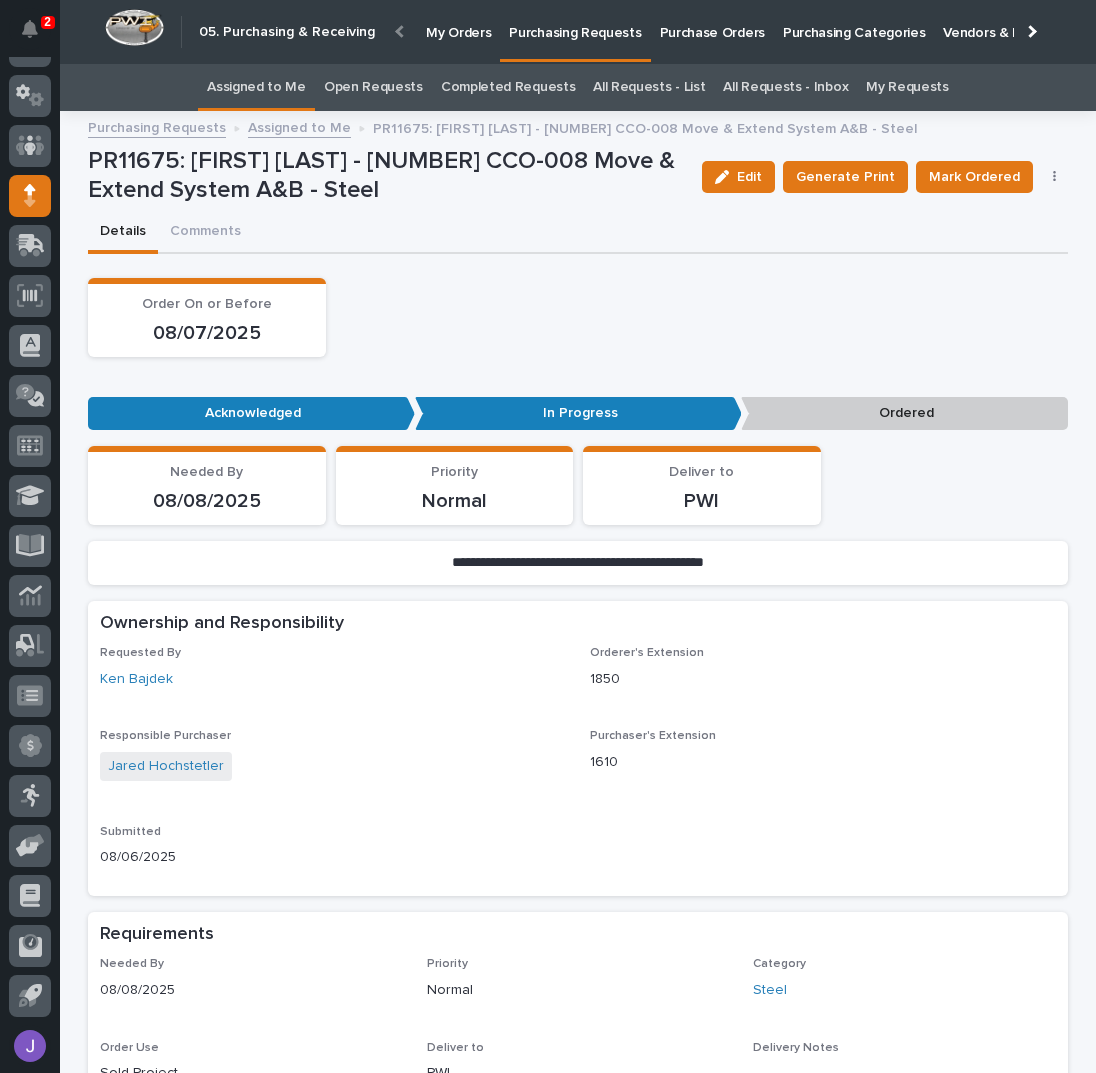 click on "Assigned to Me" at bounding box center (256, 87) 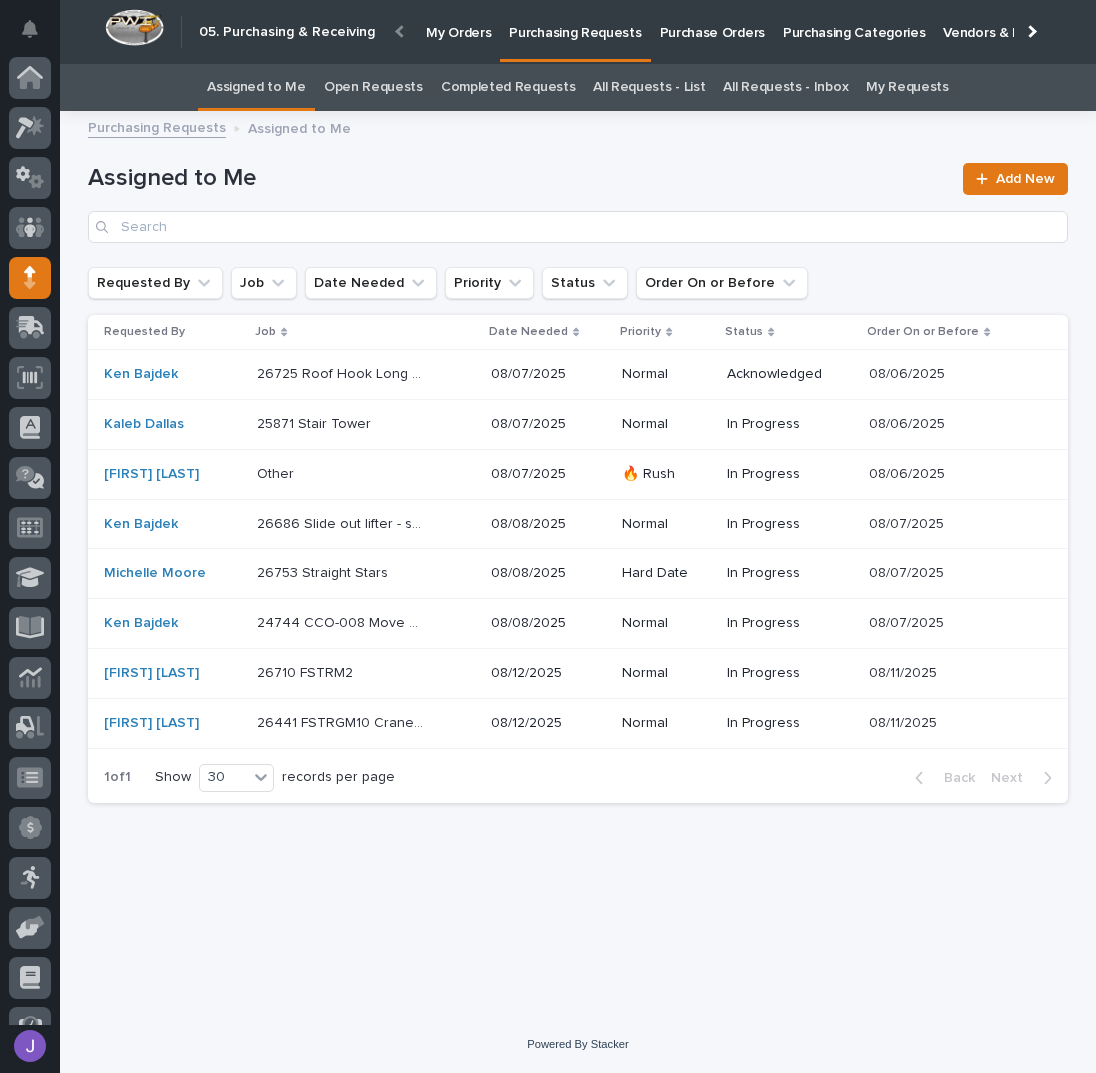 scroll, scrollTop: 82, scrollLeft: 0, axis: vertical 